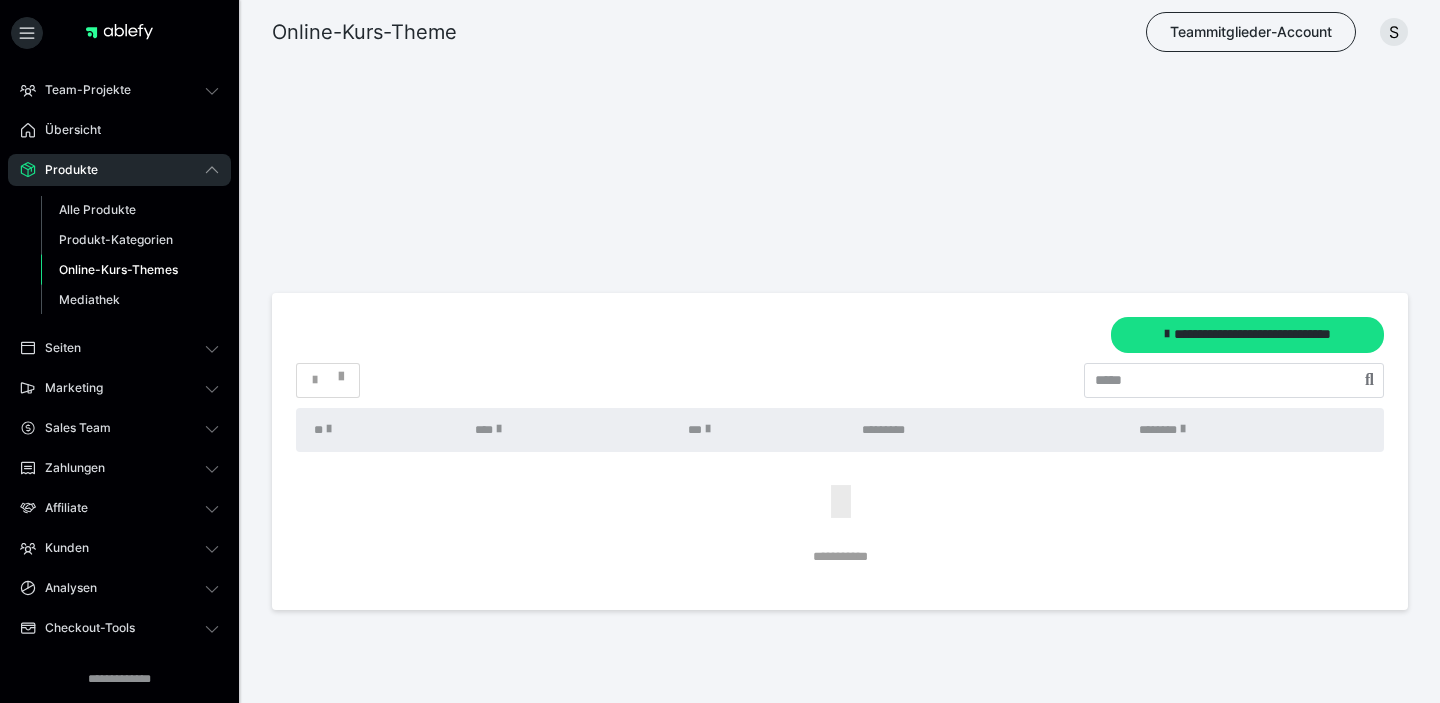 scroll, scrollTop: 0, scrollLeft: 0, axis: both 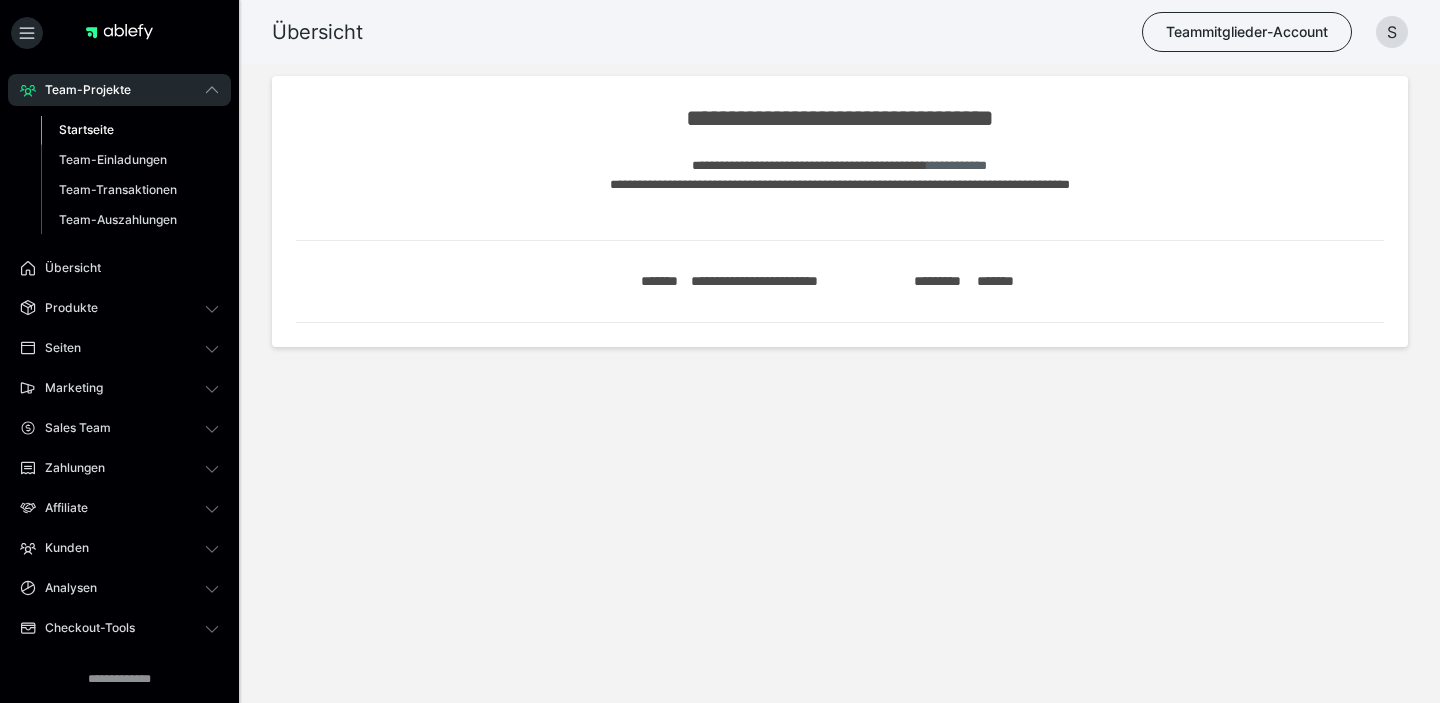 click on "**********" at bounding box center (957, 165) 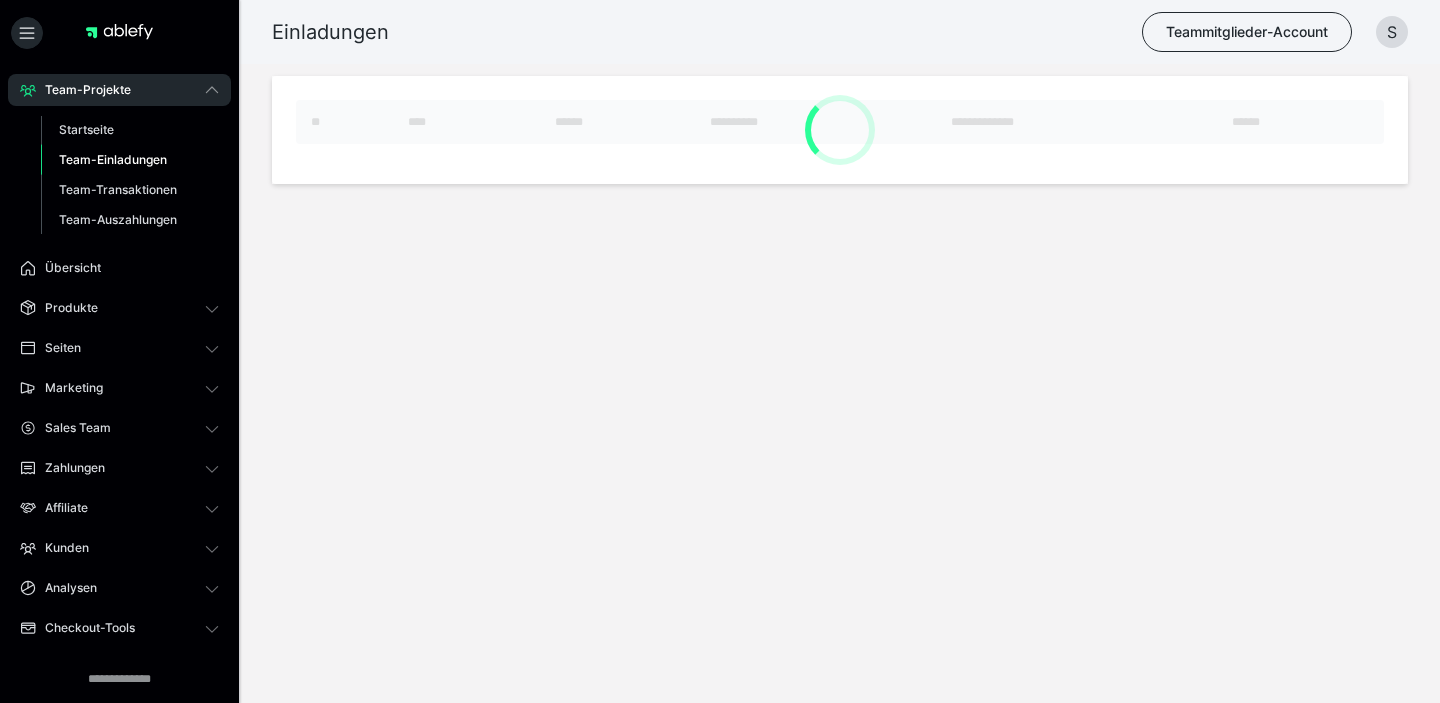 scroll, scrollTop: 0, scrollLeft: 0, axis: both 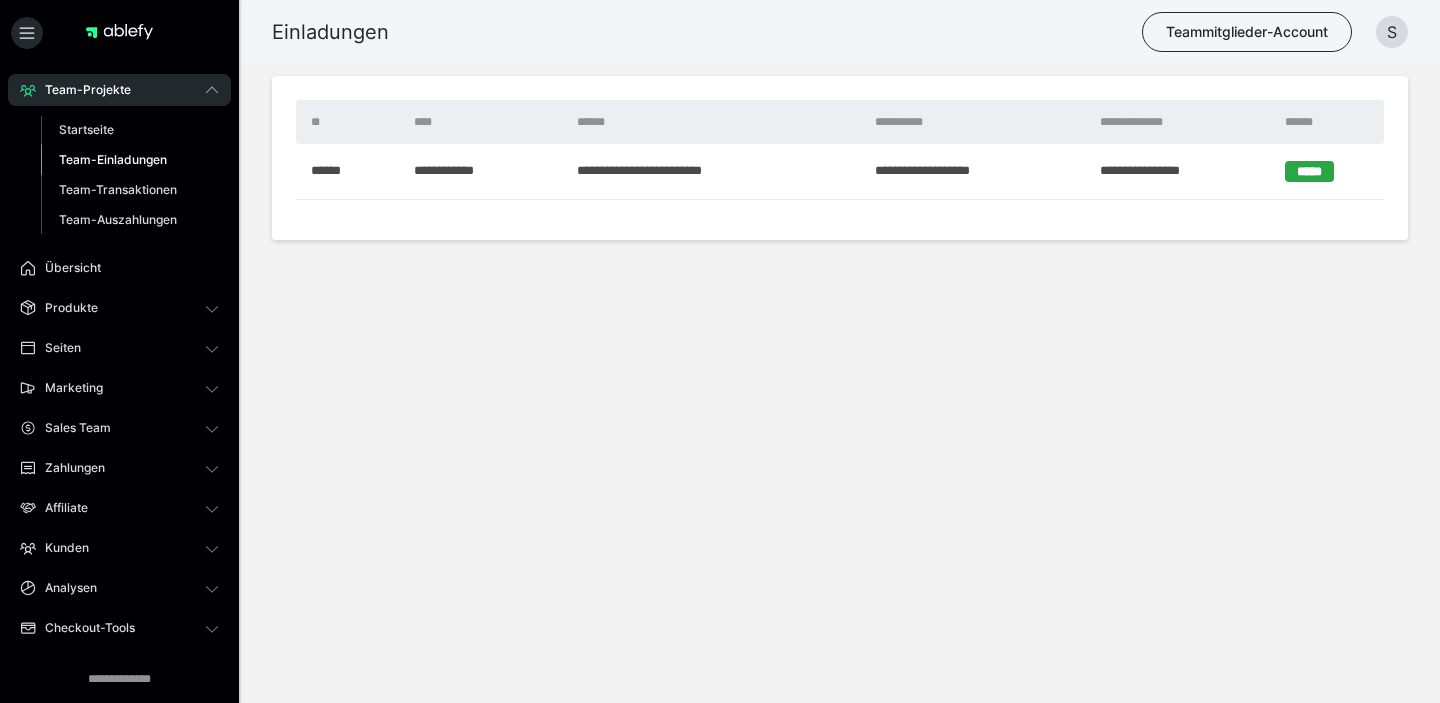 click on "**********" at bounding box center (975, 171) 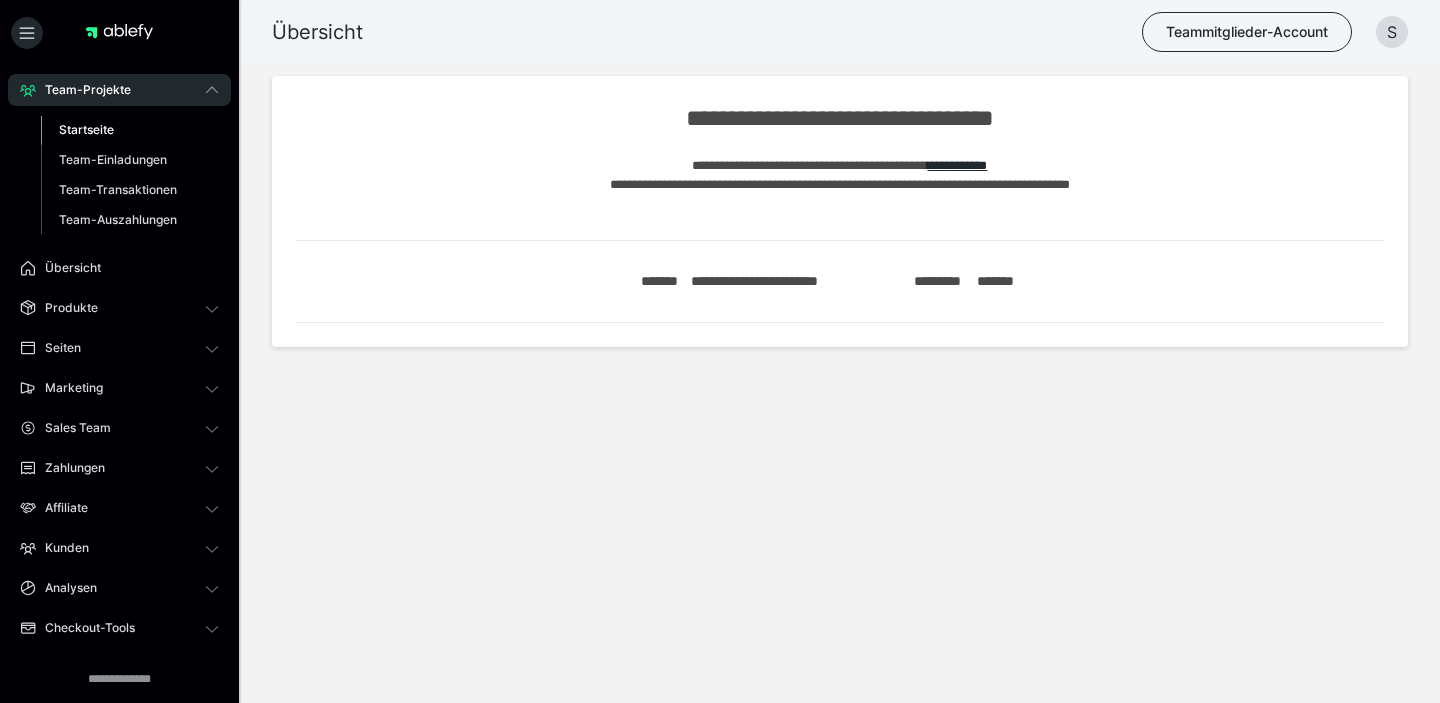 scroll, scrollTop: 0, scrollLeft: 0, axis: both 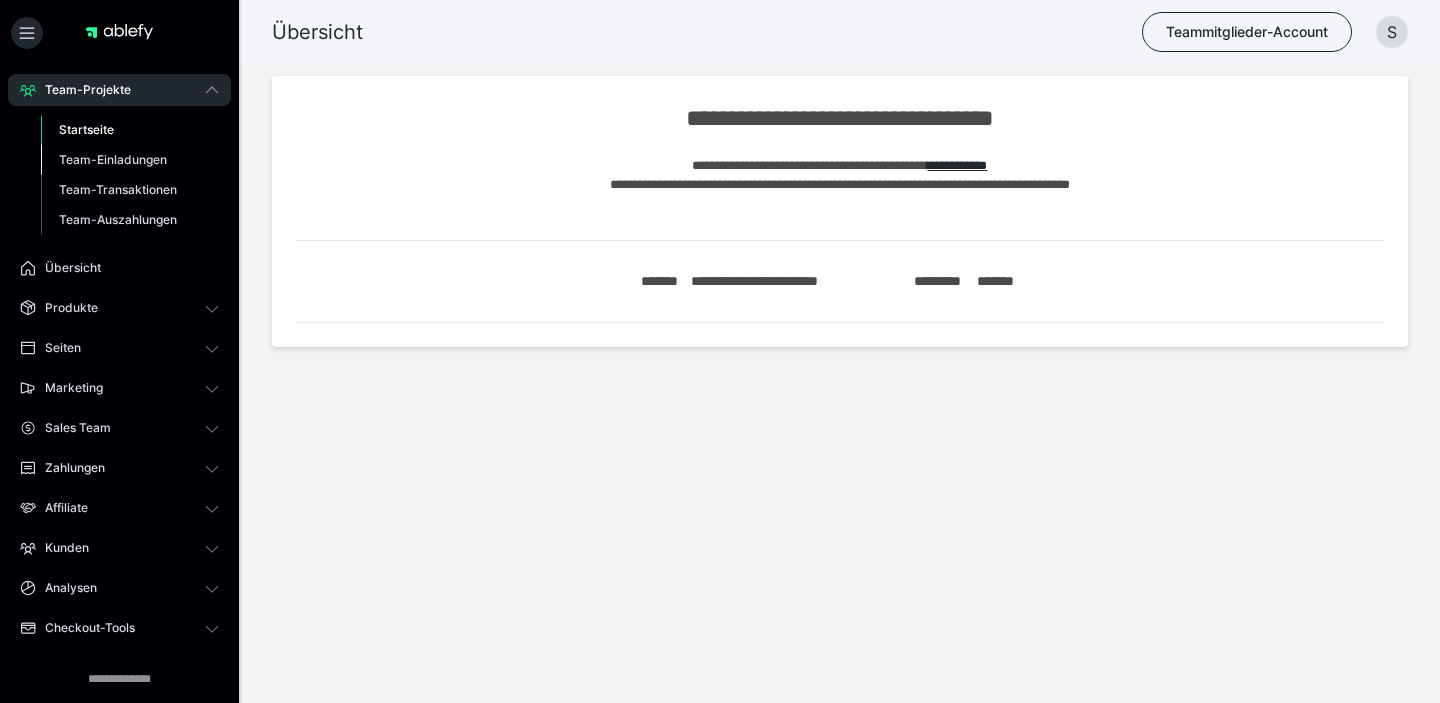 click on "Team-Einladungen" at bounding box center [113, 159] 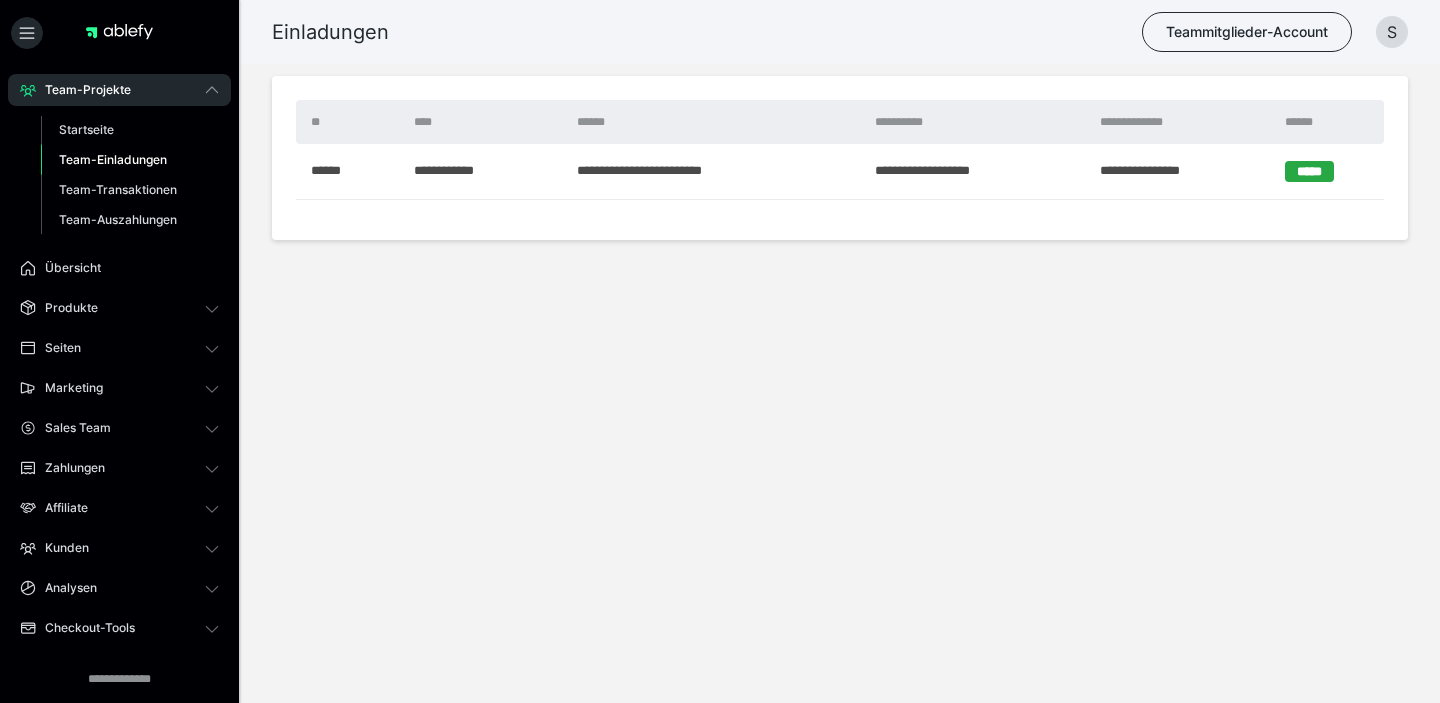 click on "*****" at bounding box center [1309, 171] 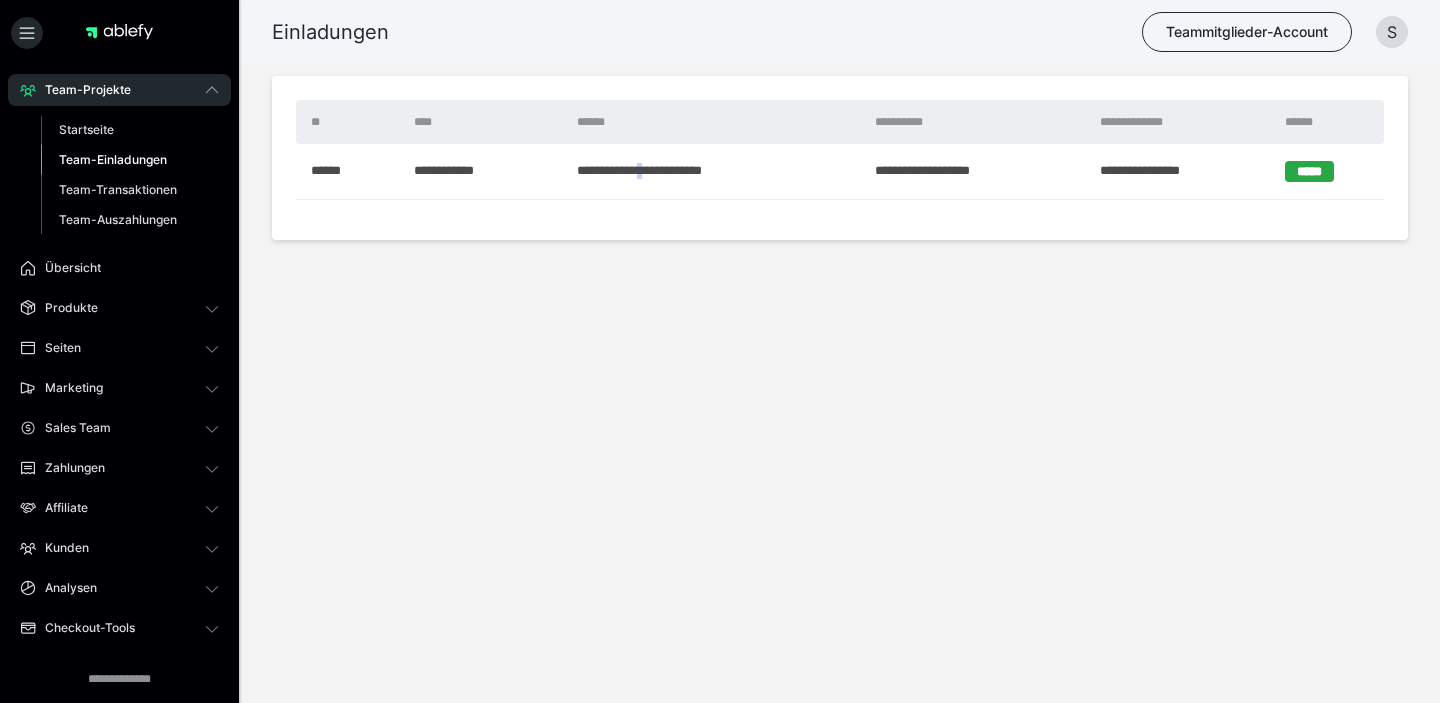 click on "**********" at bounding box center (714, 171) 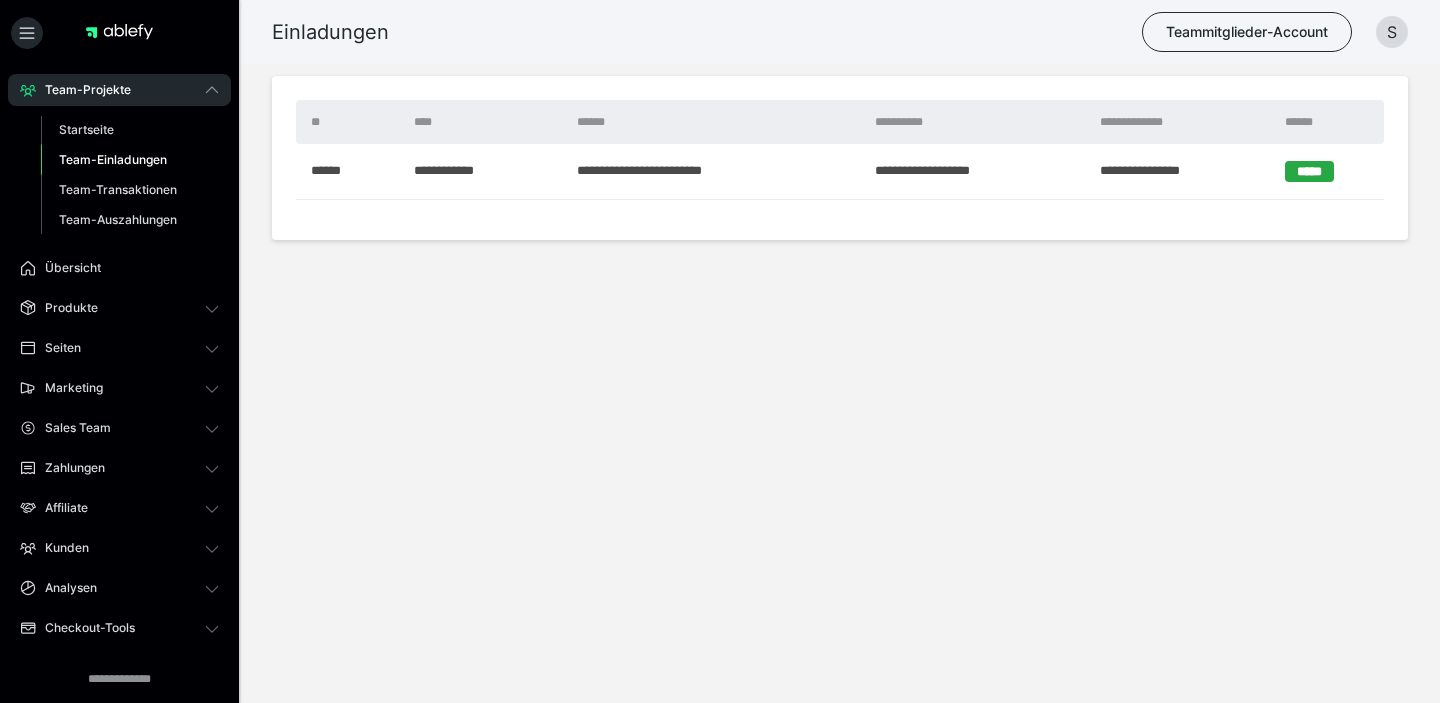 click on "**********" at bounding box center [483, 171] 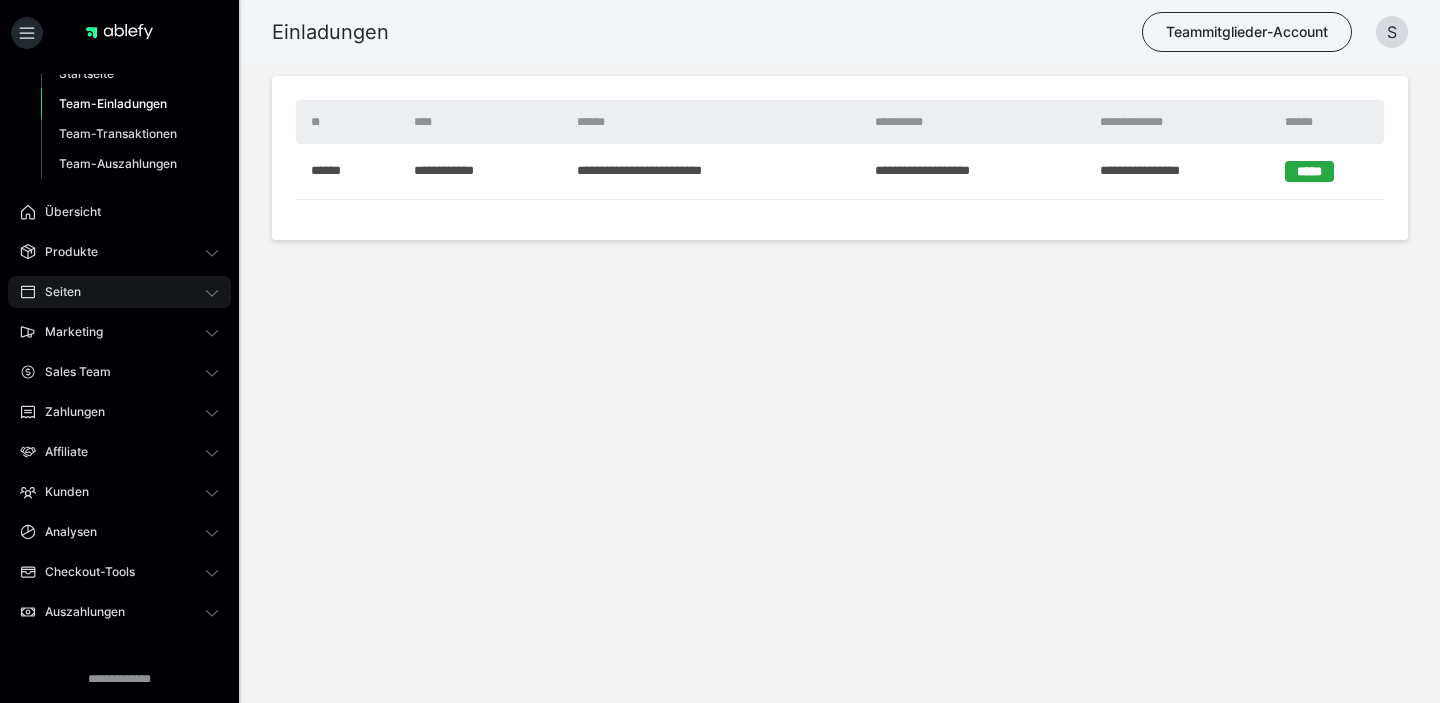 scroll, scrollTop: 0, scrollLeft: 0, axis: both 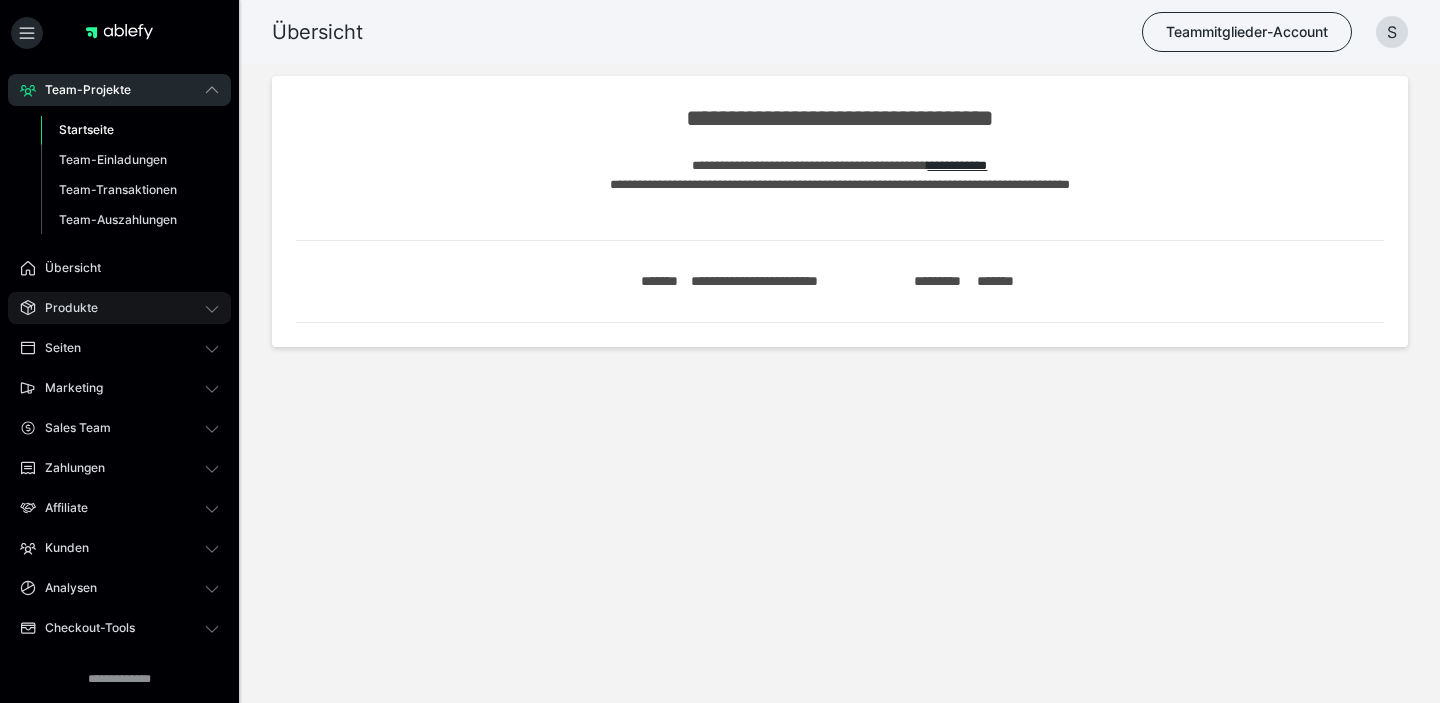 click on "Produkte" at bounding box center [119, 308] 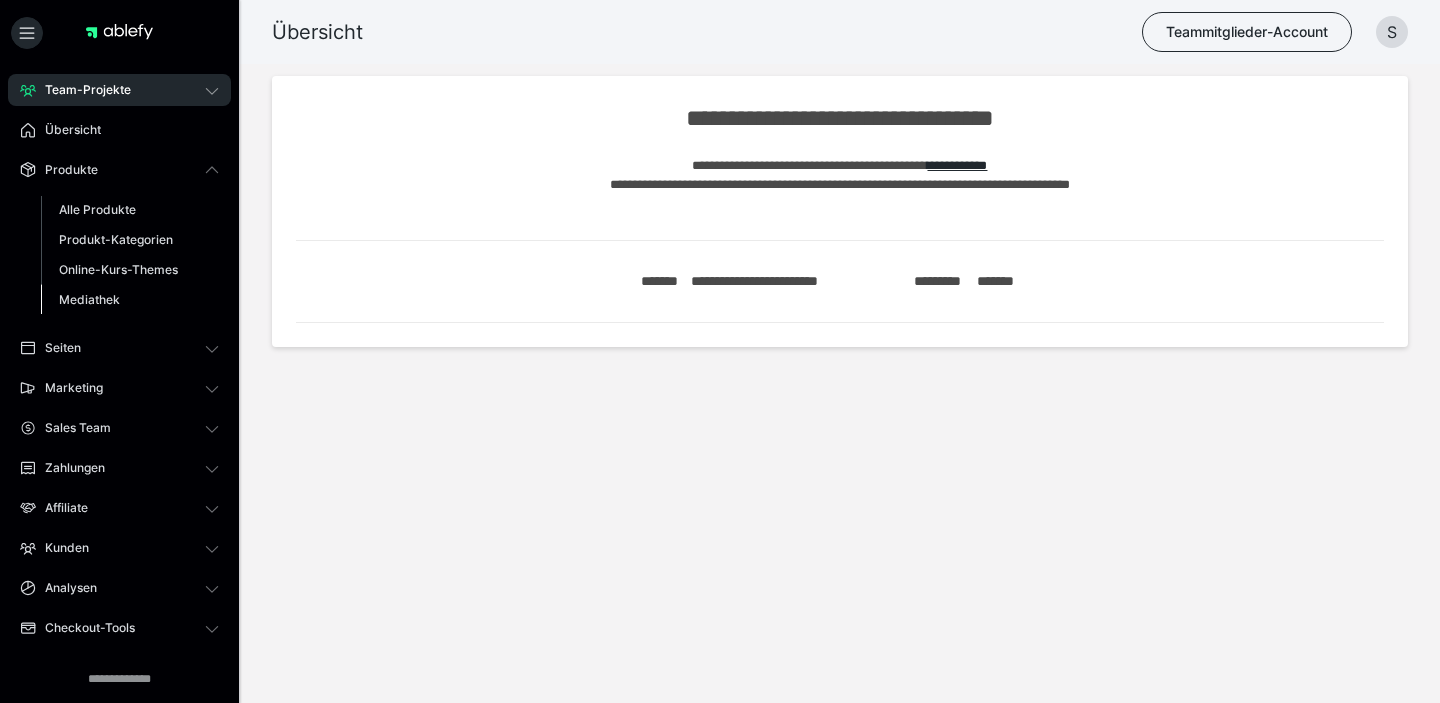 click on "Mediathek" at bounding box center [130, 300] 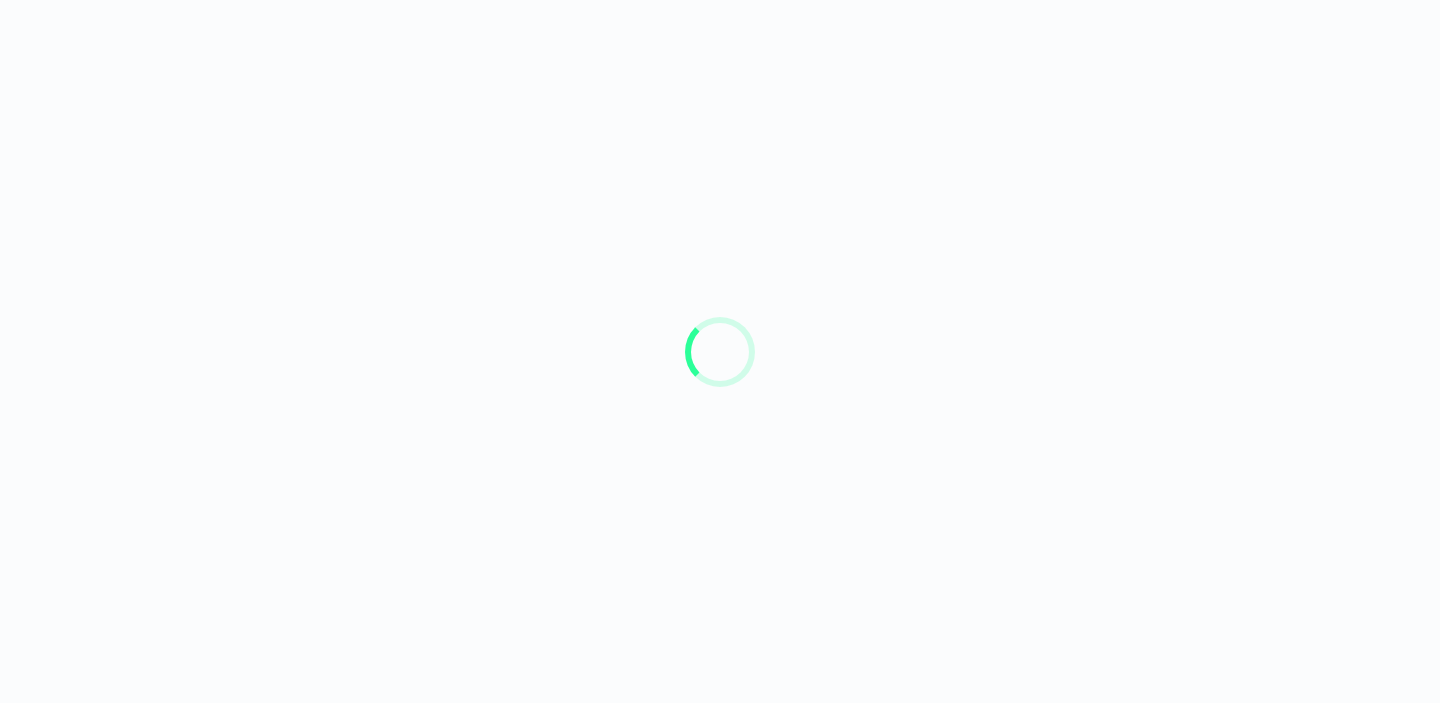 scroll, scrollTop: 0, scrollLeft: 0, axis: both 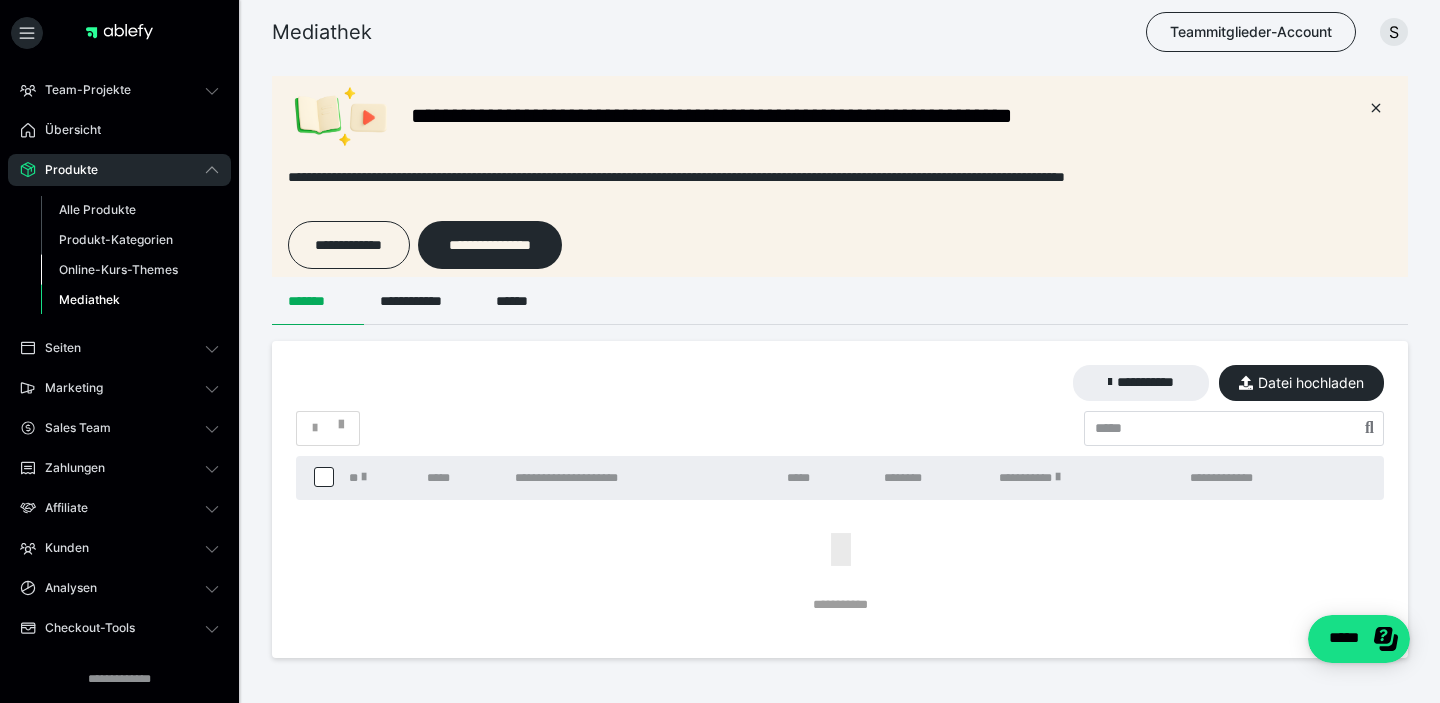click on "Online-Kurs-Themes" at bounding box center (118, 269) 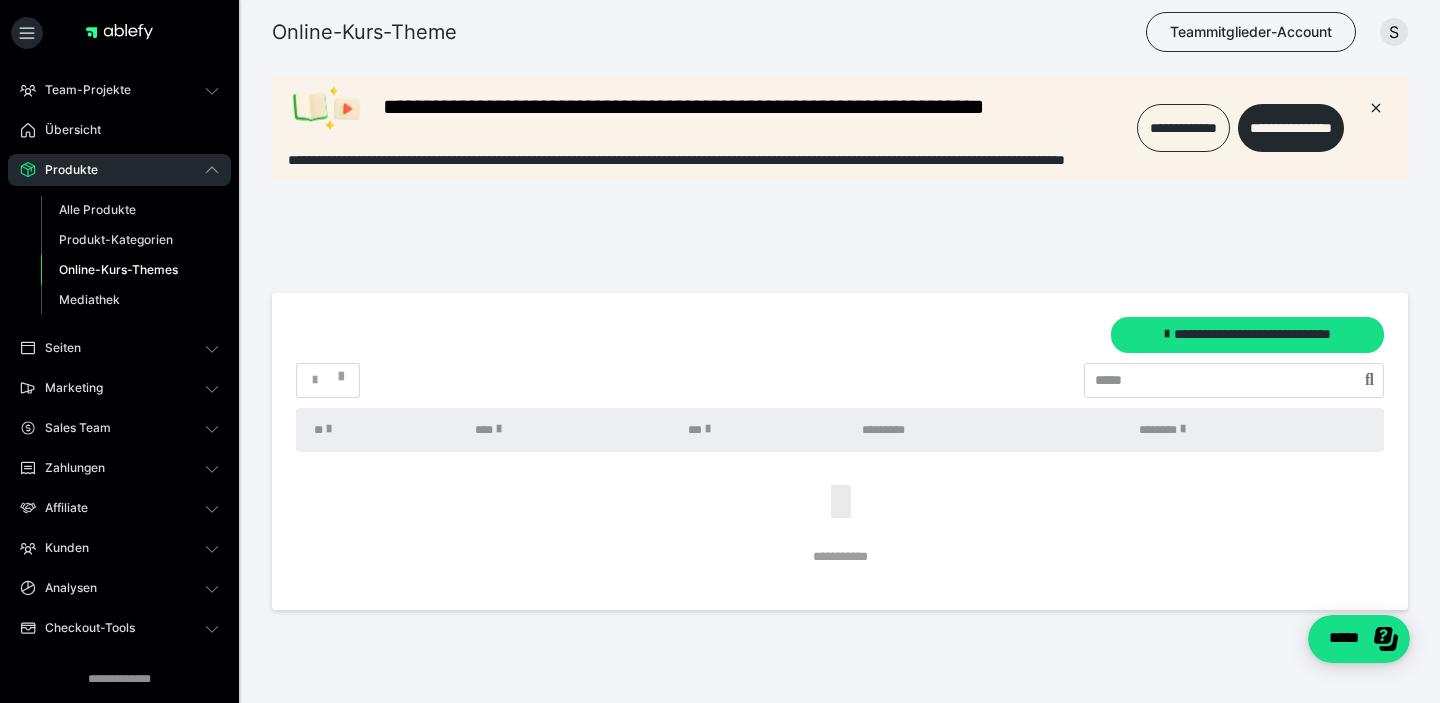 scroll, scrollTop: 0, scrollLeft: 0, axis: both 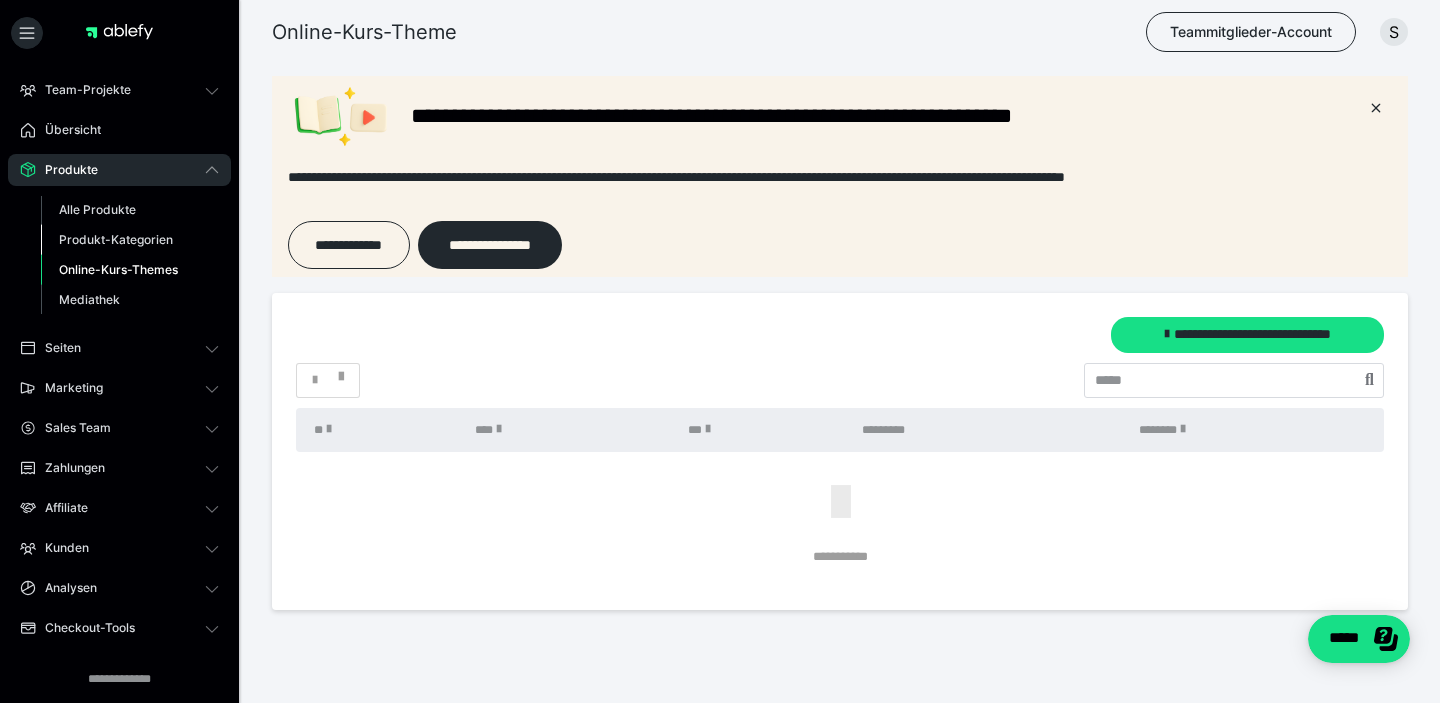 click on "Produkt-Kategorien" at bounding box center [116, 239] 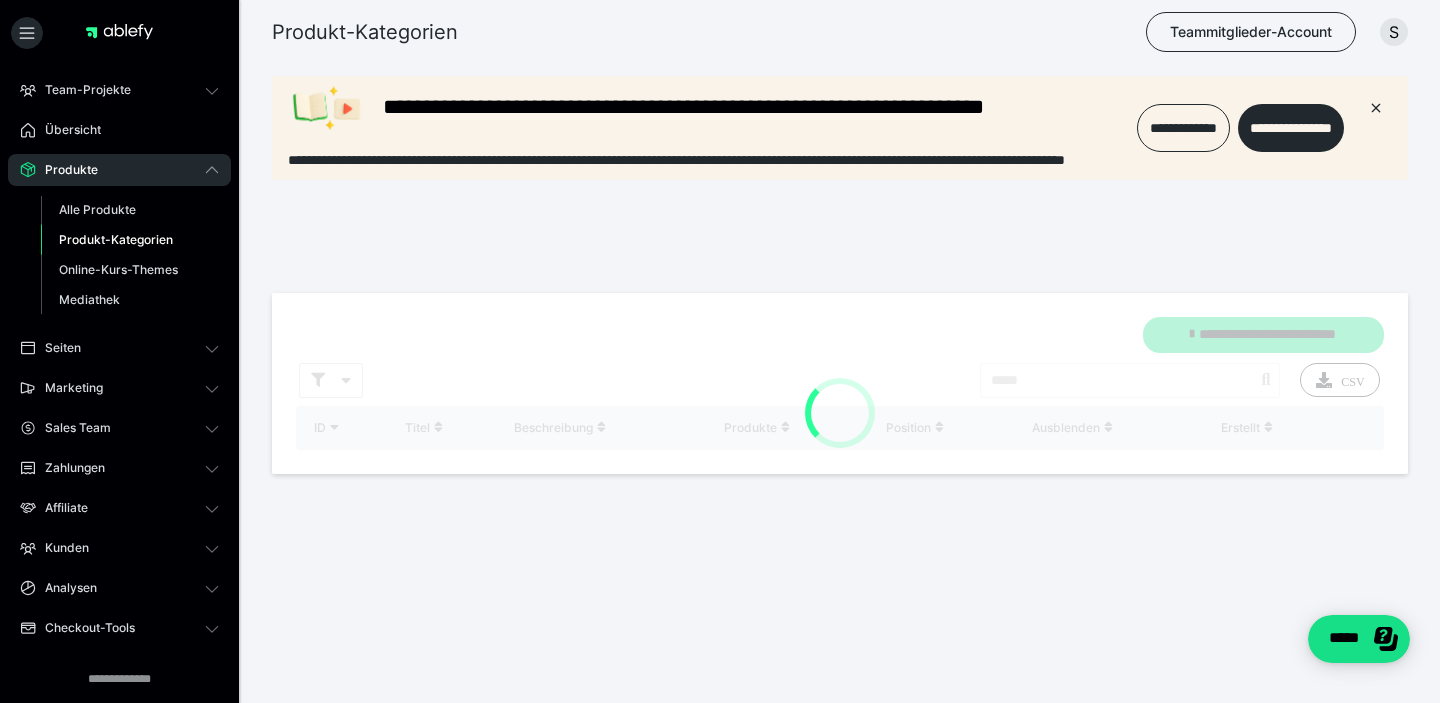 scroll, scrollTop: 0, scrollLeft: 0, axis: both 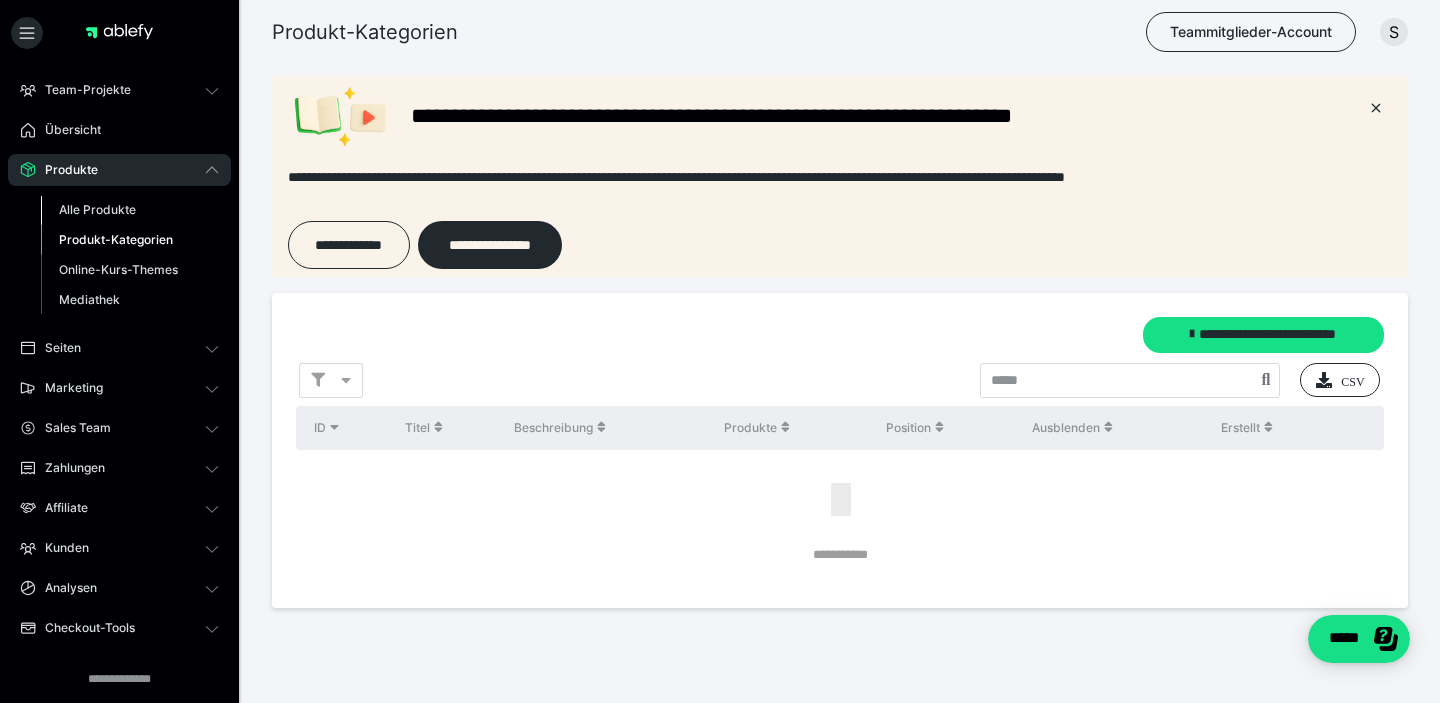 click on "Alle Produkte" at bounding box center [97, 209] 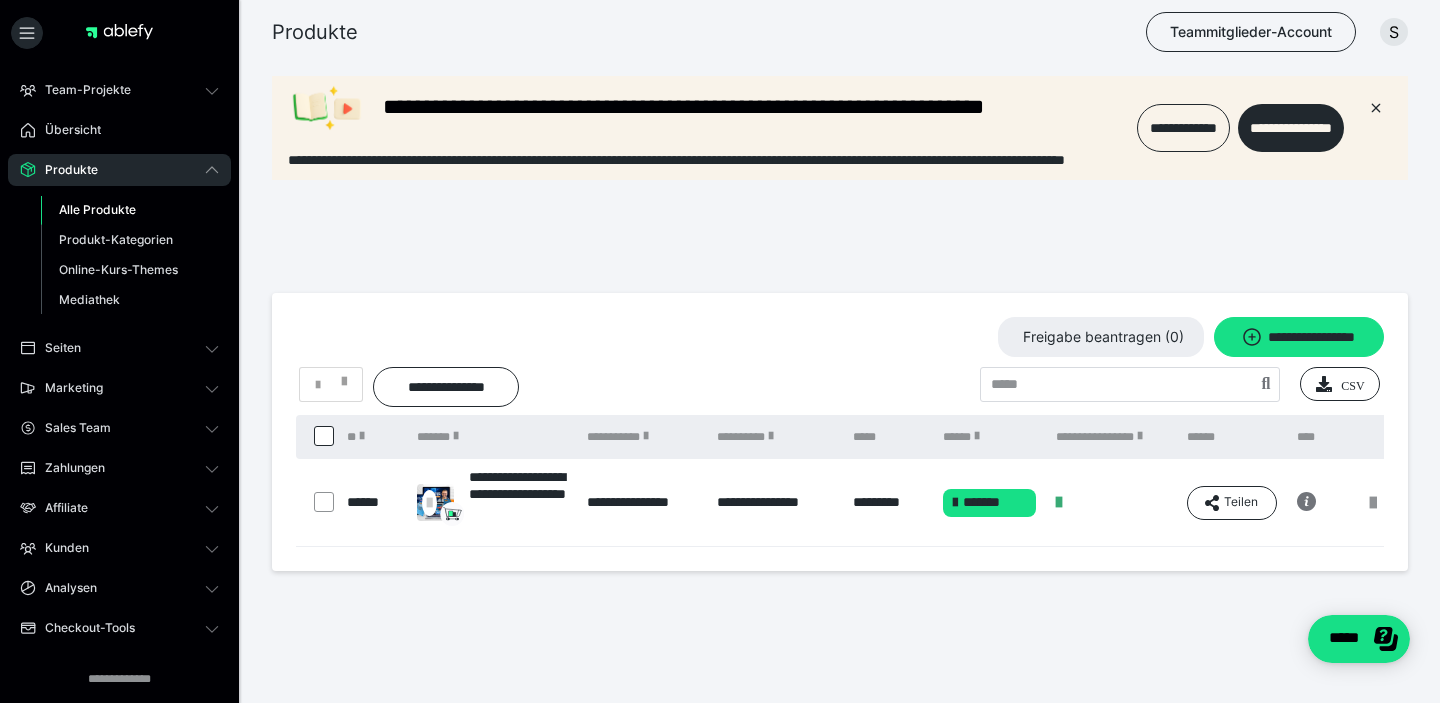 scroll, scrollTop: 0, scrollLeft: 0, axis: both 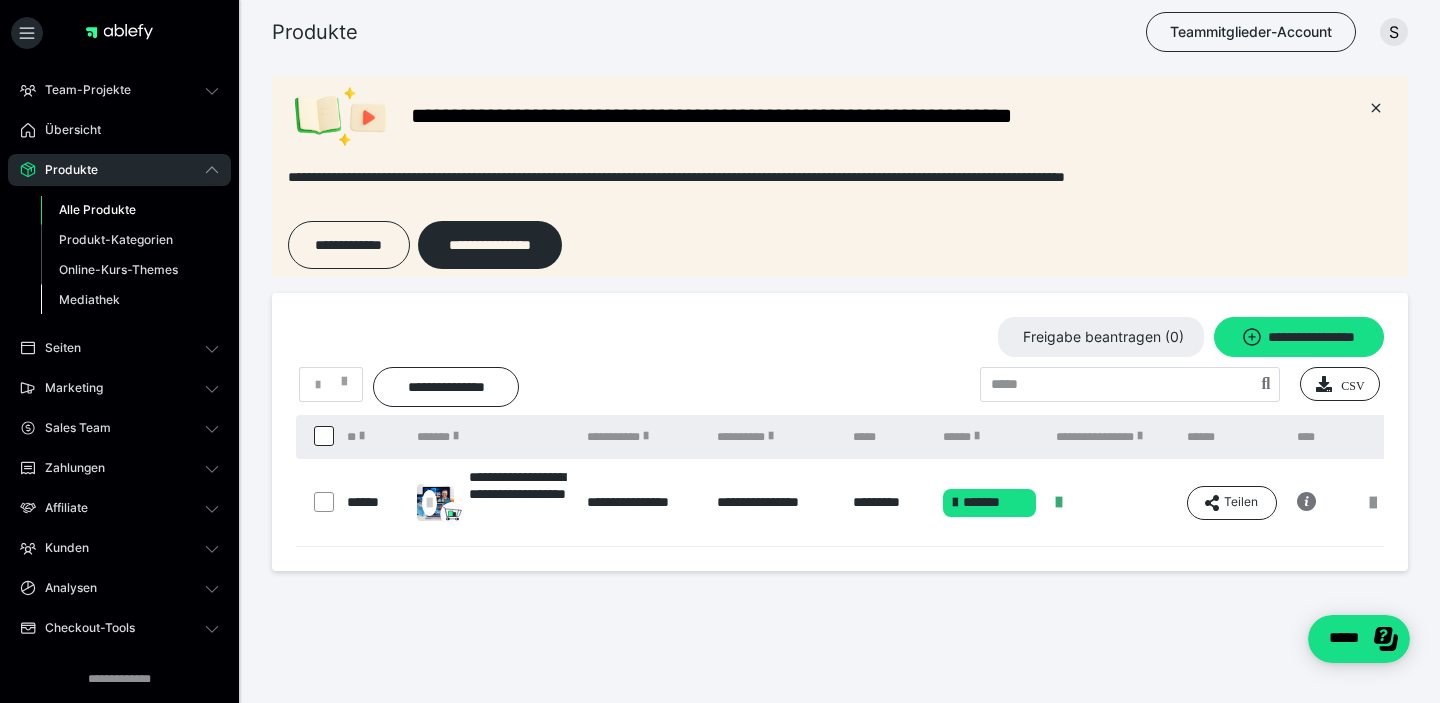 click on "Mediathek" at bounding box center (89, 299) 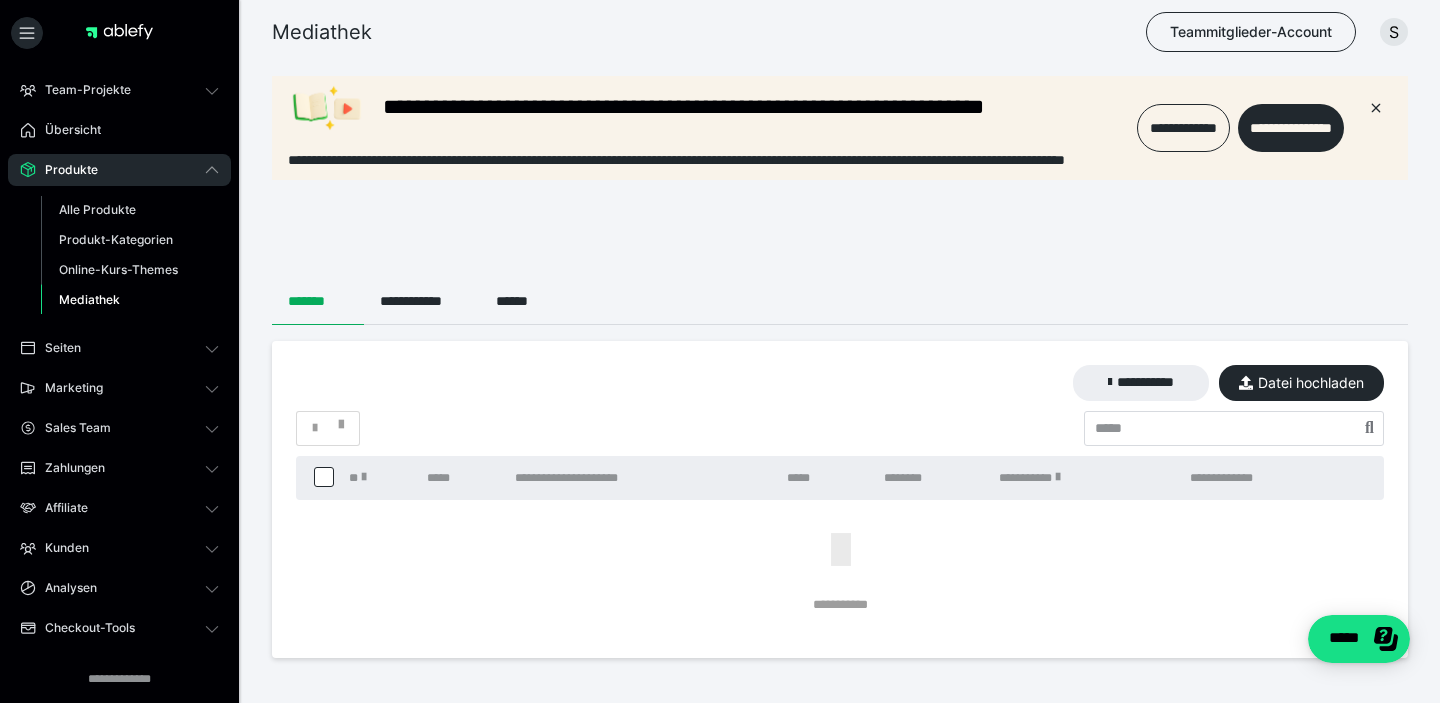 scroll, scrollTop: 0, scrollLeft: 0, axis: both 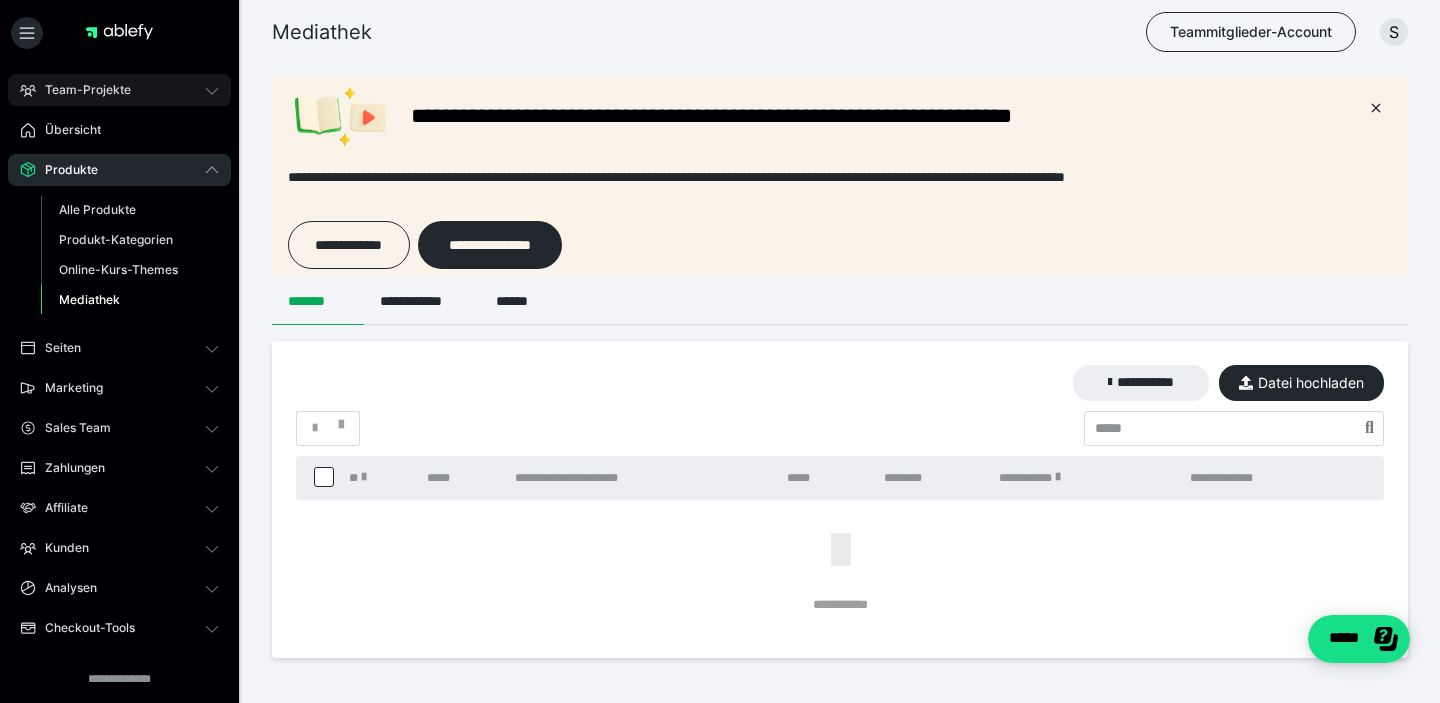 click 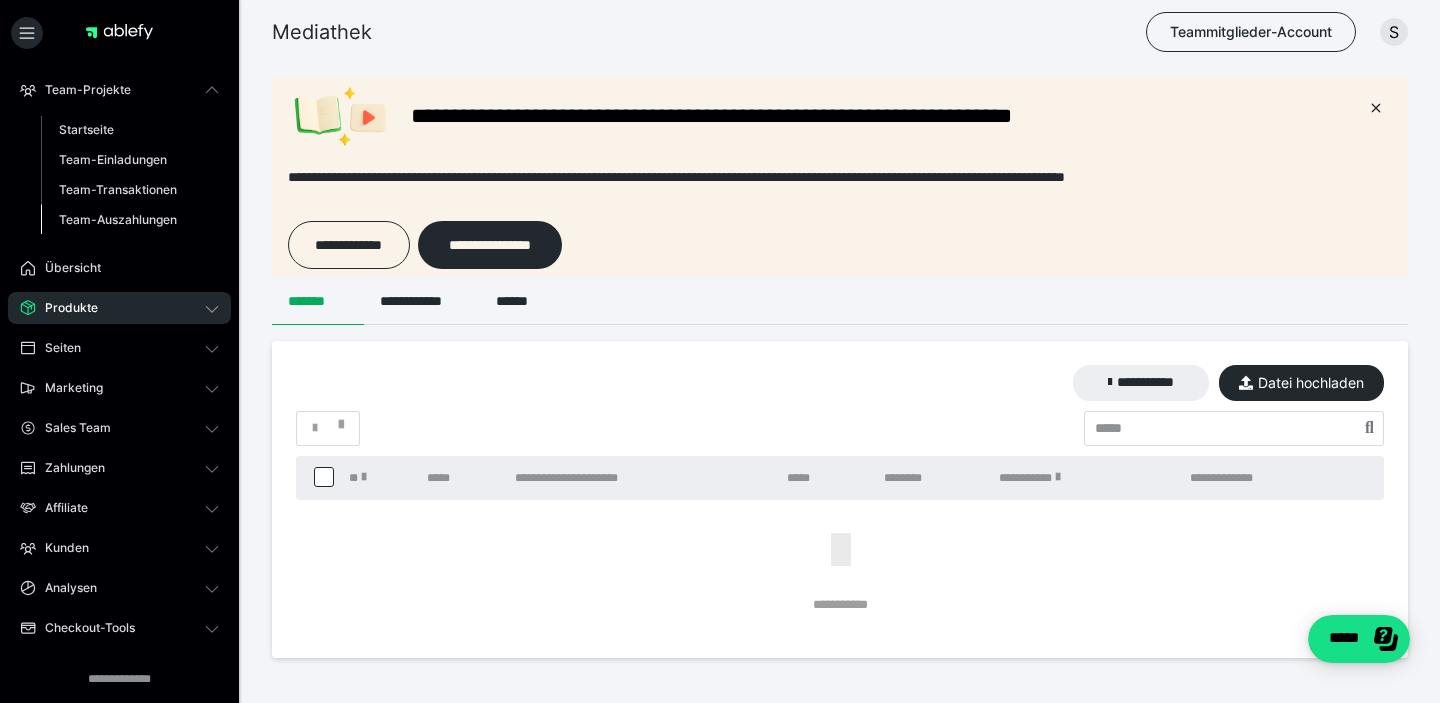 click on "Team-Auszahlungen" at bounding box center (118, 219) 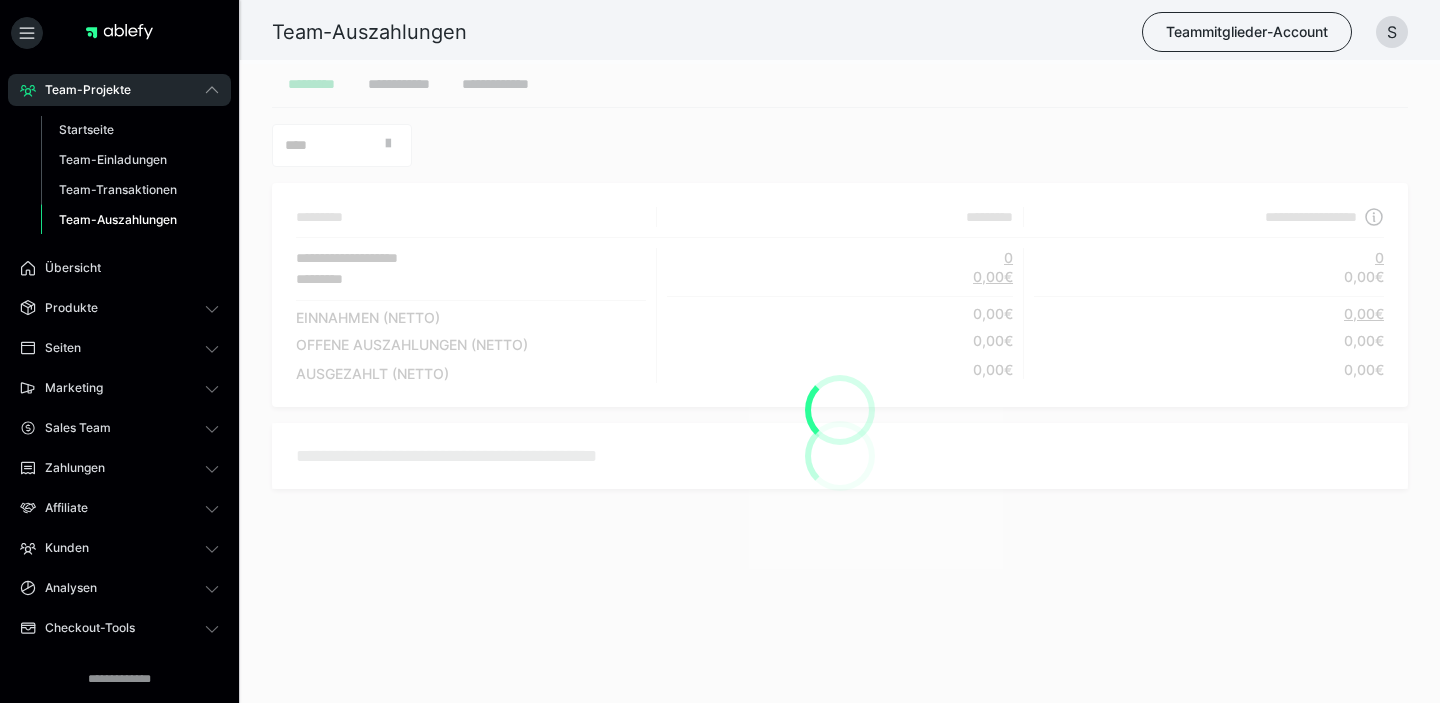 scroll, scrollTop: 0, scrollLeft: 0, axis: both 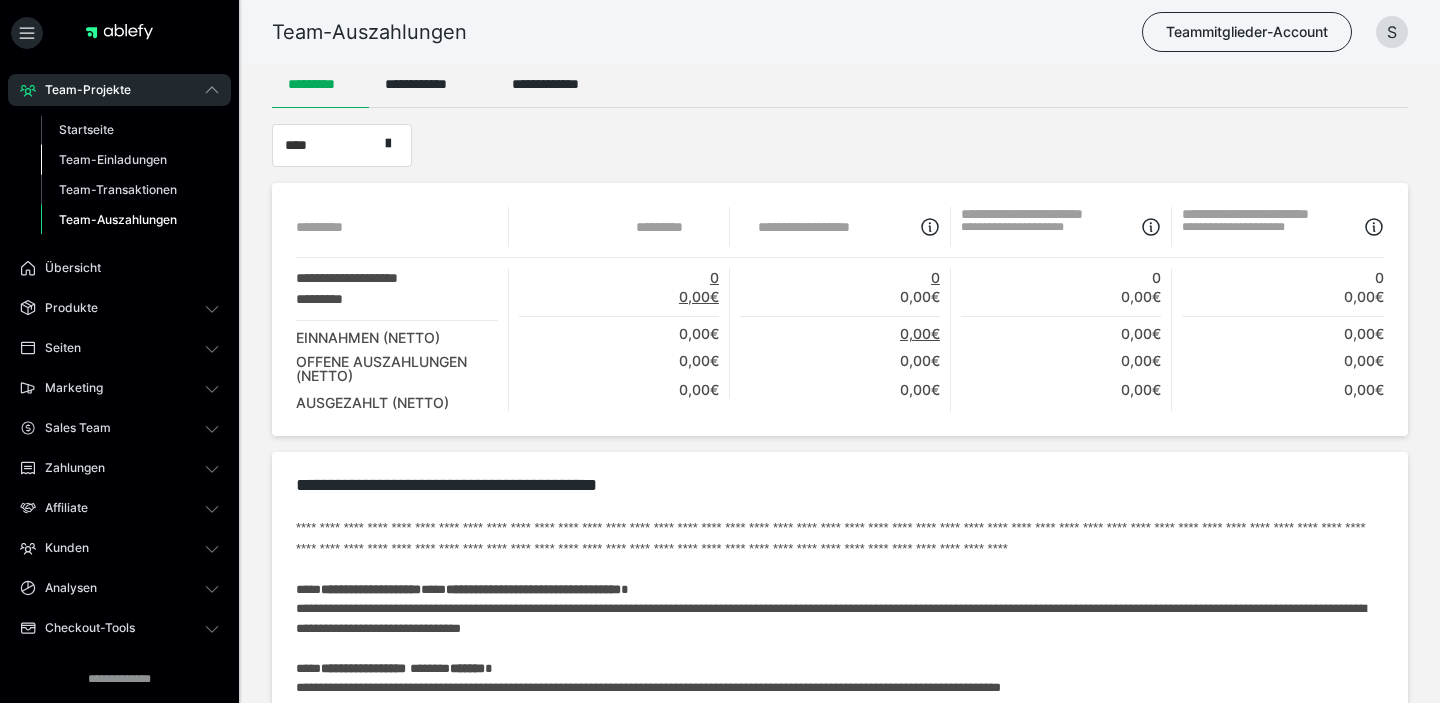 click on "Team-Einladungen" at bounding box center [113, 159] 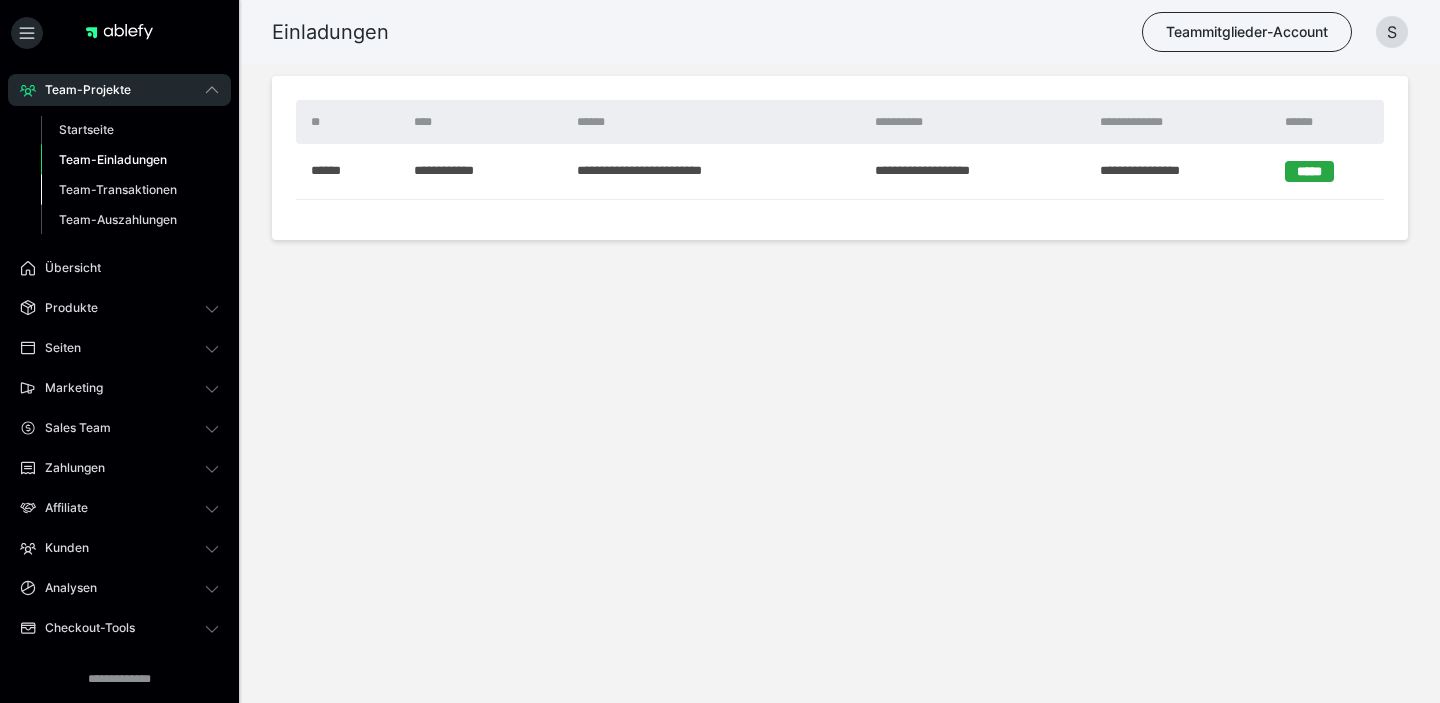 click on "Team-Transaktionen" at bounding box center (118, 189) 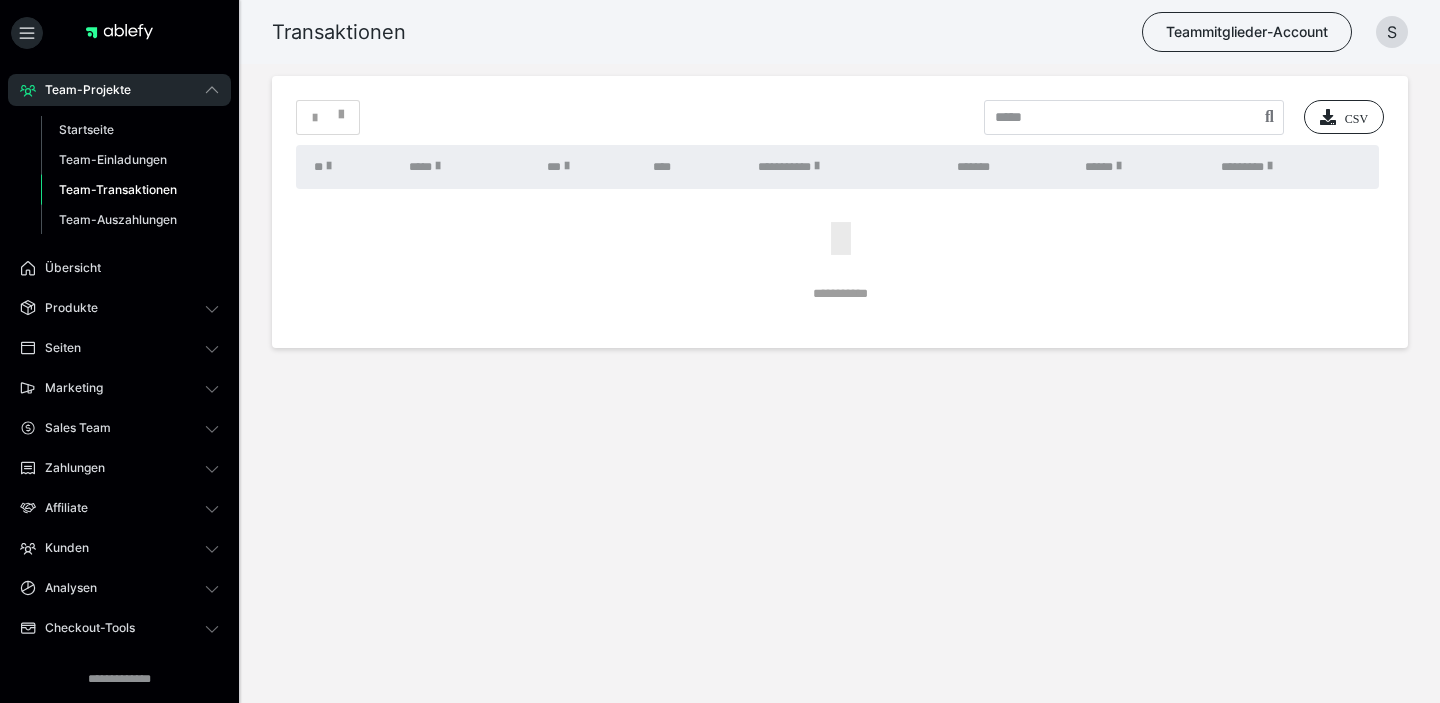 click 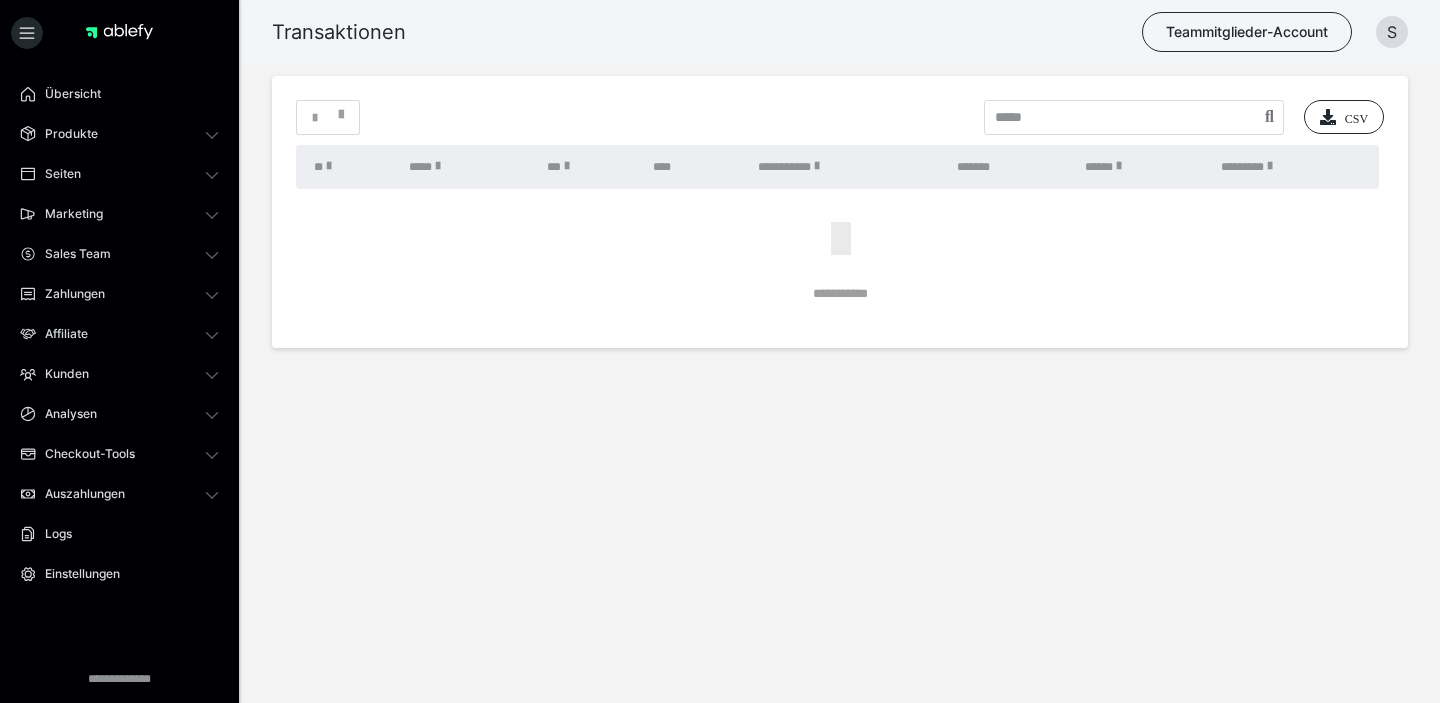 scroll, scrollTop: 0, scrollLeft: 0, axis: both 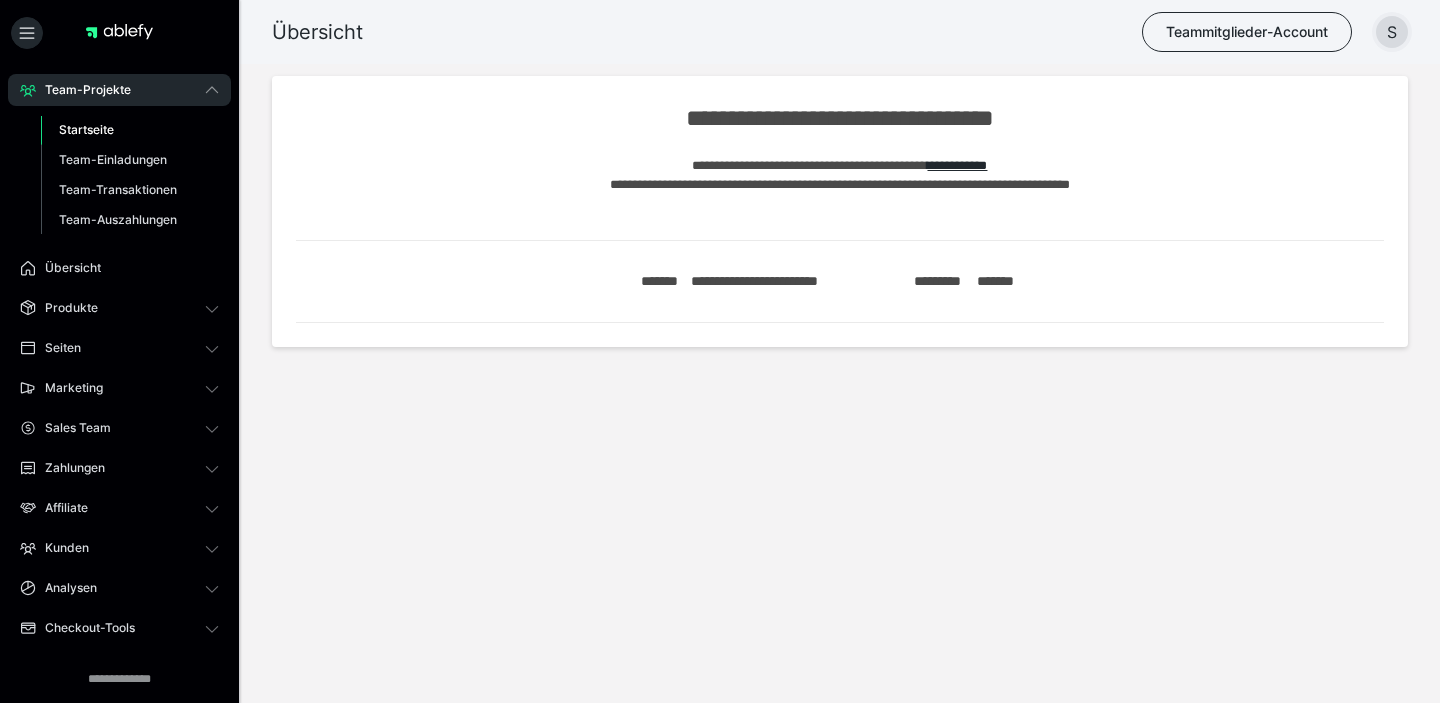 click on "S" at bounding box center (1392, 32) 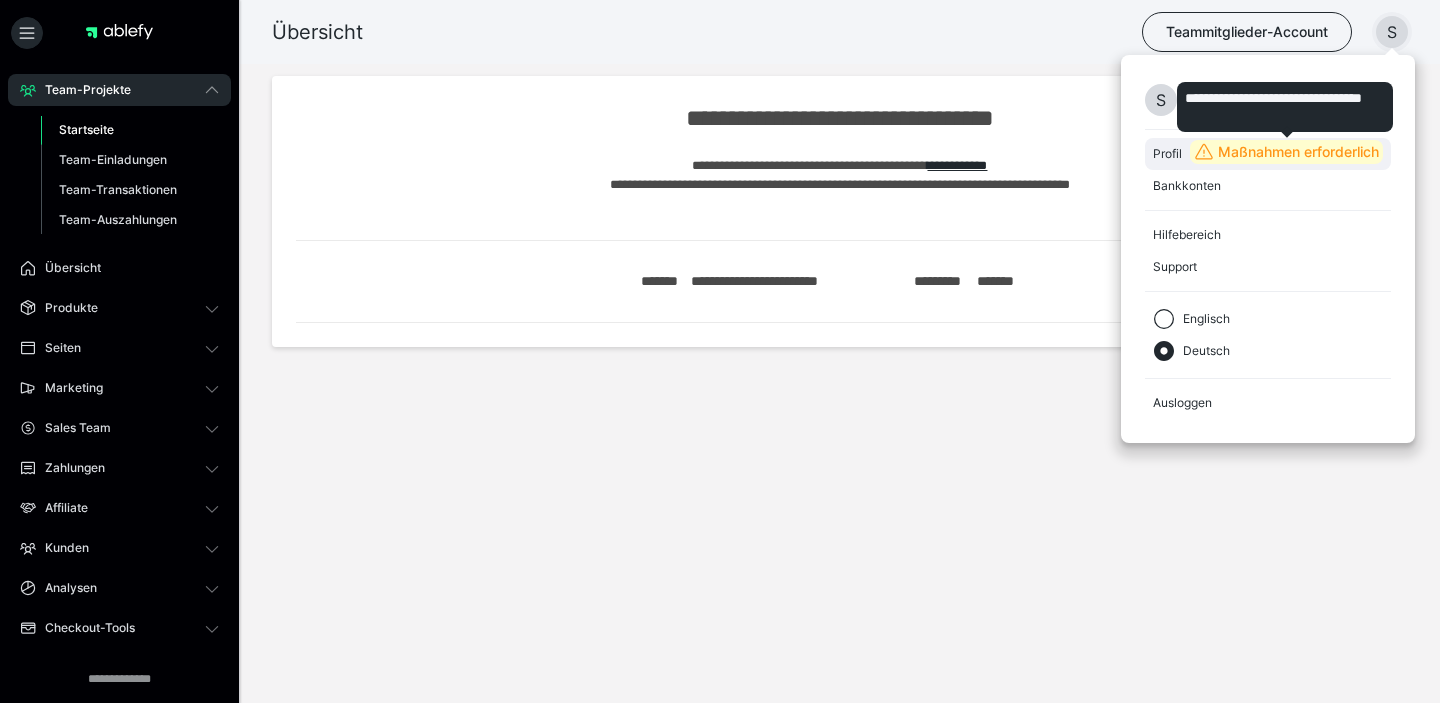 click on "Maßnahmen erforderlich" at bounding box center [1298, 152] 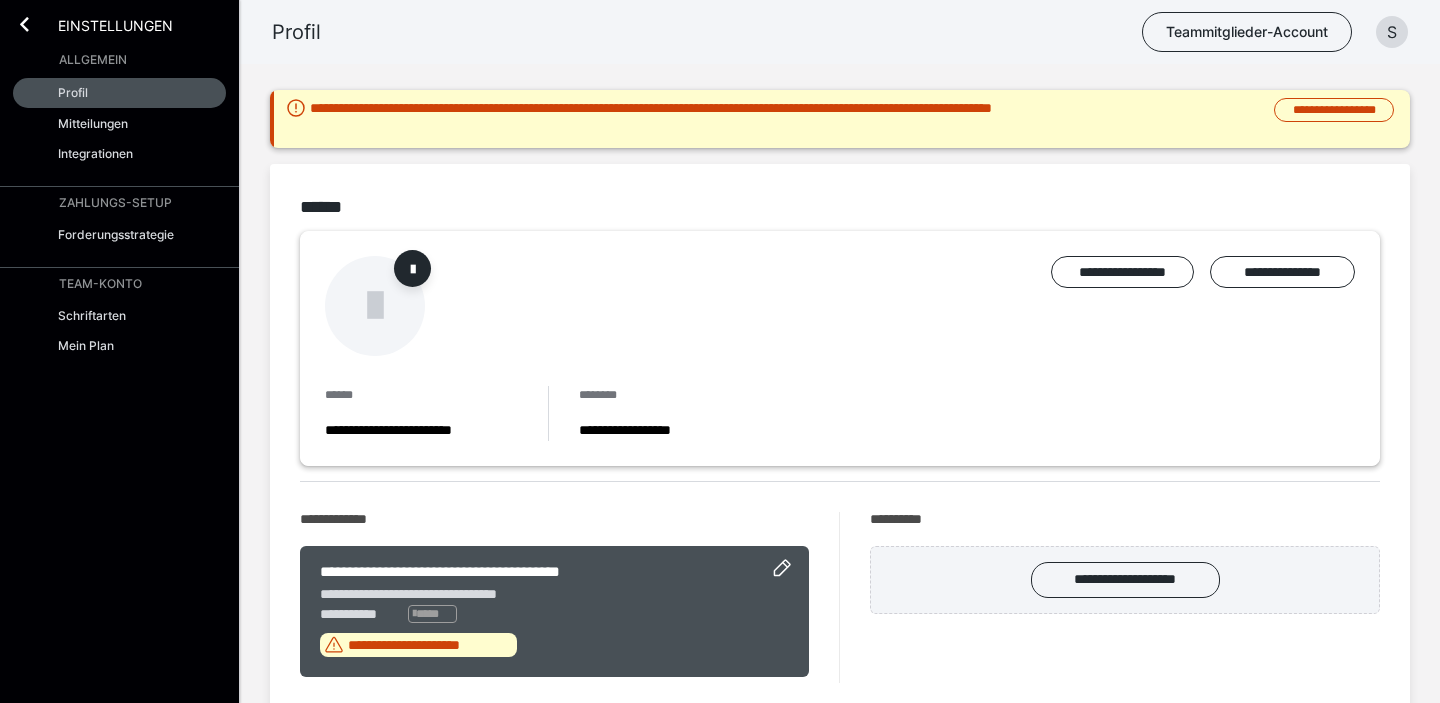 click on "S" at bounding box center [1392, 32] 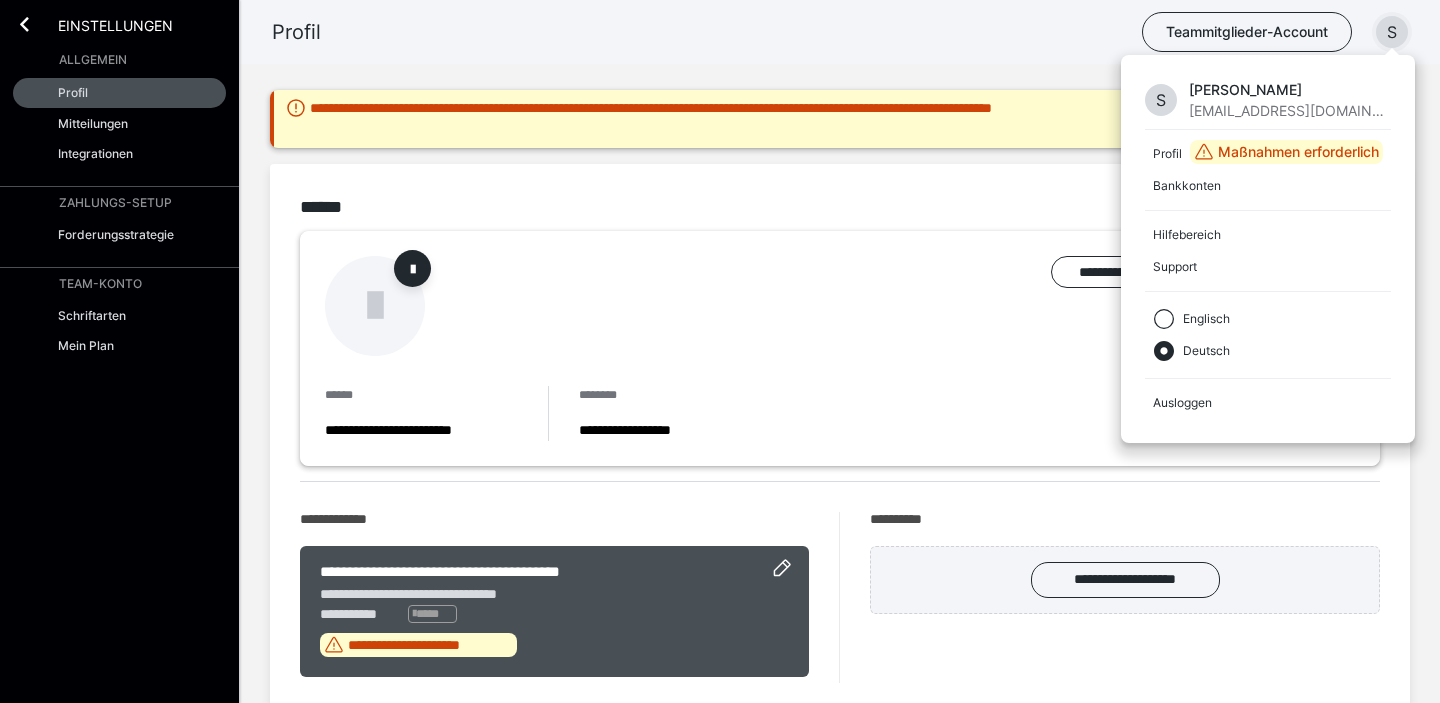 click on "S [PERSON_NAME] [EMAIL_ADDRESS][DOMAIN_NAME] Profil Maßnahmen erforderlich Bankkonten Hilfebereich Support Englisch Deutsch Ausloggen" at bounding box center [1268, 249] 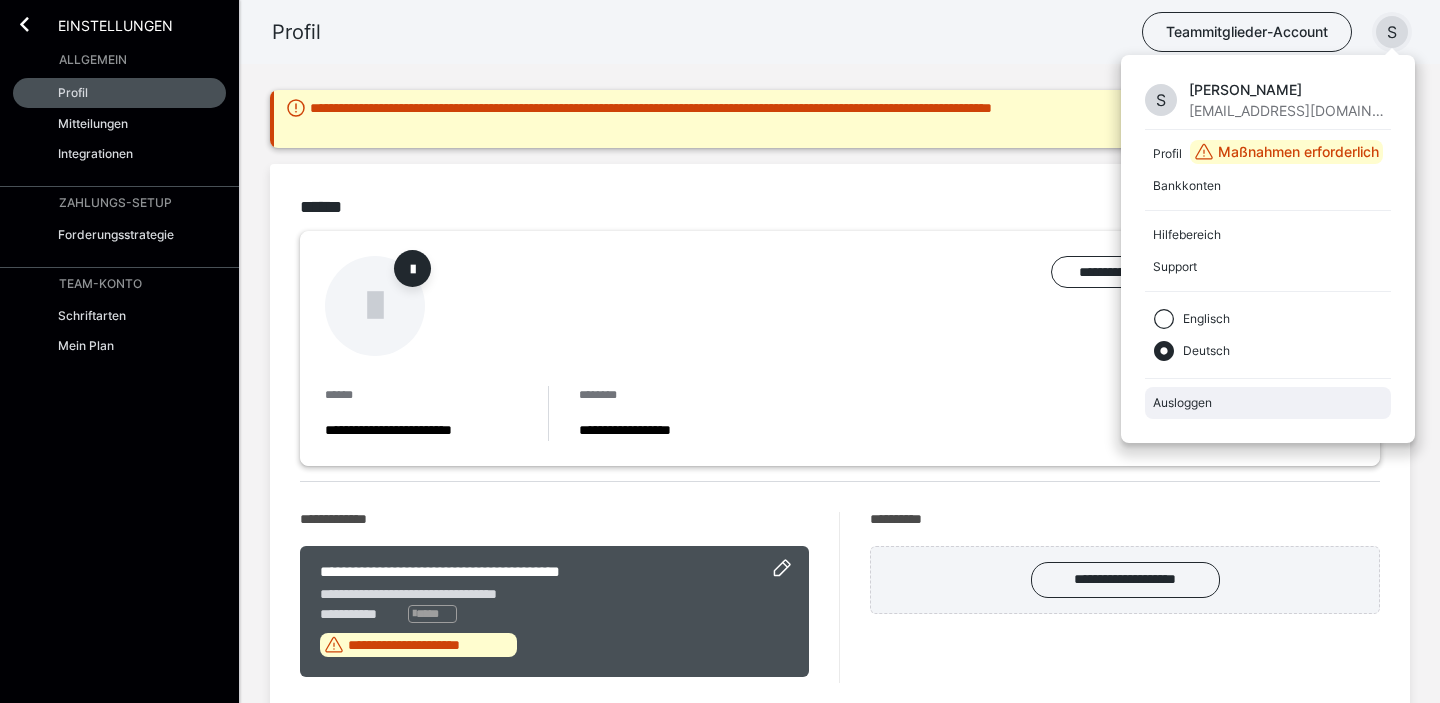 click on "Ausloggen" at bounding box center [1268, 403] 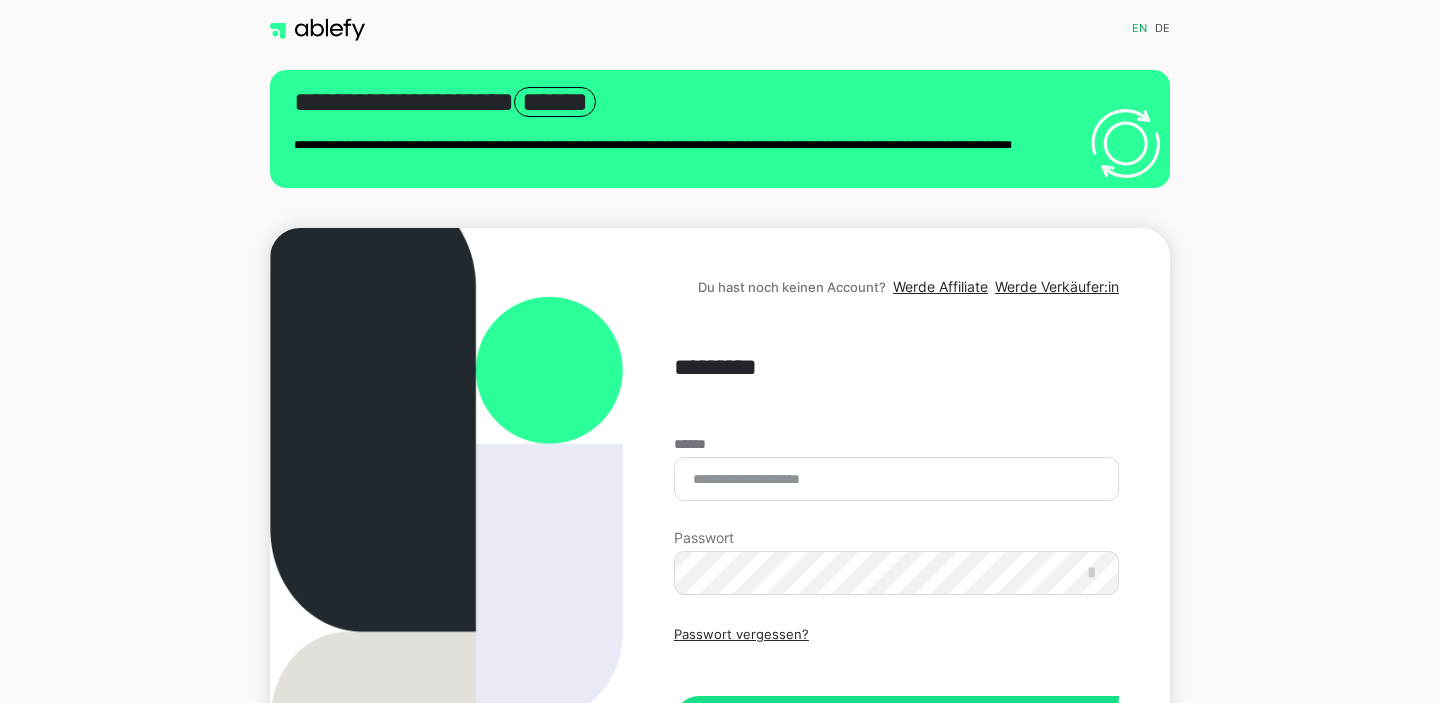 scroll, scrollTop: 0, scrollLeft: 0, axis: both 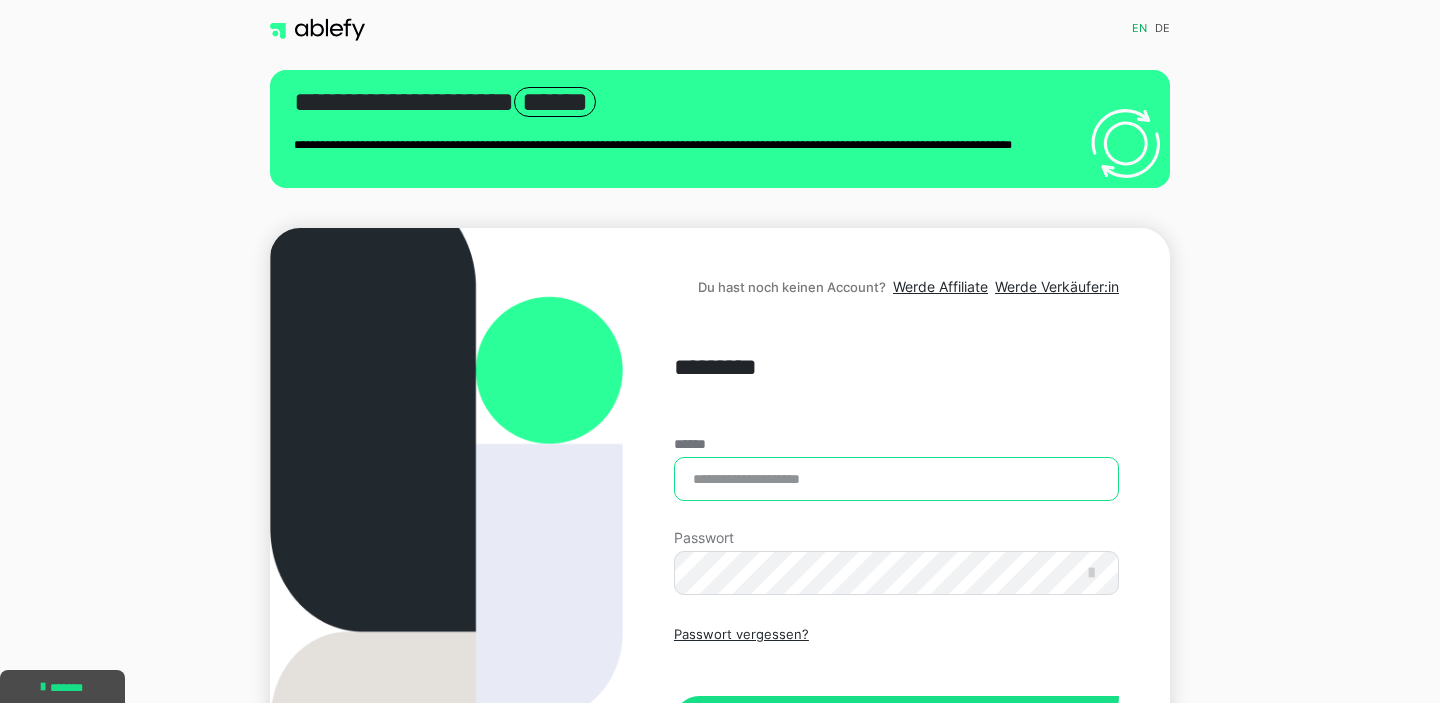 click on "******" at bounding box center [896, 479] 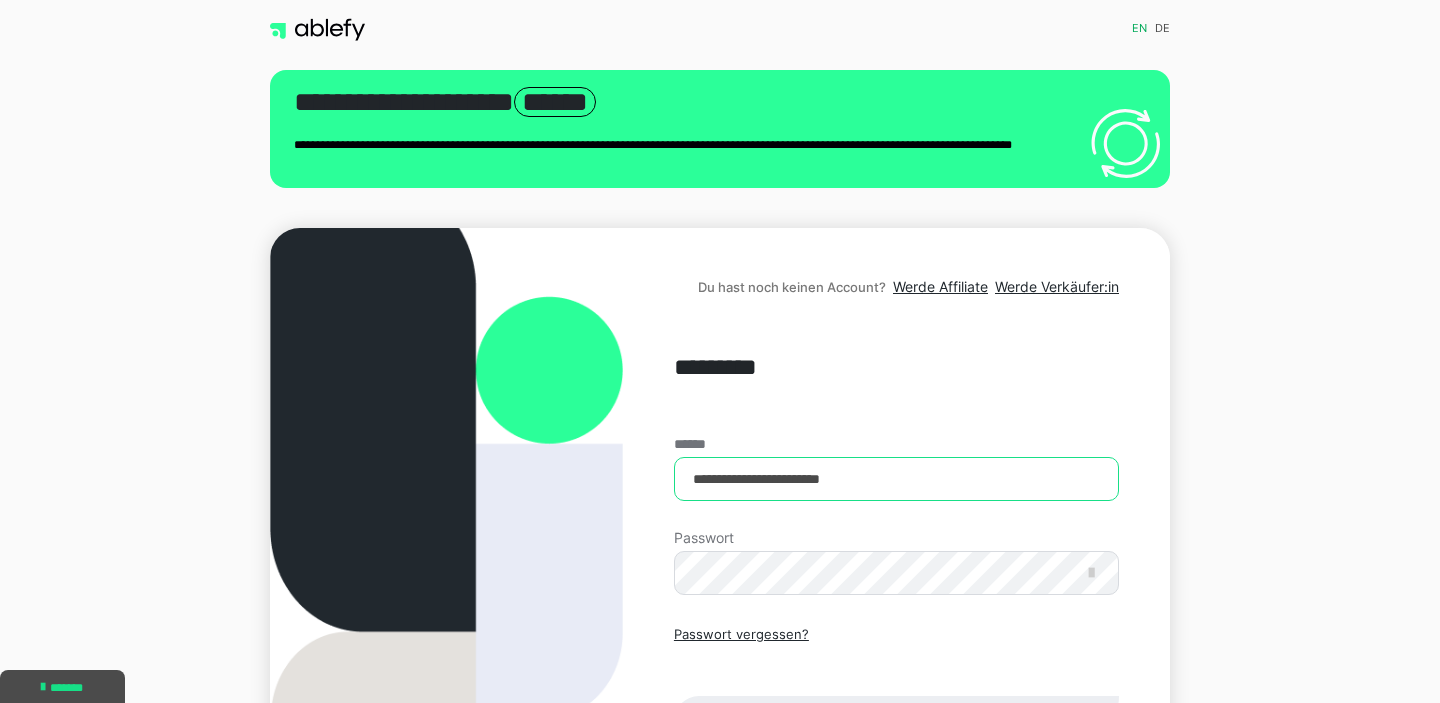 type on "**********" 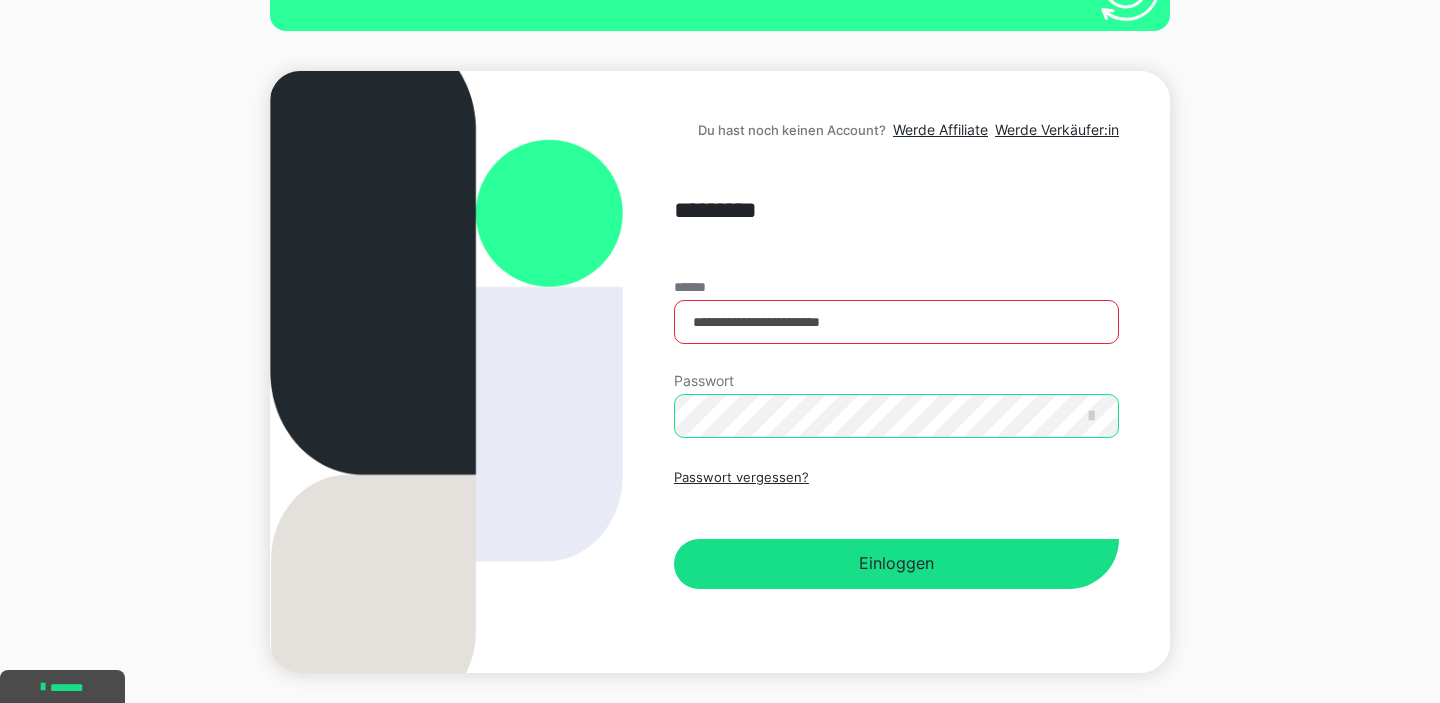 scroll, scrollTop: 214, scrollLeft: 0, axis: vertical 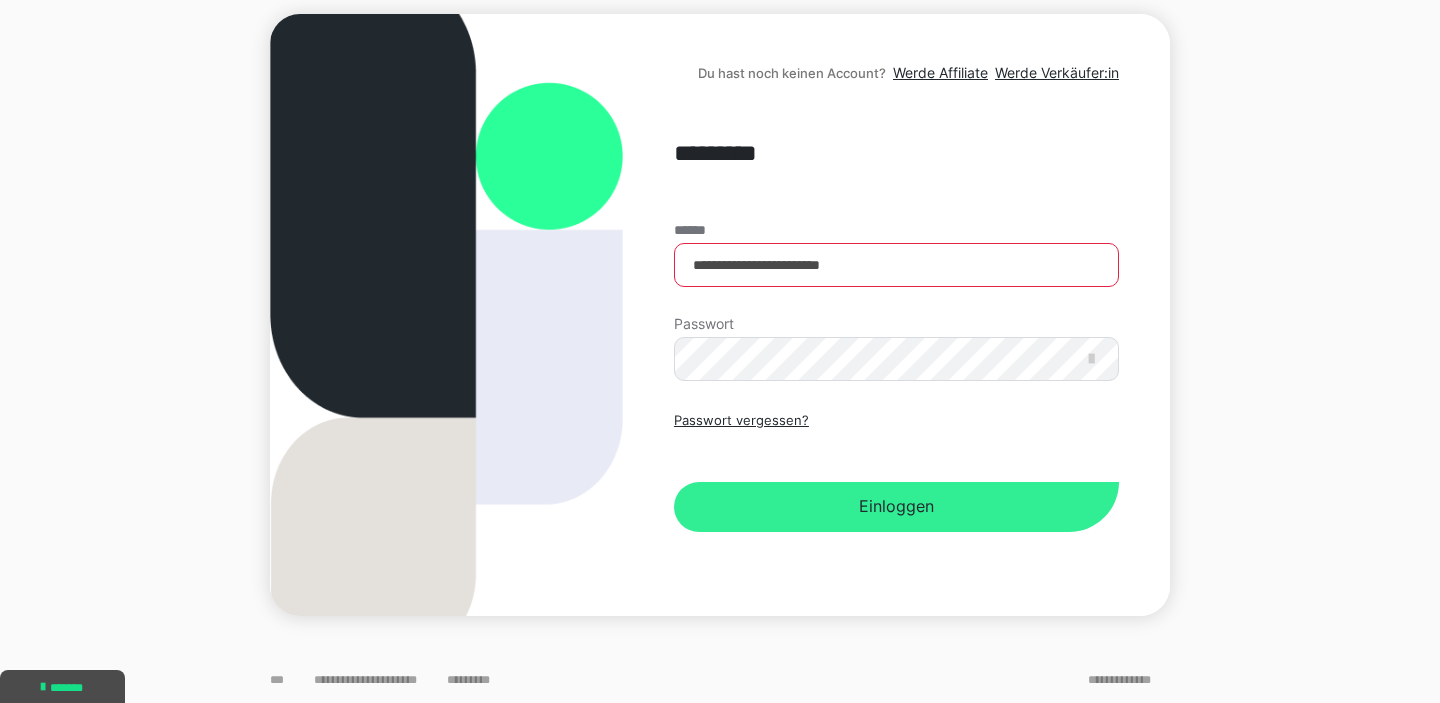 click on "Einloggen" at bounding box center (896, 507) 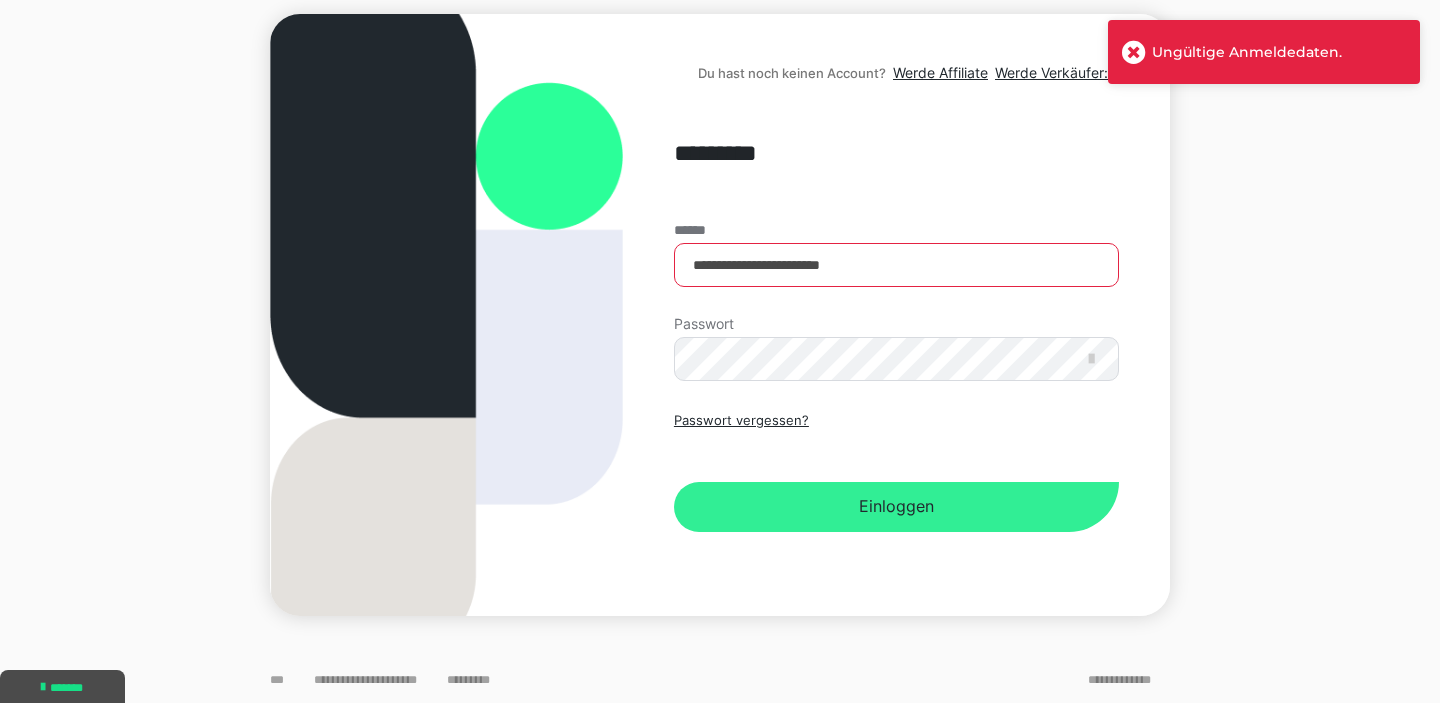 type 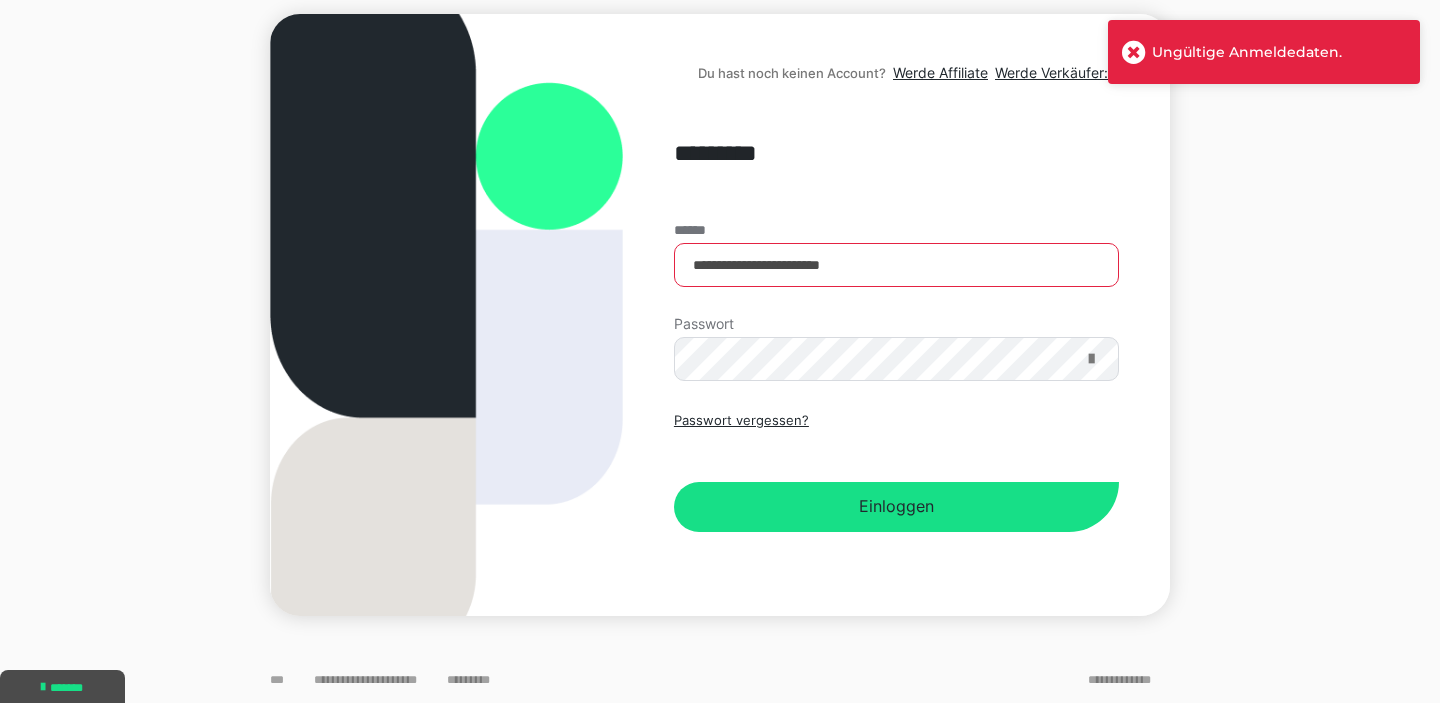 click at bounding box center [1091, 359] 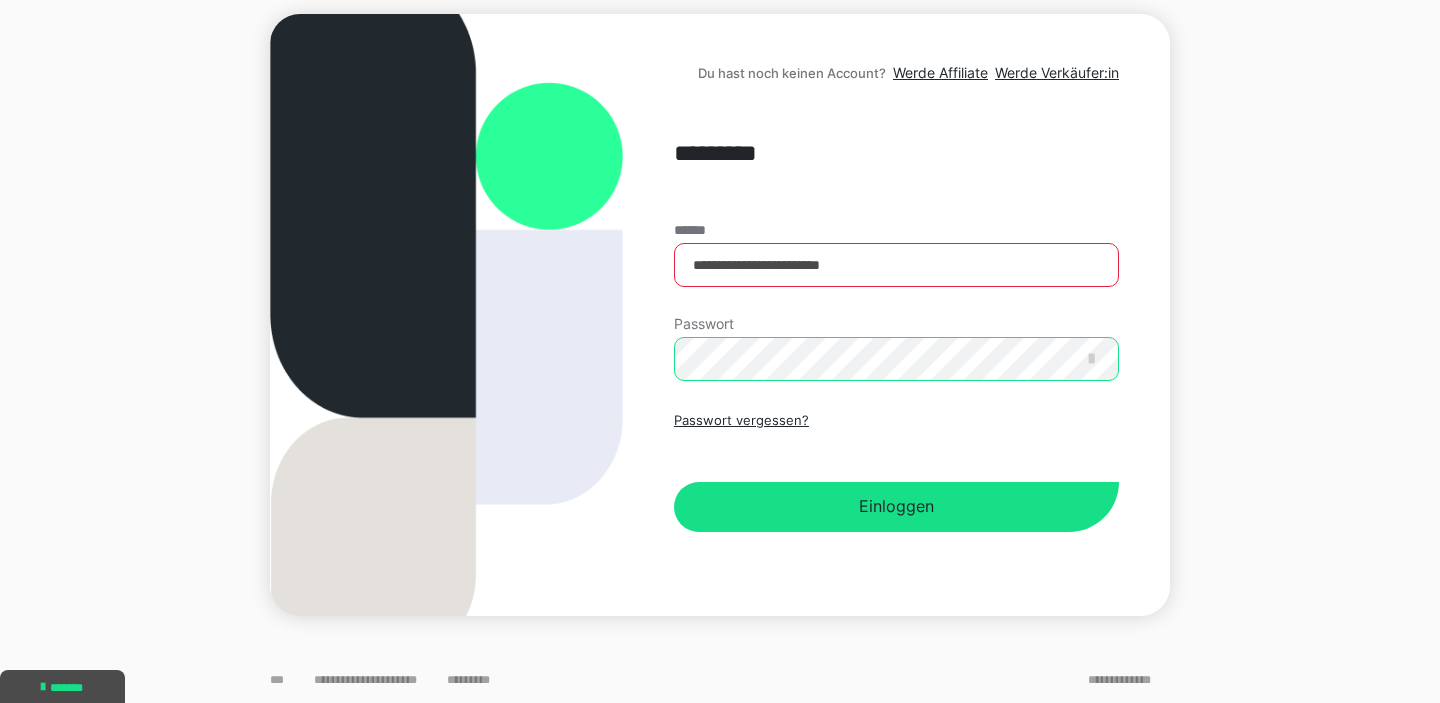 click on "**********" at bounding box center [720, 315] 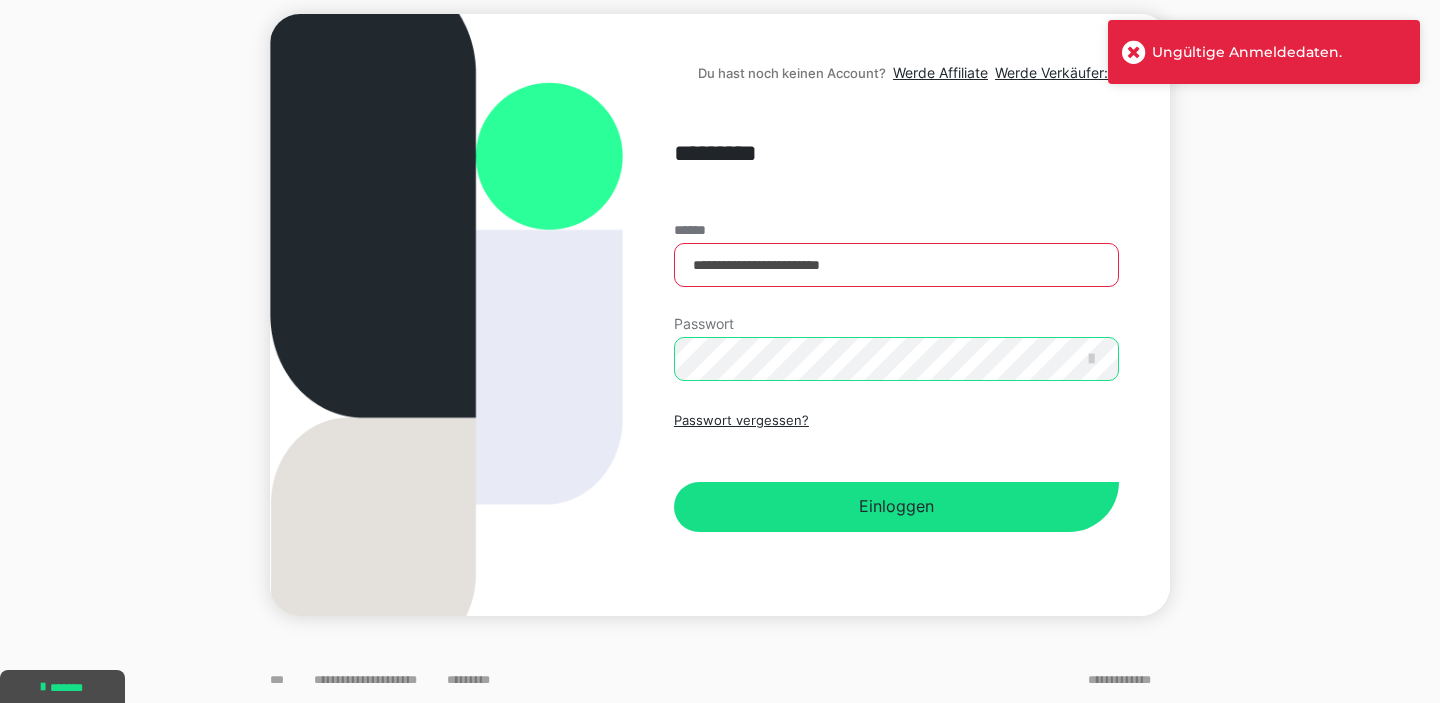 scroll, scrollTop: 0, scrollLeft: 0, axis: both 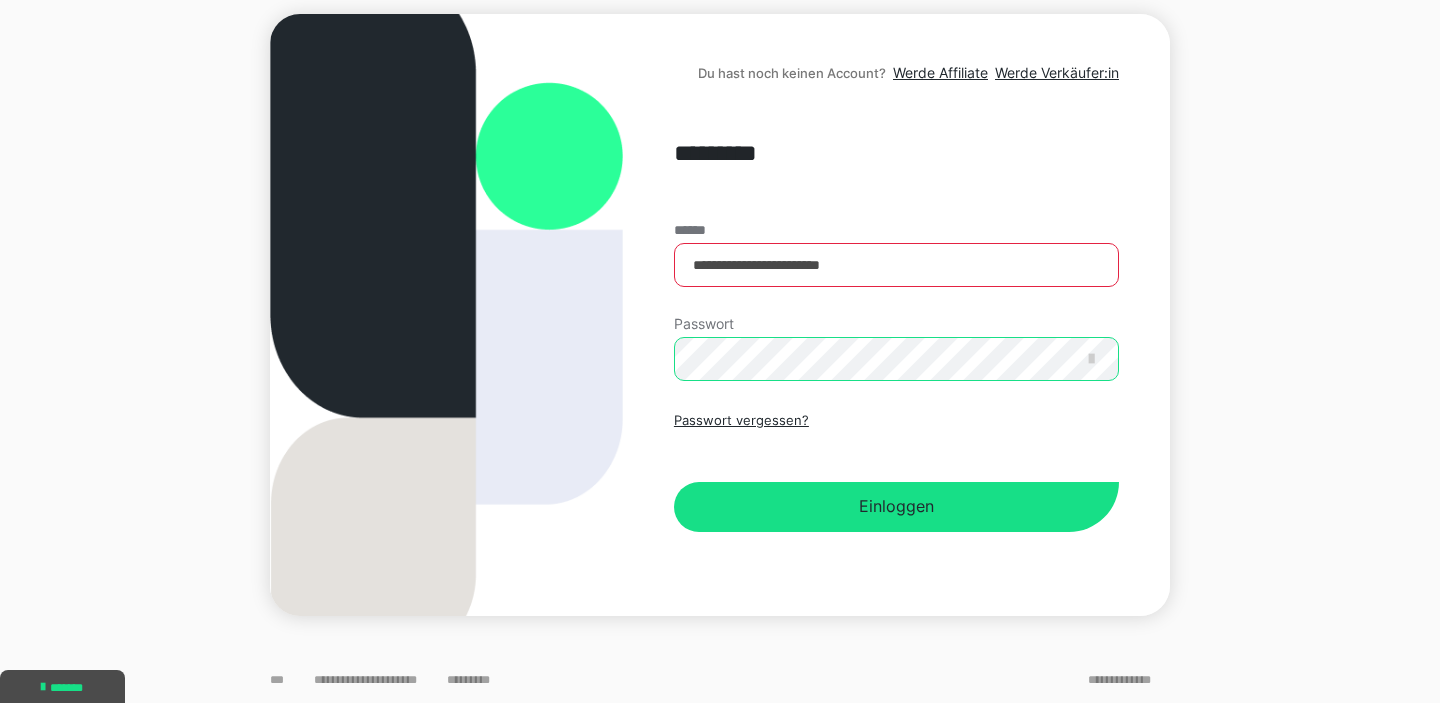 click on "**********" at bounding box center [720, 315] 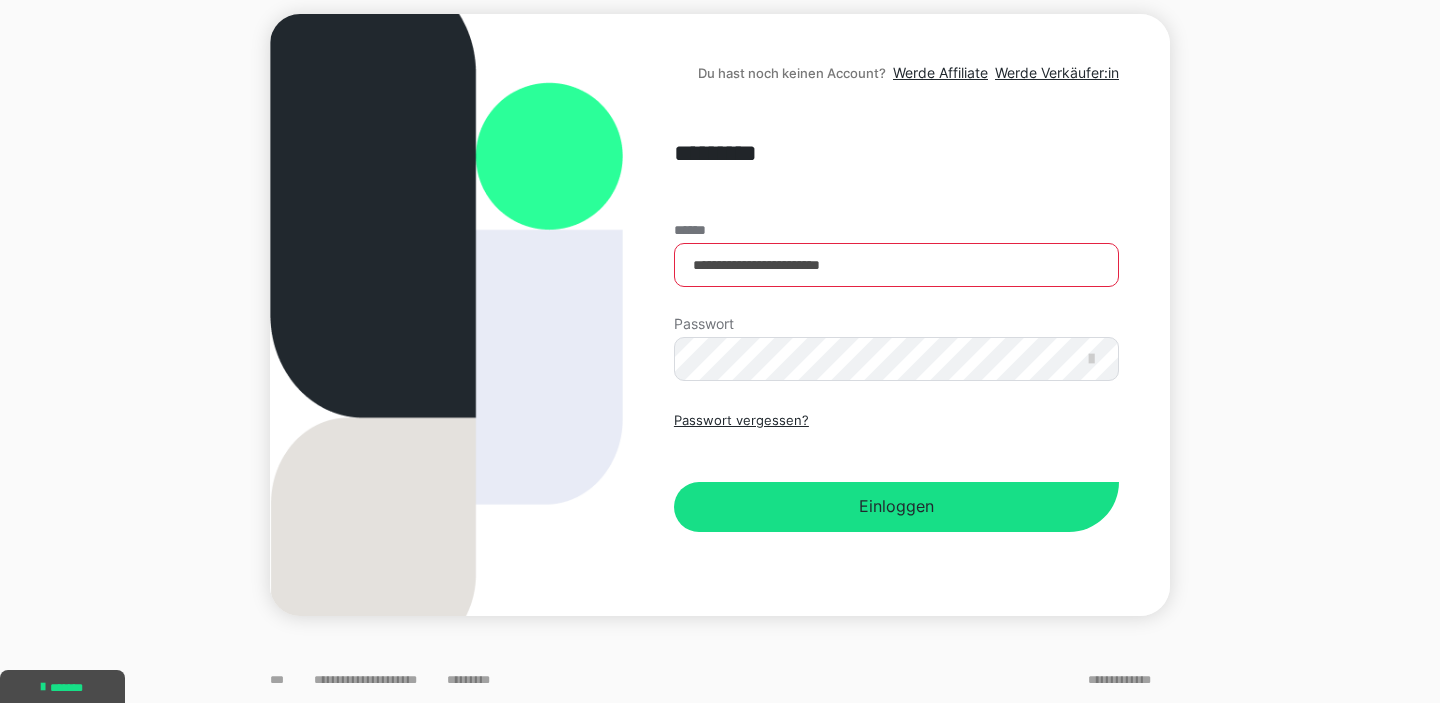 click on "**********" at bounding box center (896, 377) 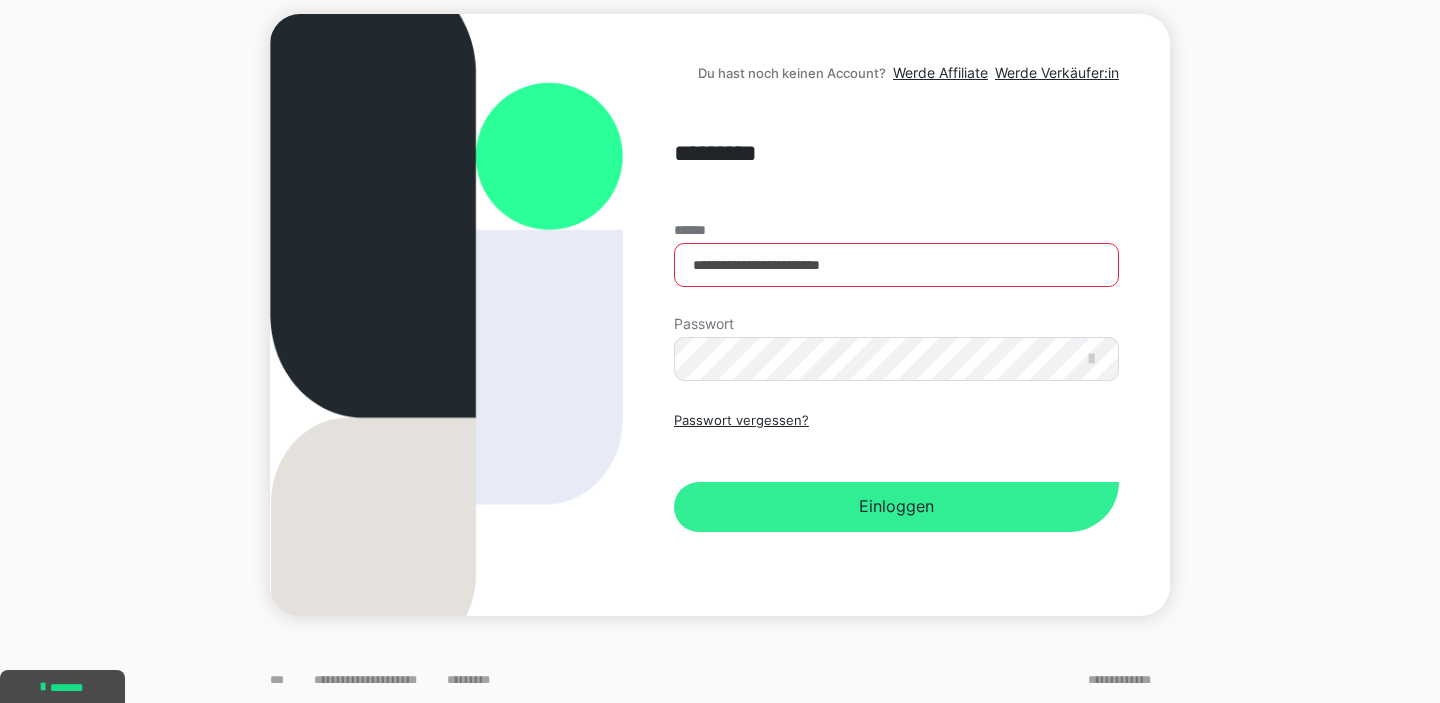 click on "Einloggen" at bounding box center [896, 507] 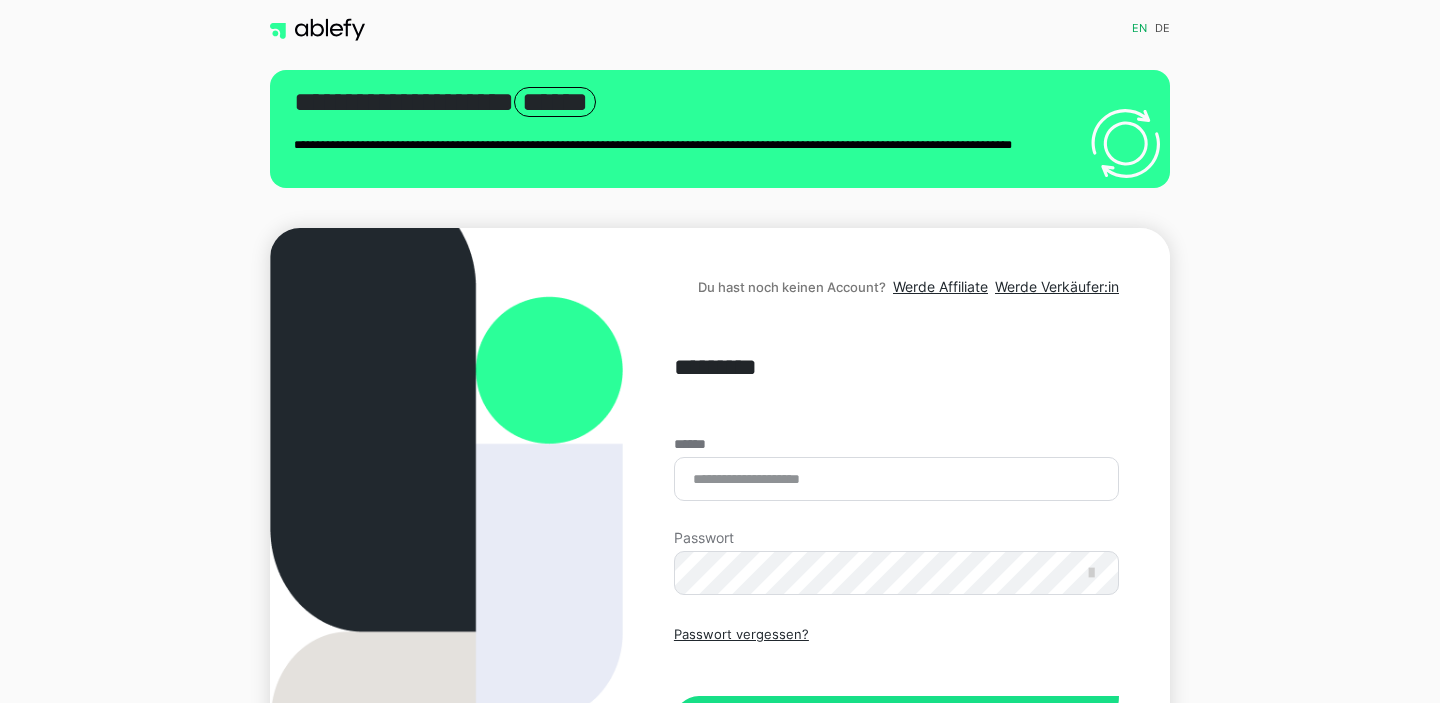 scroll, scrollTop: 0, scrollLeft: 0, axis: both 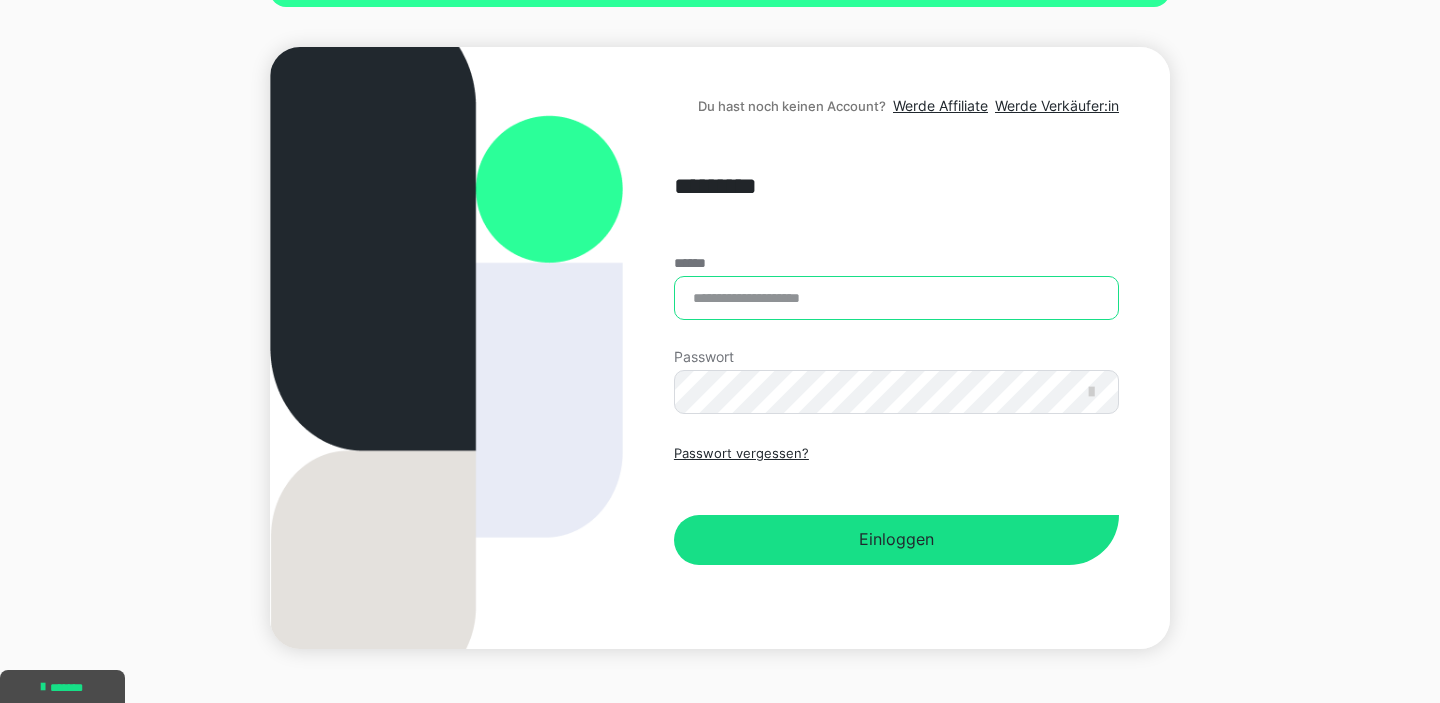 click on "******" at bounding box center (896, 298) 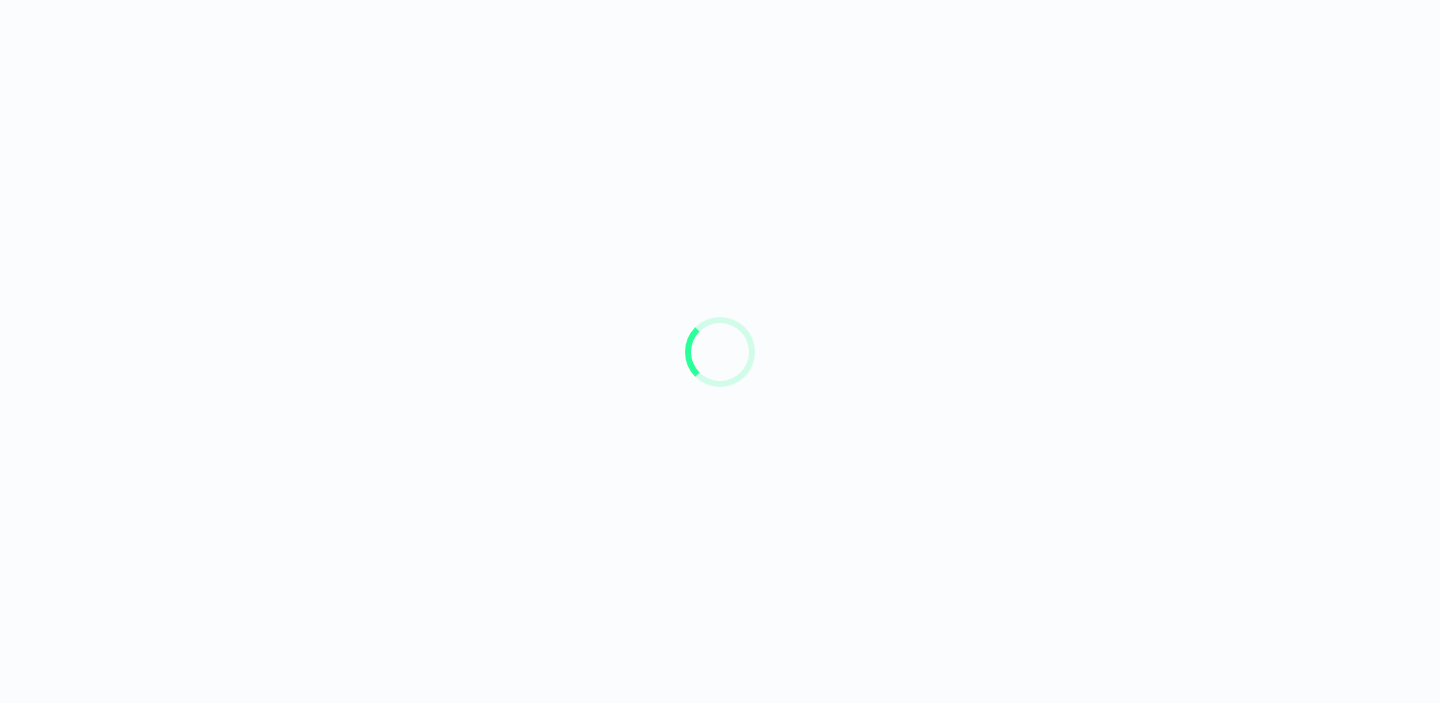 scroll, scrollTop: 0, scrollLeft: 0, axis: both 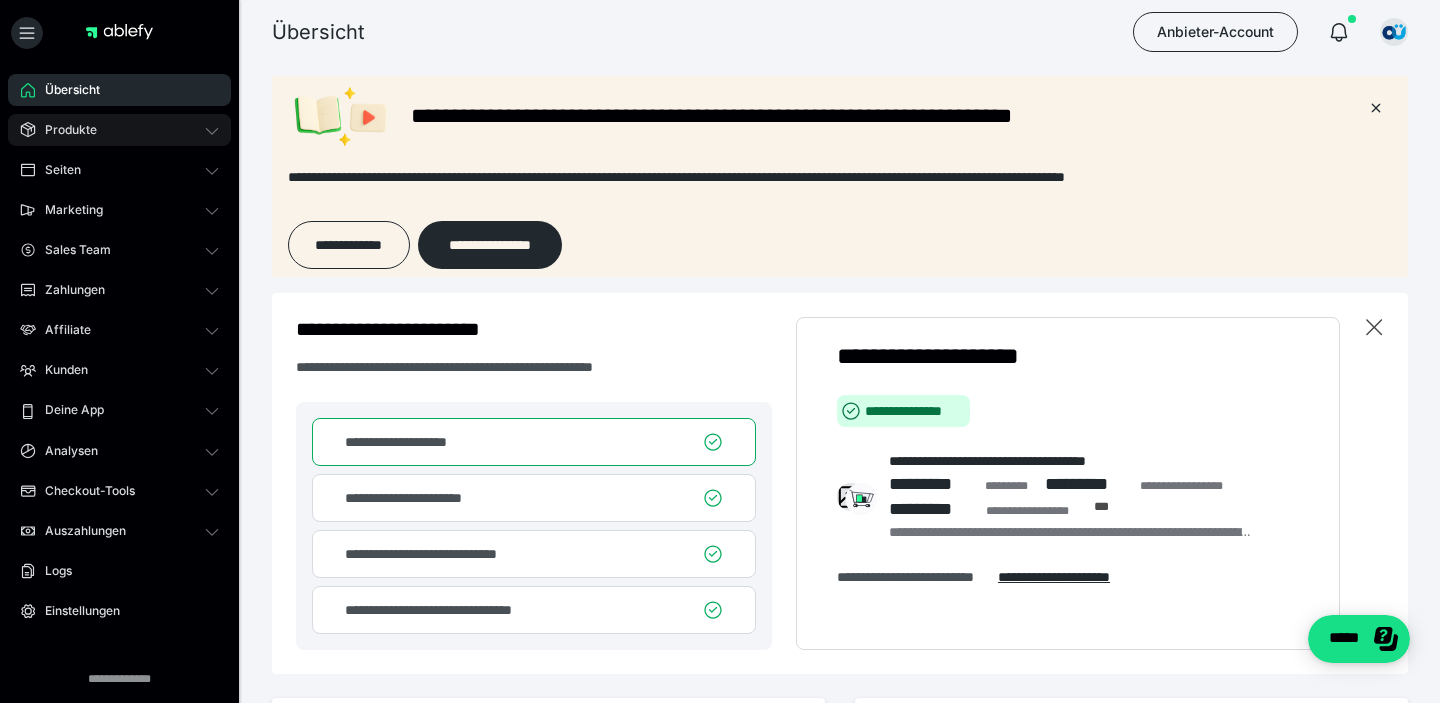 click 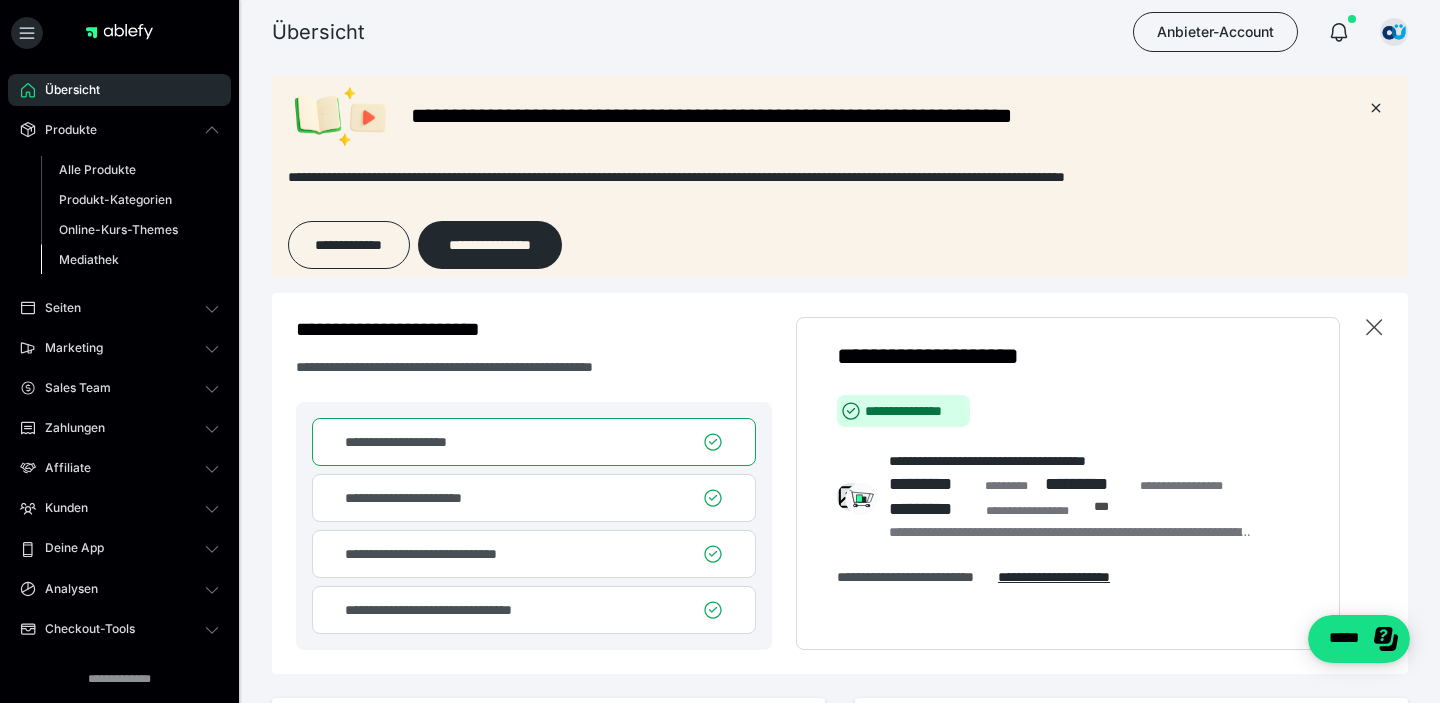 click on "Mediathek" at bounding box center (130, 260) 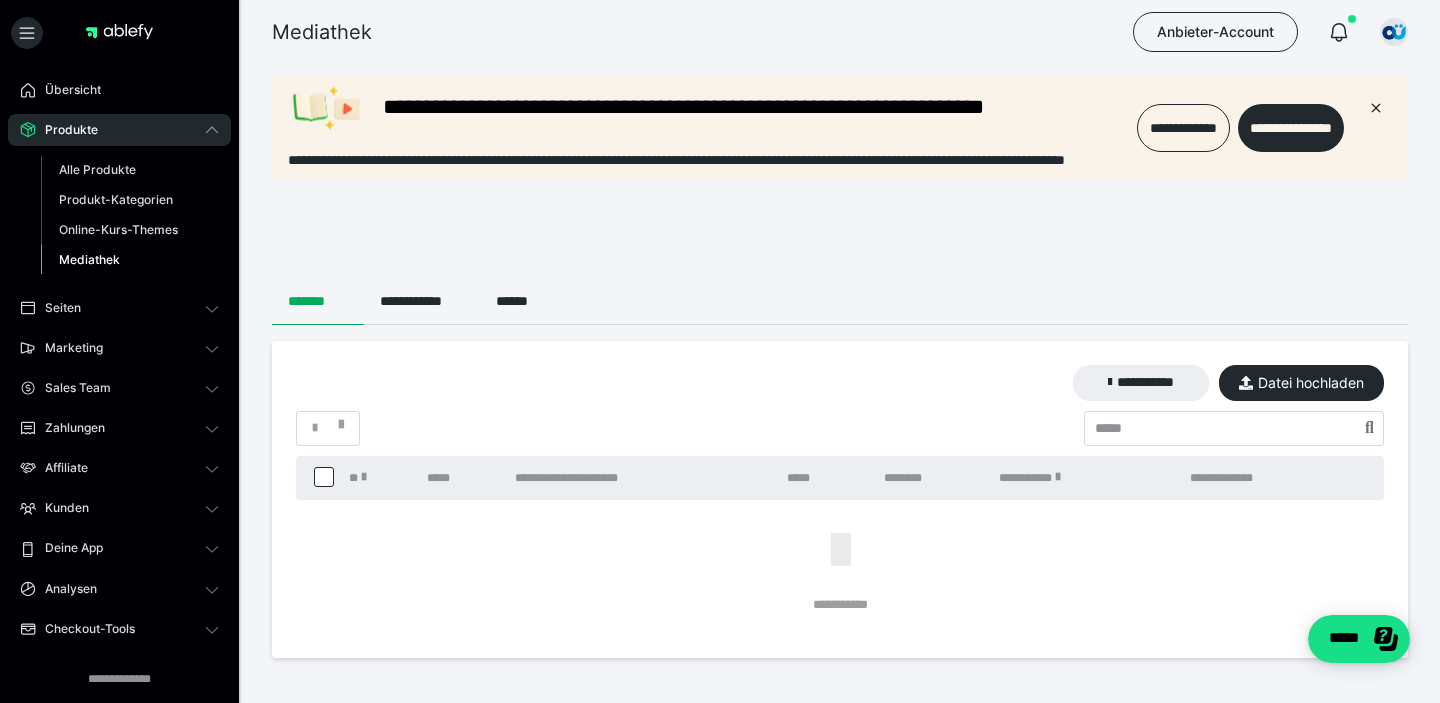 scroll, scrollTop: 0, scrollLeft: 0, axis: both 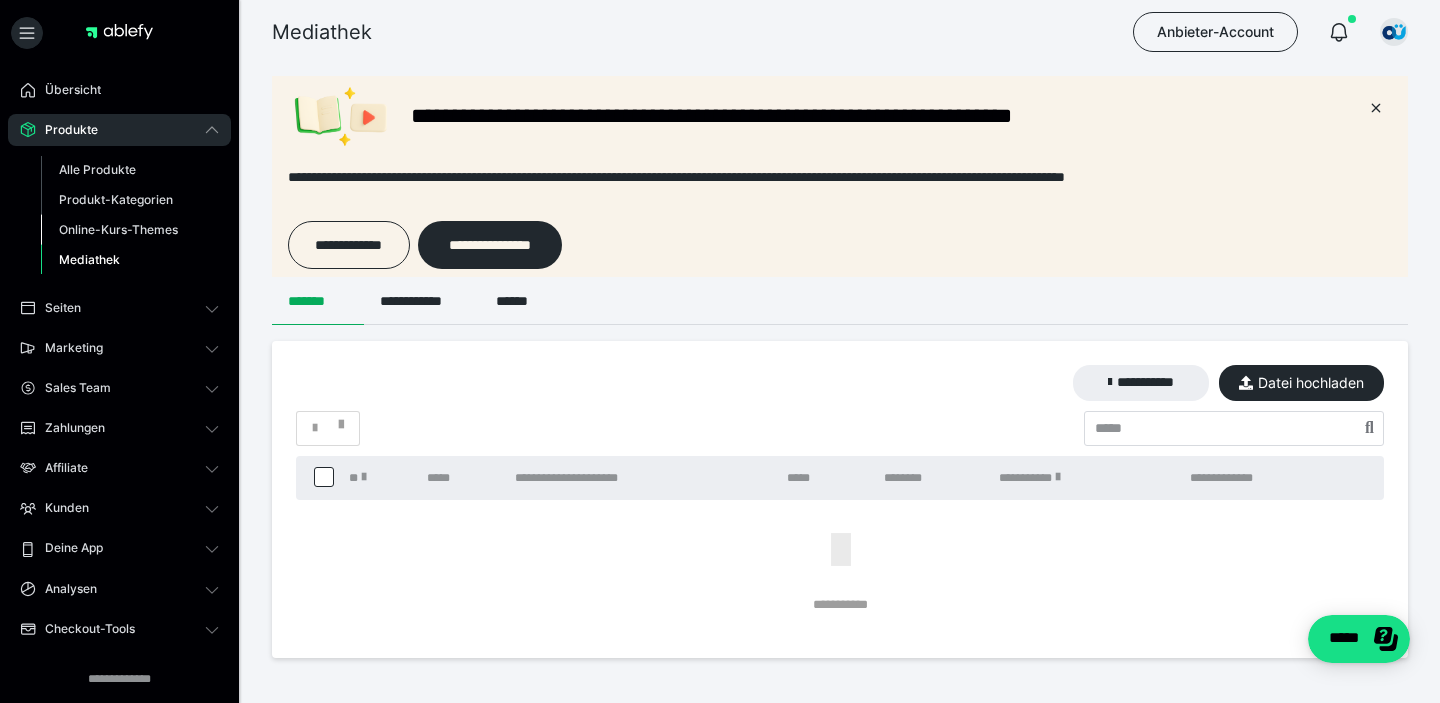 click on "Online-Kurs-Themes" at bounding box center [118, 229] 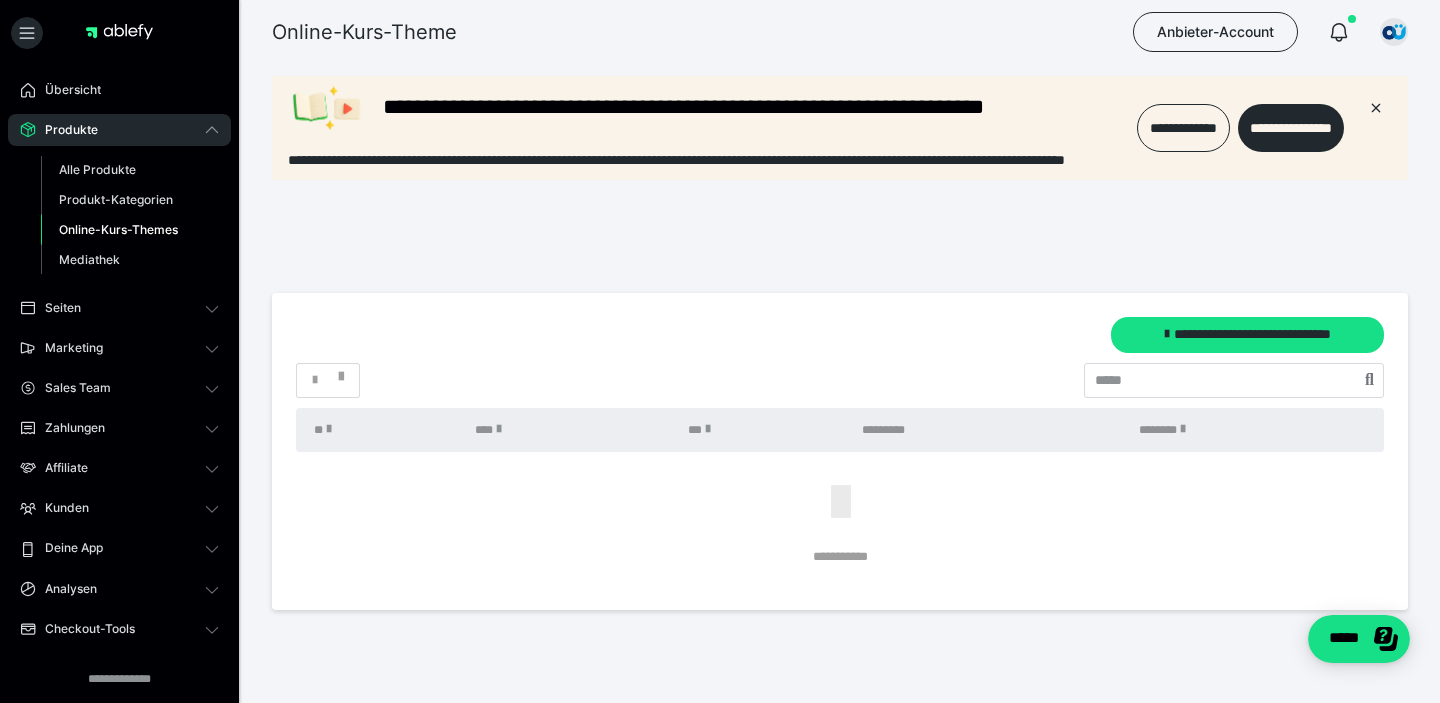 scroll, scrollTop: 0, scrollLeft: 0, axis: both 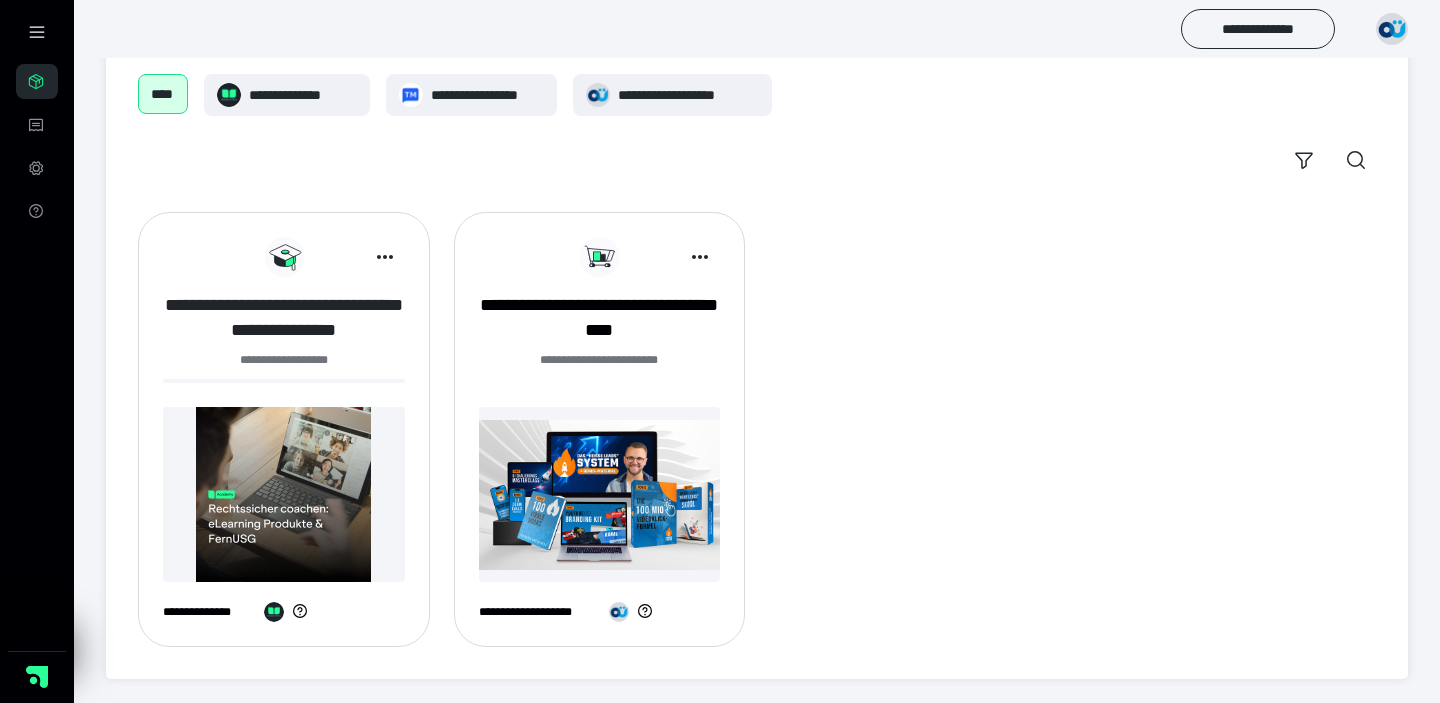 click on "**********" at bounding box center [284, 318] 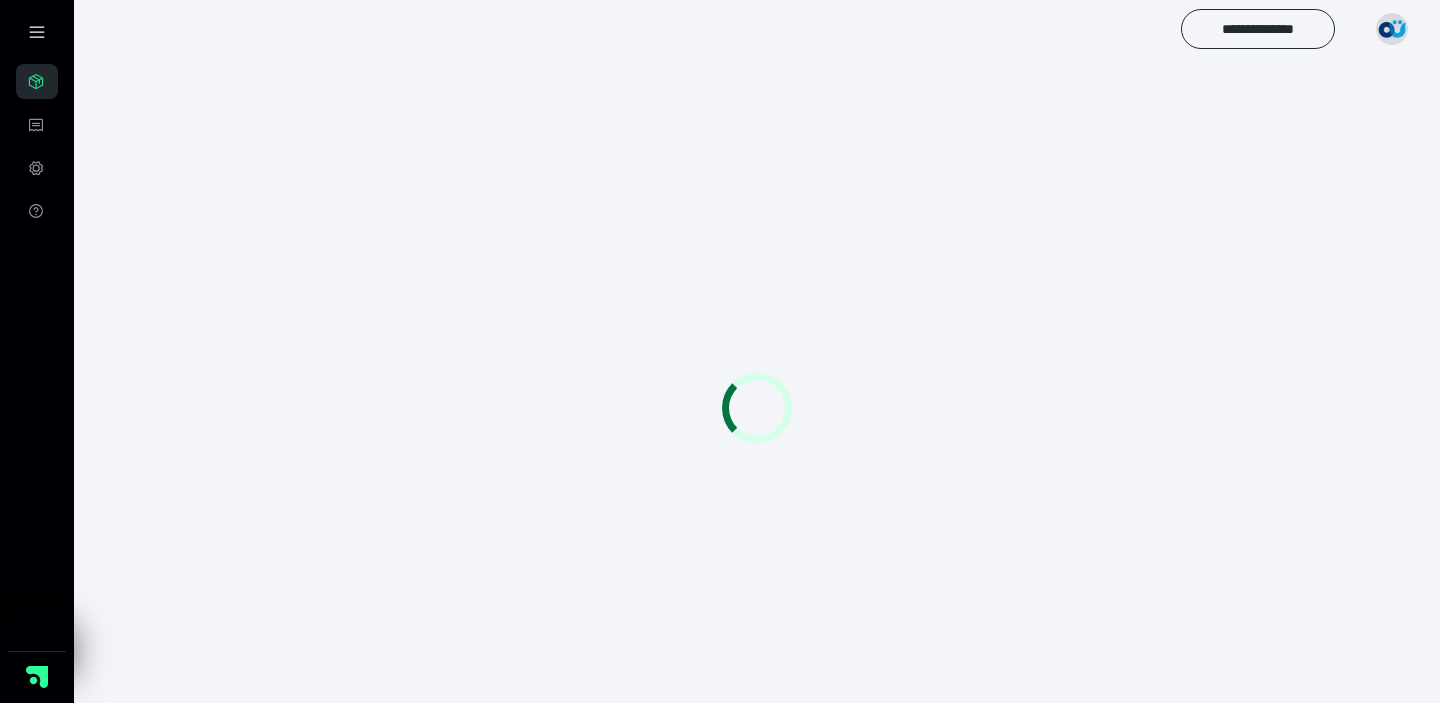 scroll, scrollTop: 0, scrollLeft: 0, axis: both 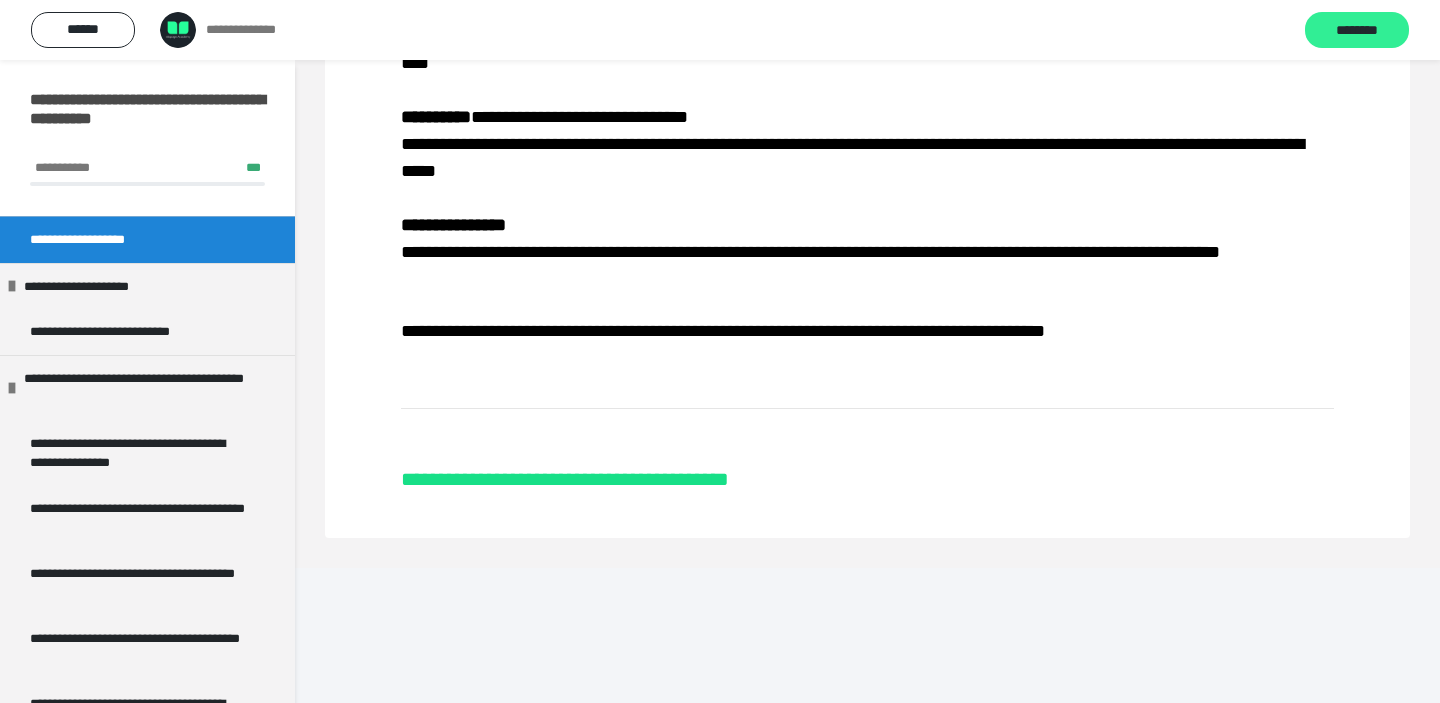 click on "********" at bounding box center [1357, 31] 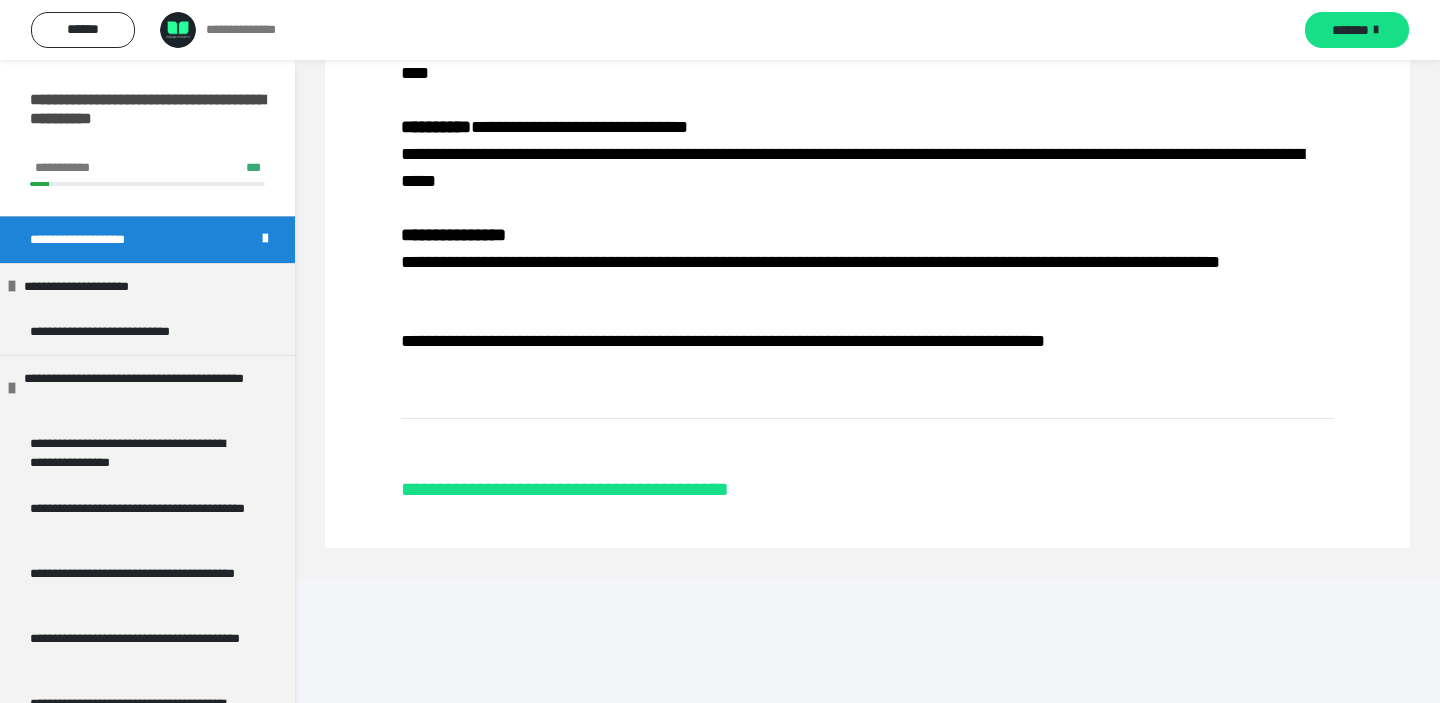 scroll, scrollTop: 1646, scrollLeft: 0, axis: vertical 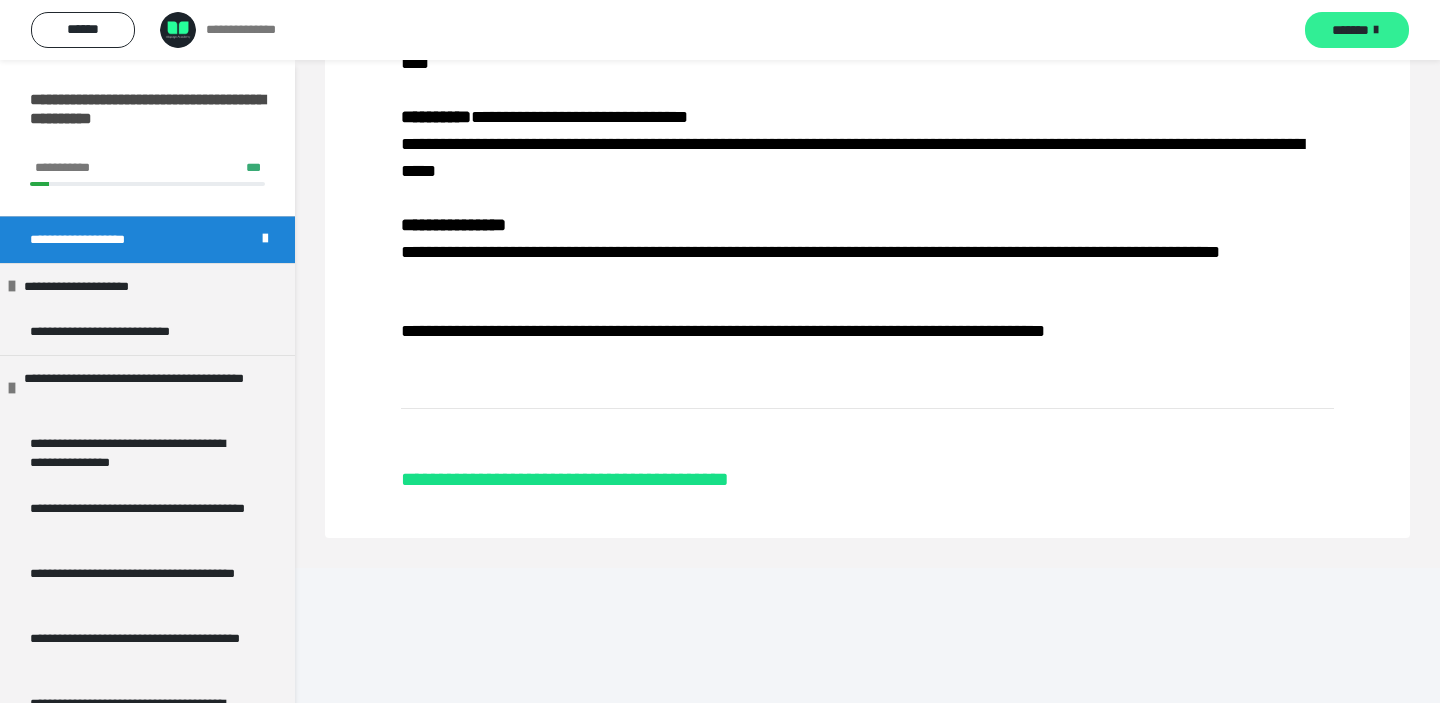 click on "*******" at bounding box center (1350, 30) 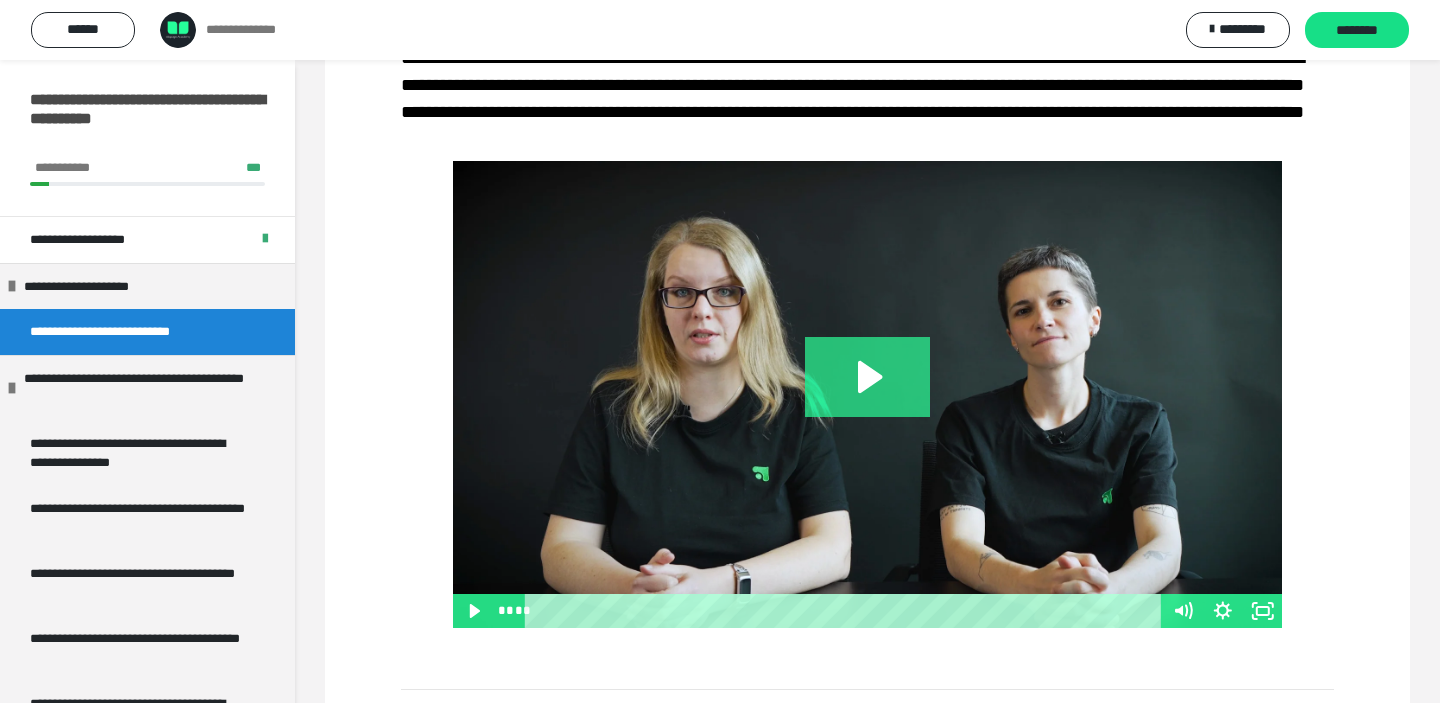 scroll, scrollTop: 414, scrollLeft: 0, axis: vertical 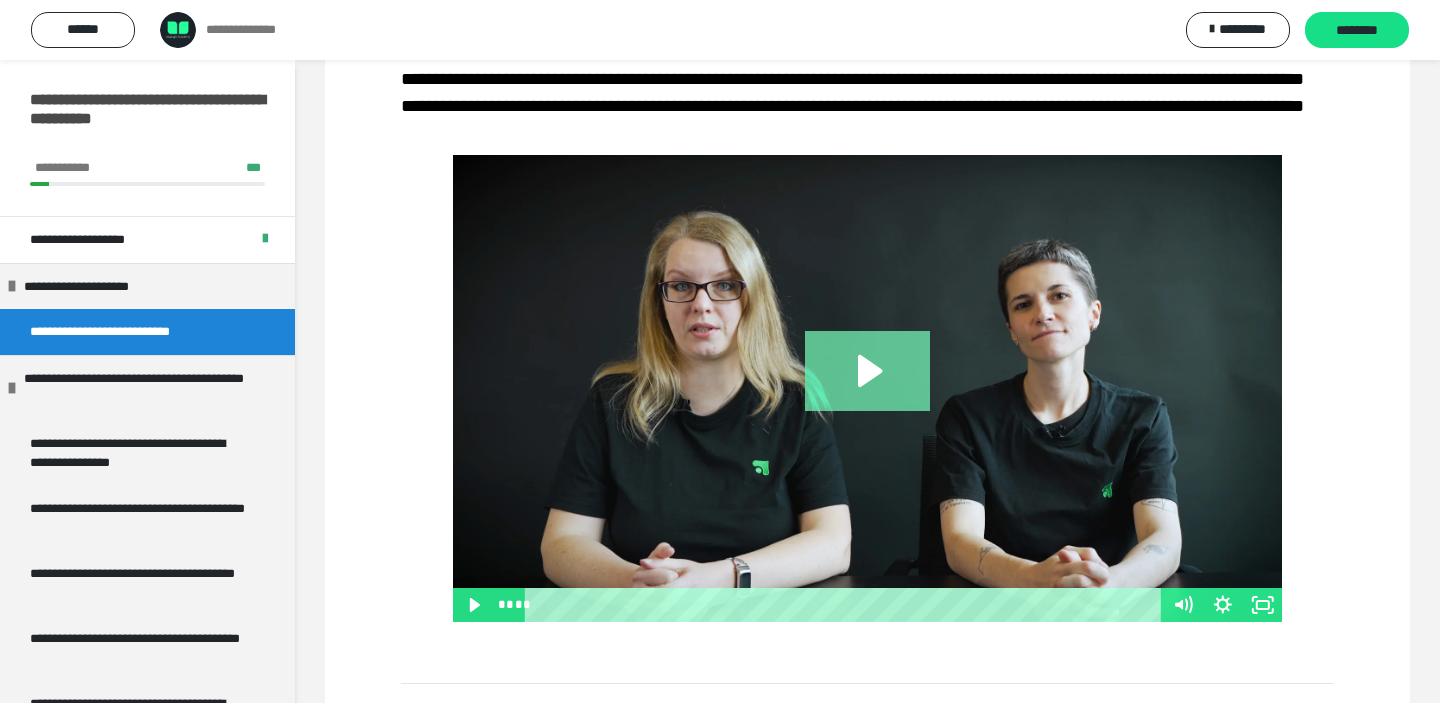 click 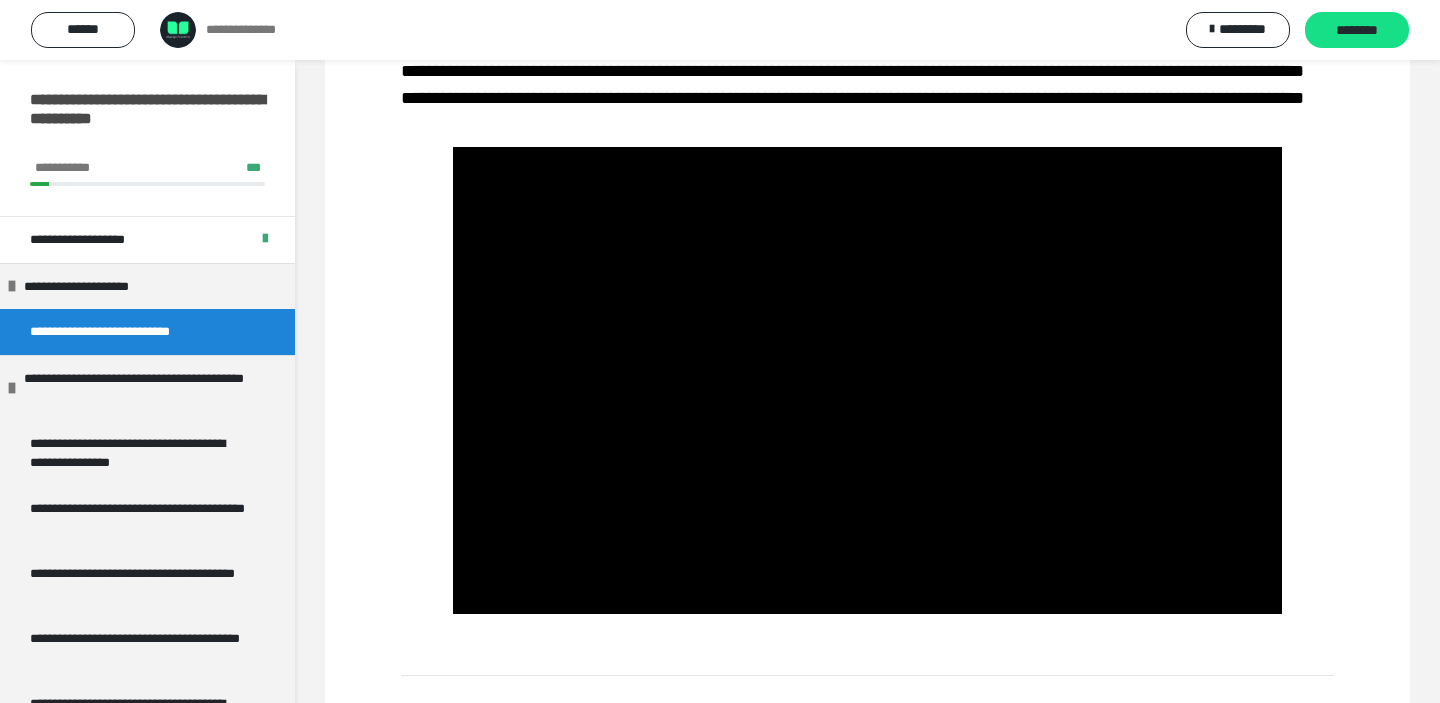 scroll, scrollTop: 427, scrollLeft: 0, axis: vertical 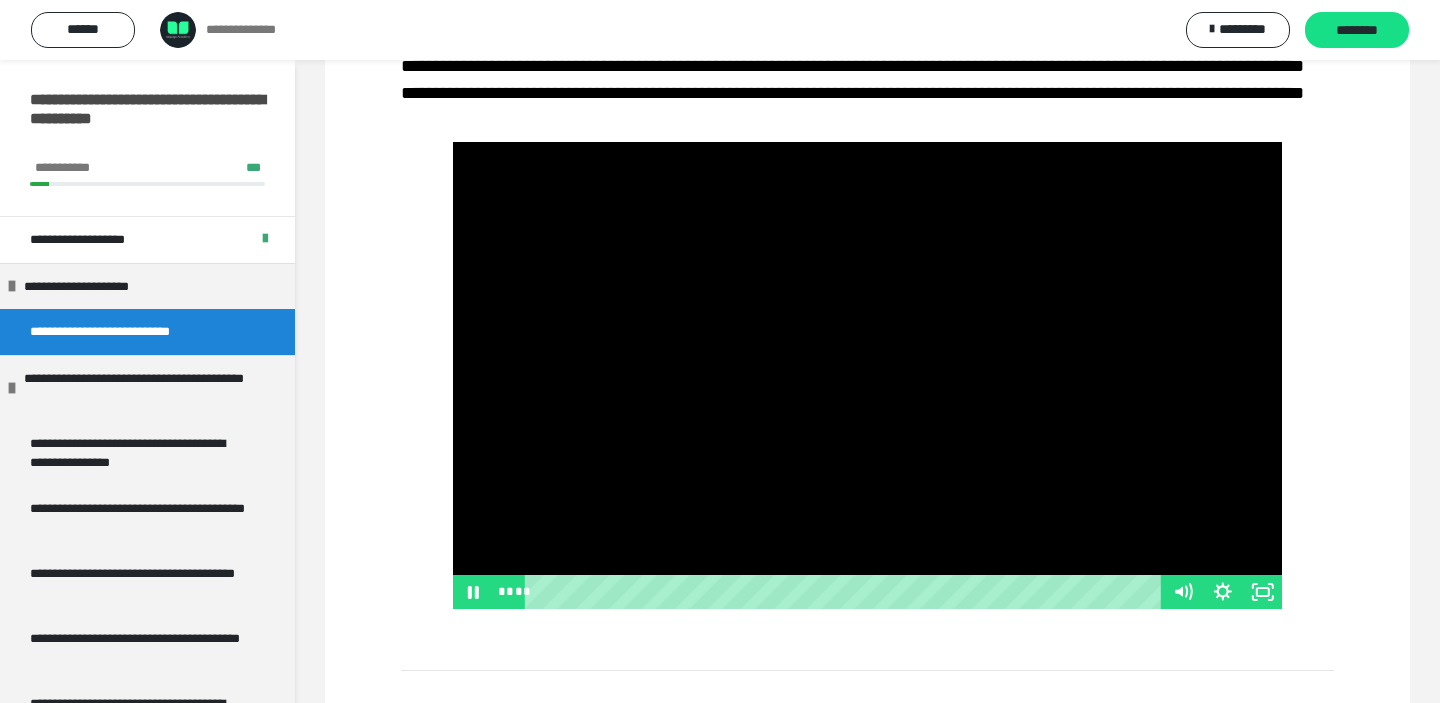 click at bounding box center [845, 592] 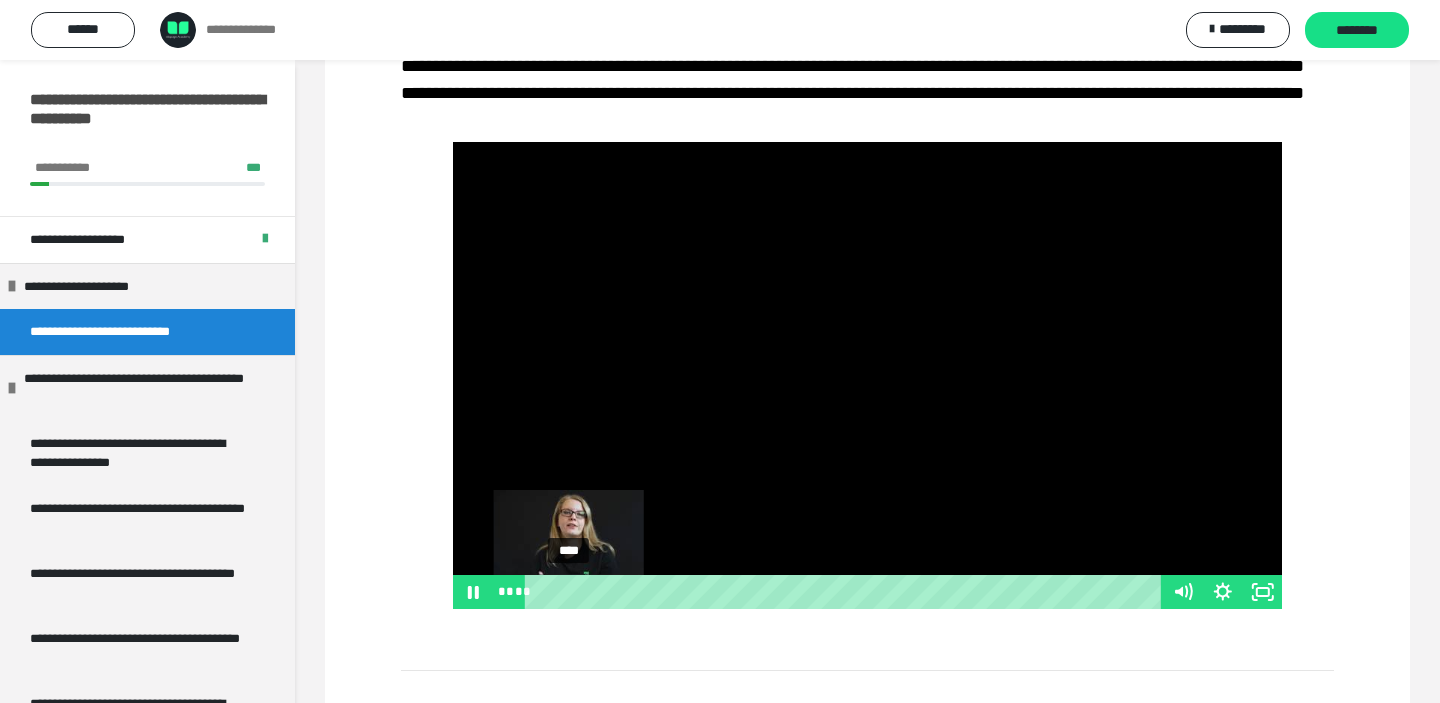 click on "****" at bounding box center [845, 592] 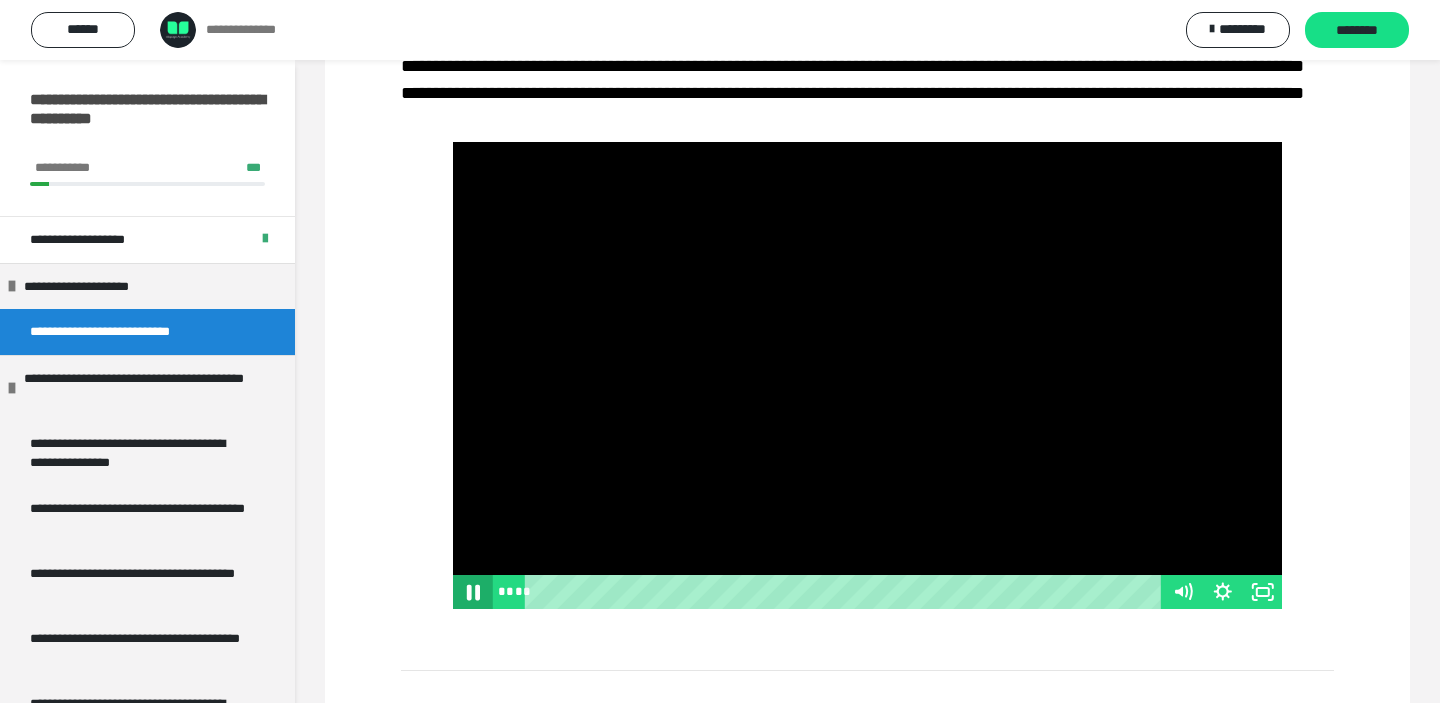 click 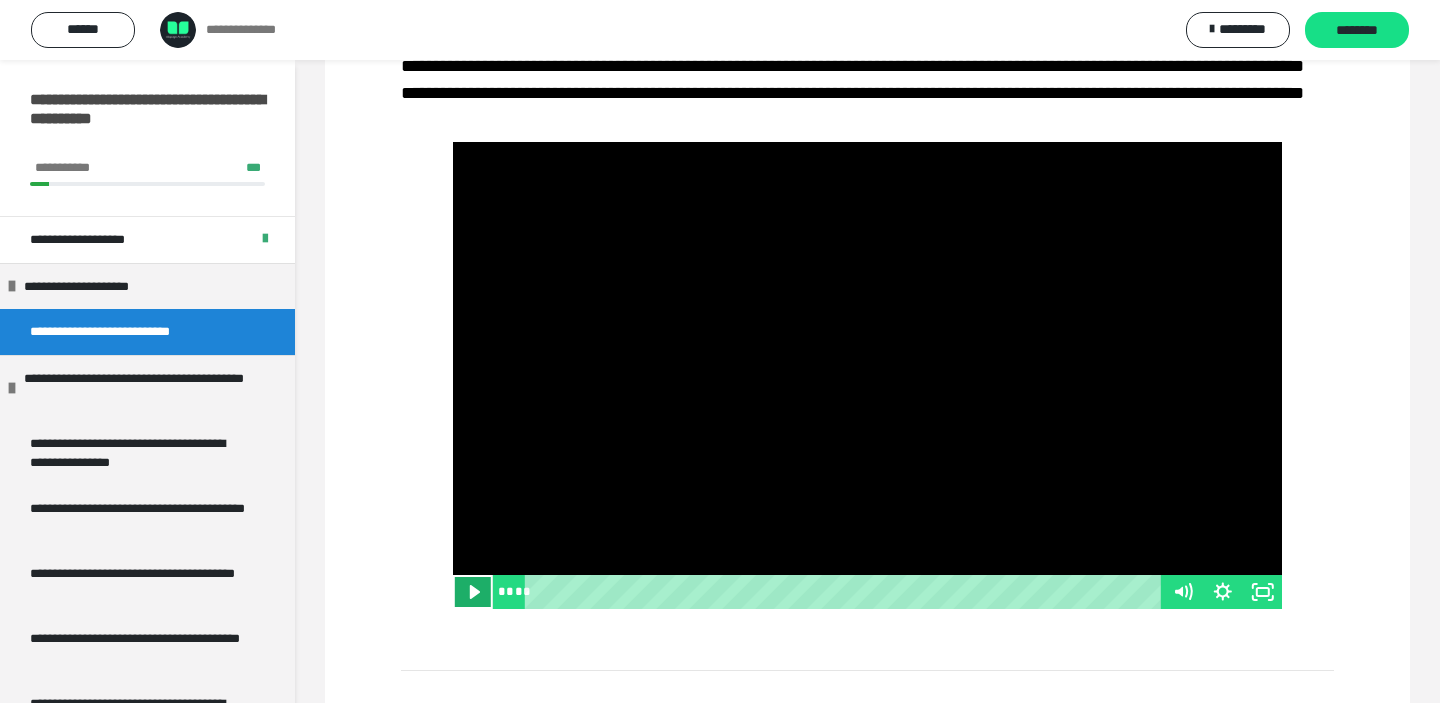 click 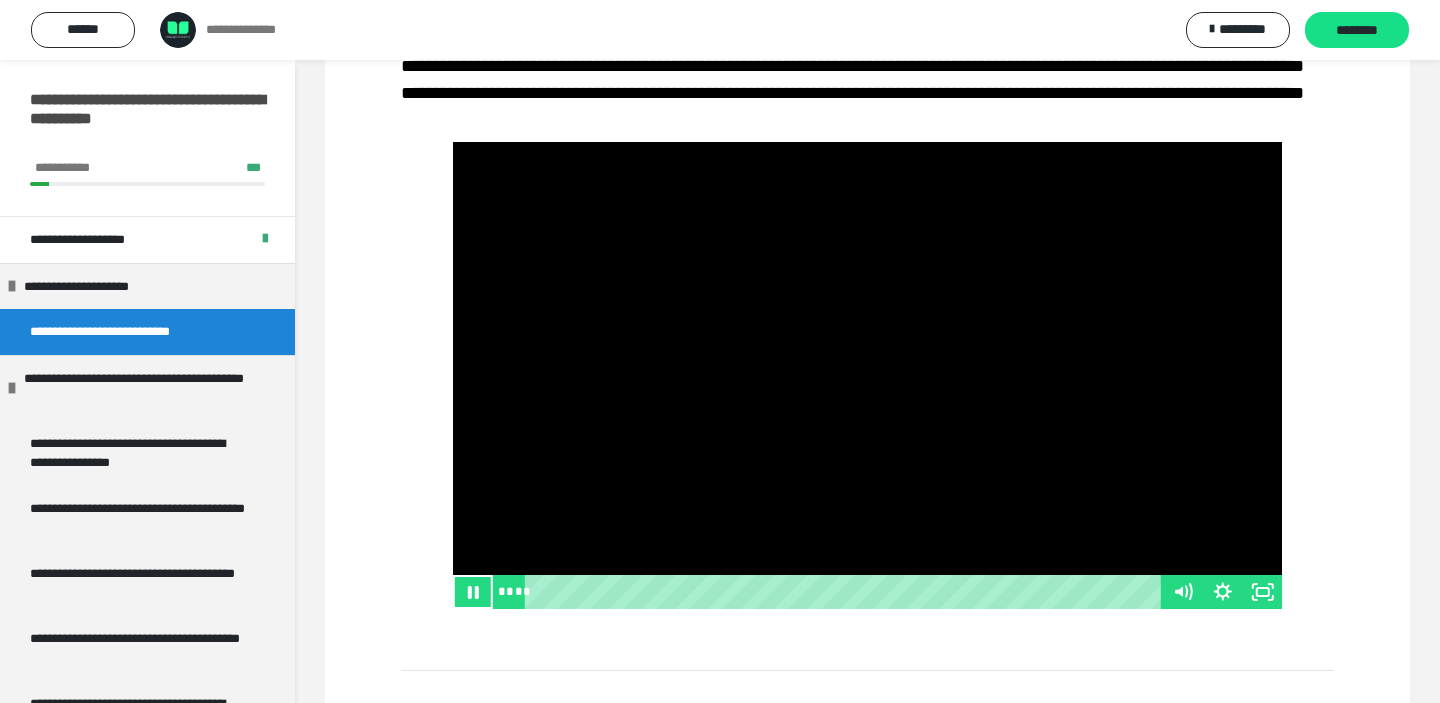 click at bounding box center (868, 375) 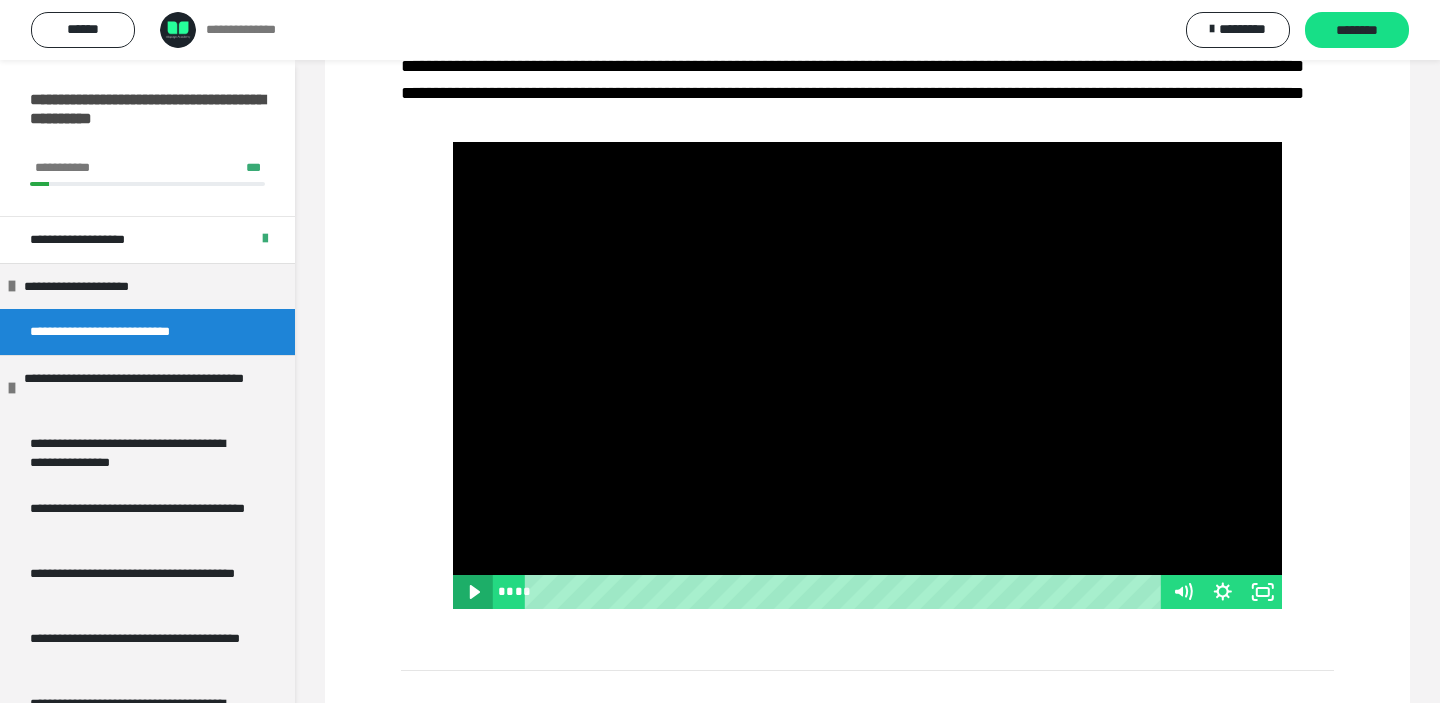 click 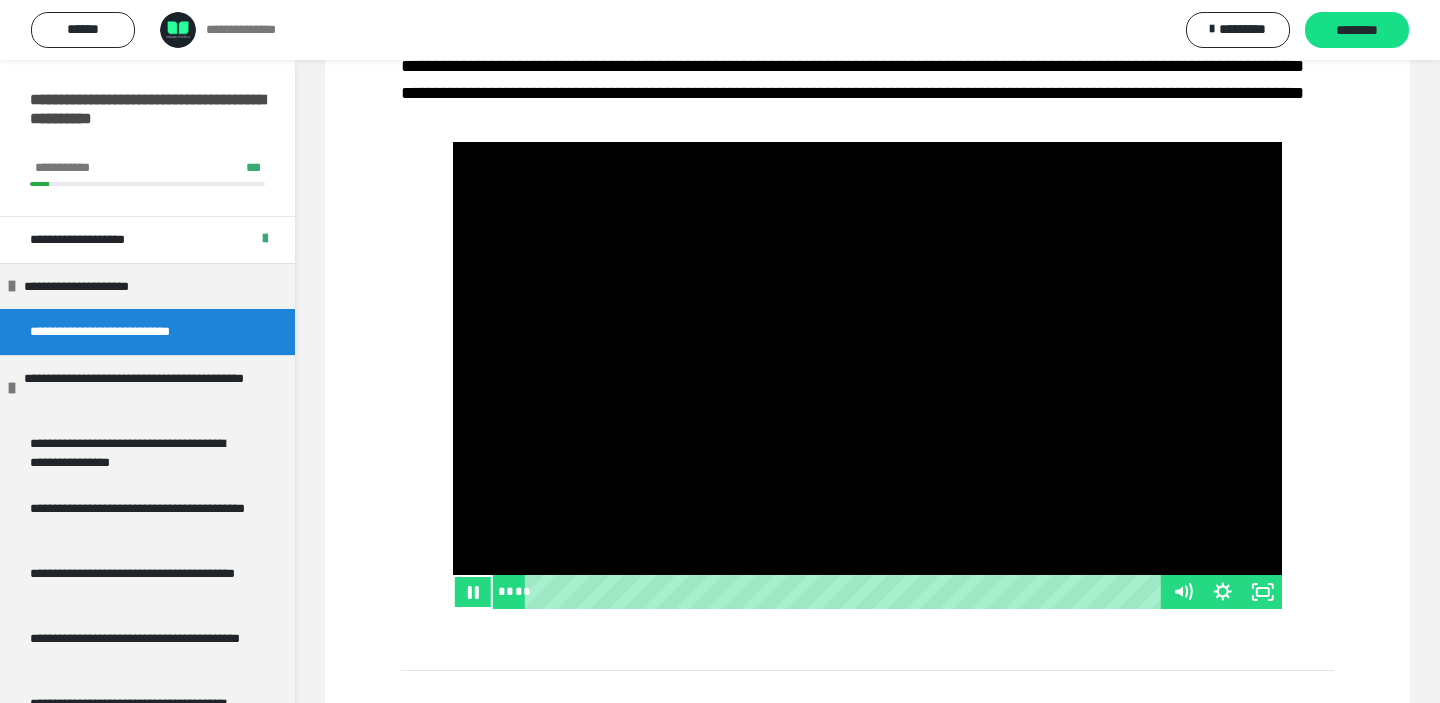 click at bounding box center [868, 375] 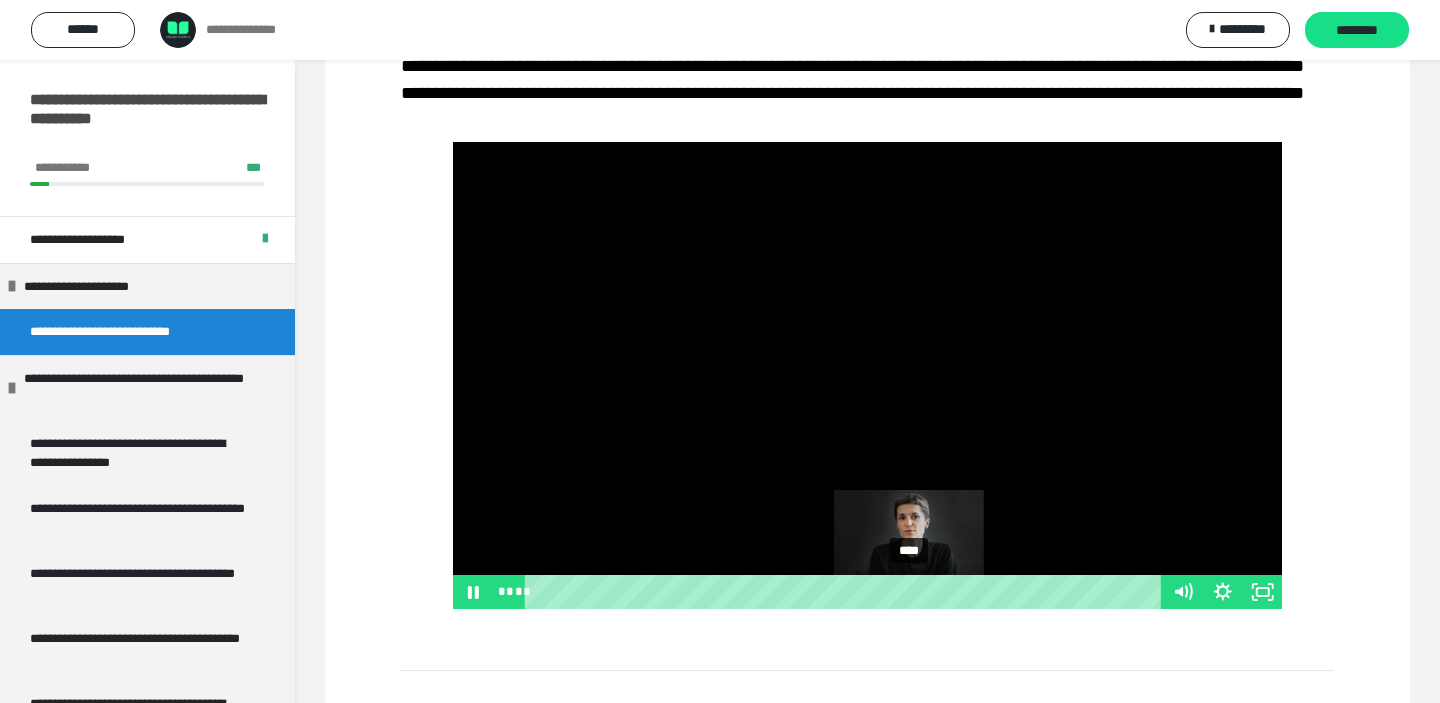 click on "****" at bounding box center [845, 592] 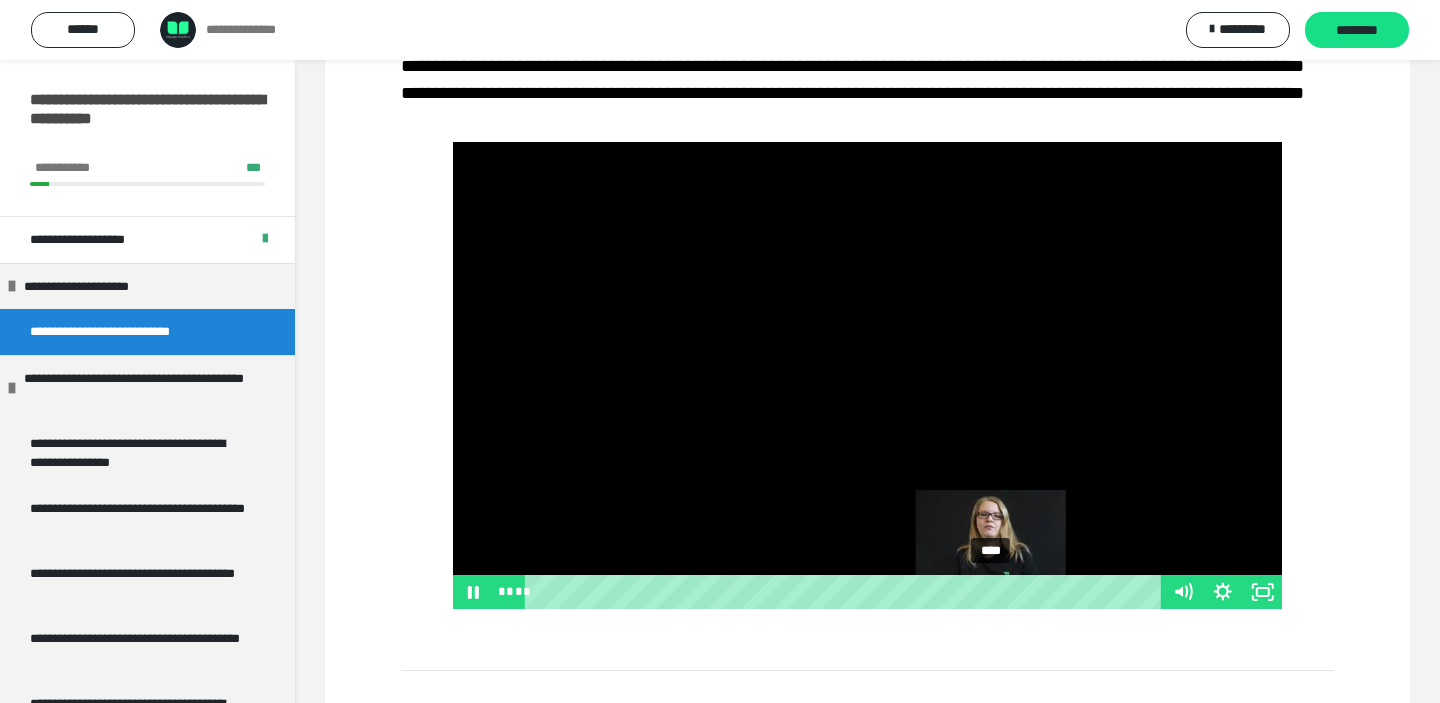 click on "****" at bounding box center (845, 592) 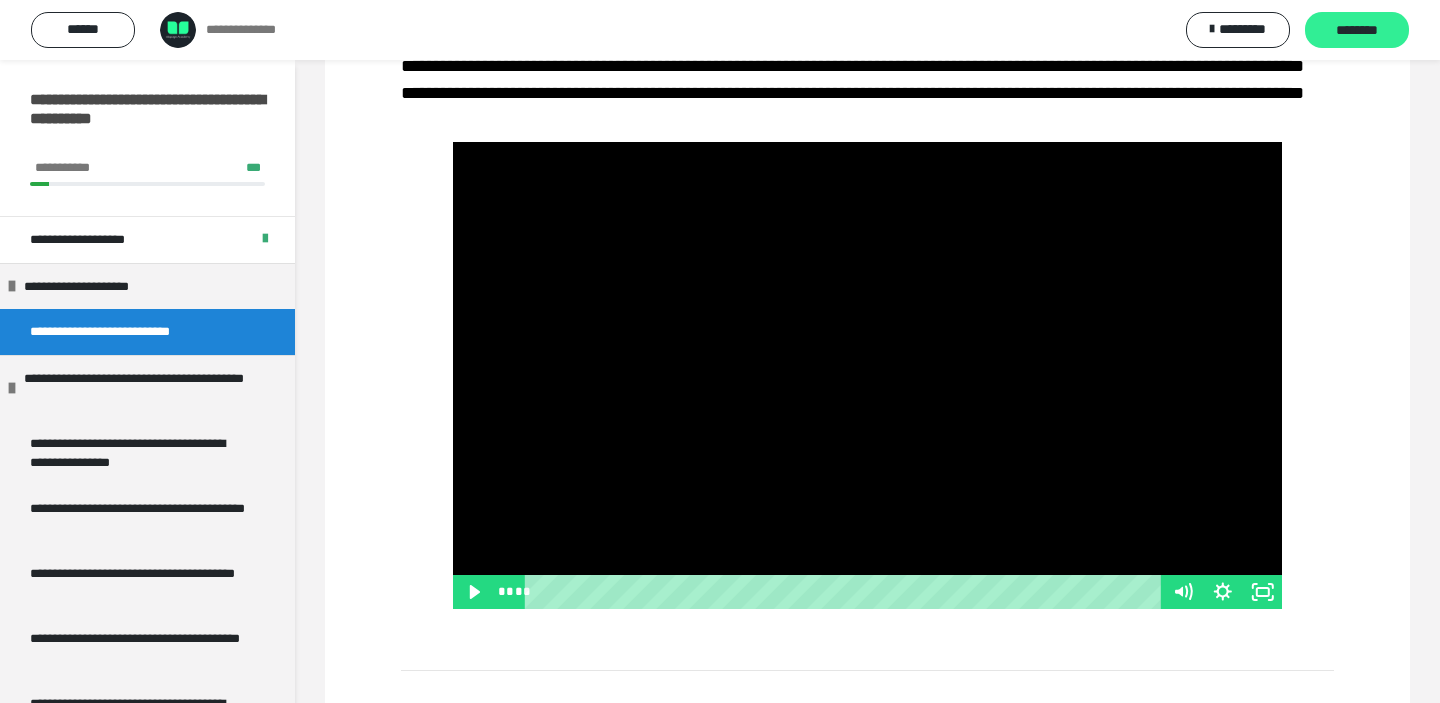 click on "********" at bounding box center [1357, 30] 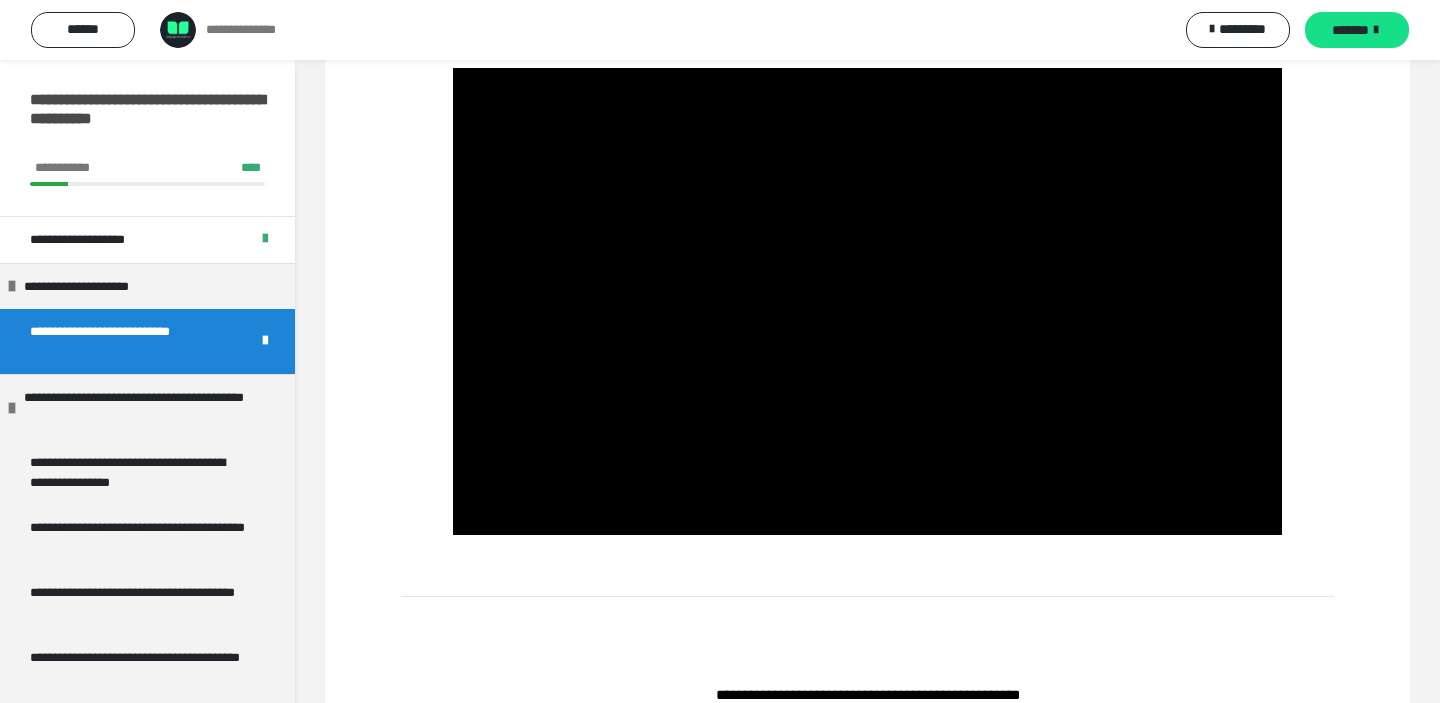 scroll, scrollTop: 506, scrollLeft: 0, axis: vertical 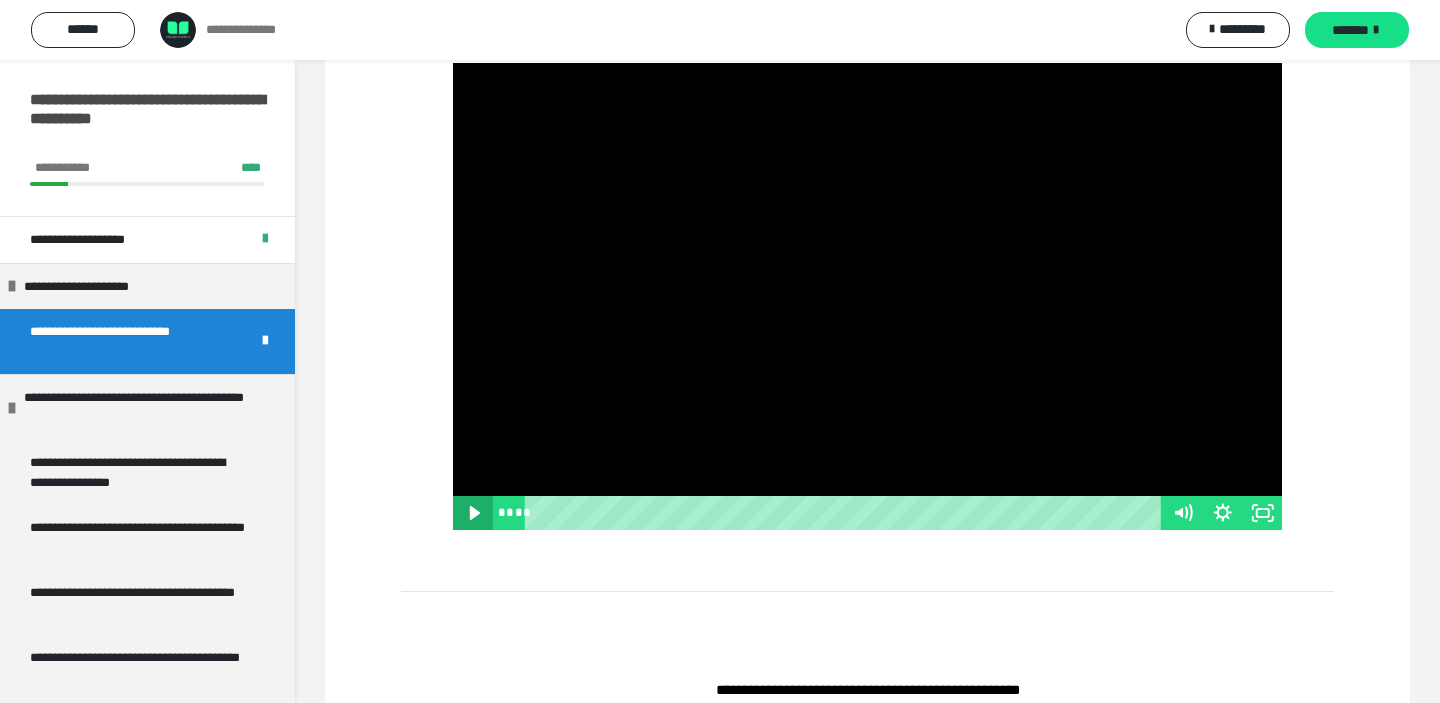click 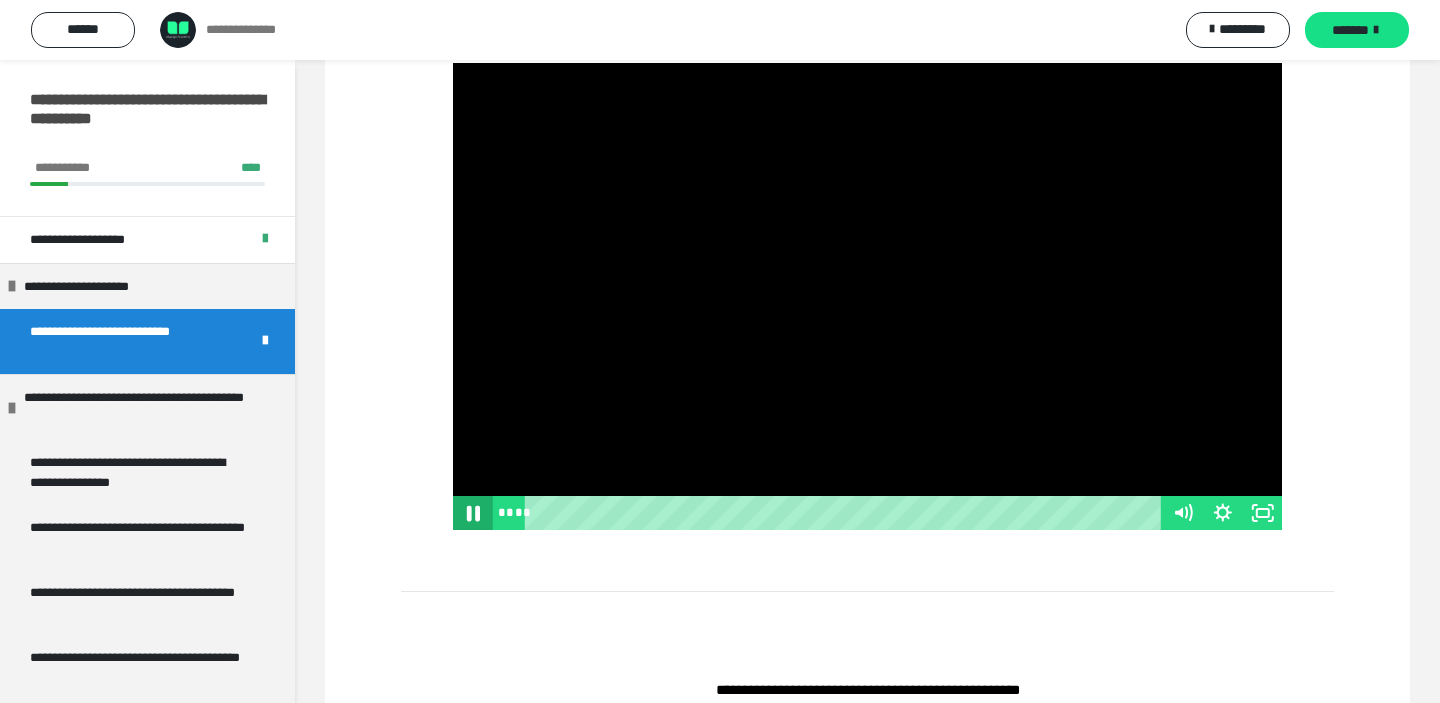 click 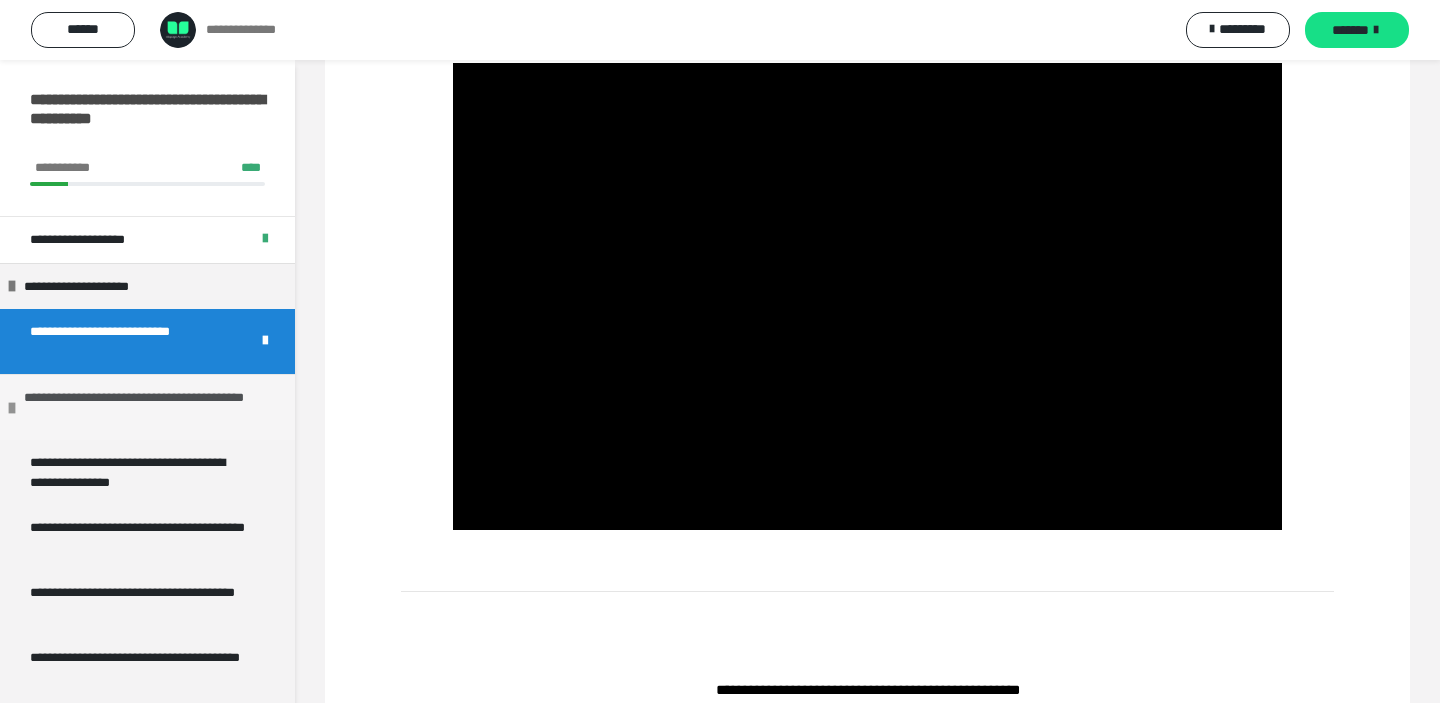 click on "**********" at bounding box center [152, 407] 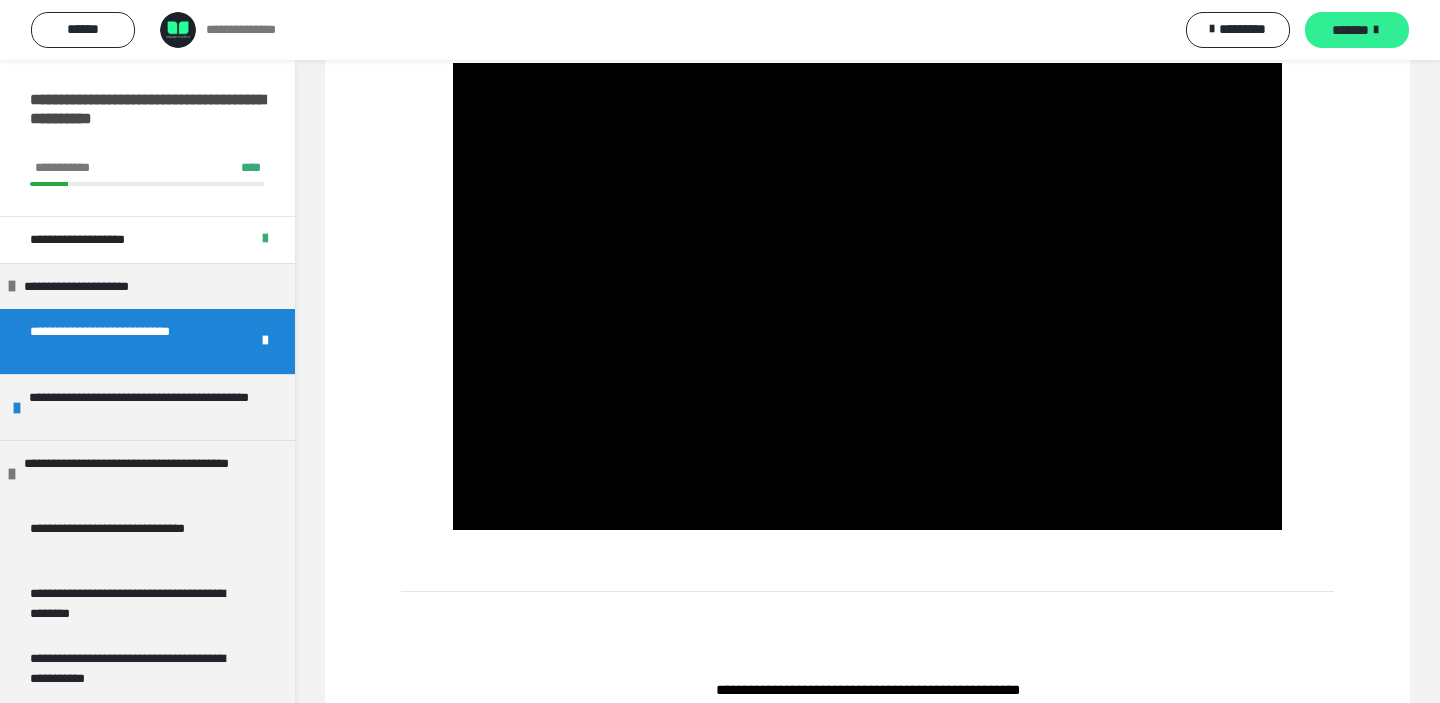 click on "*******" at bounding box center [1350, 30] 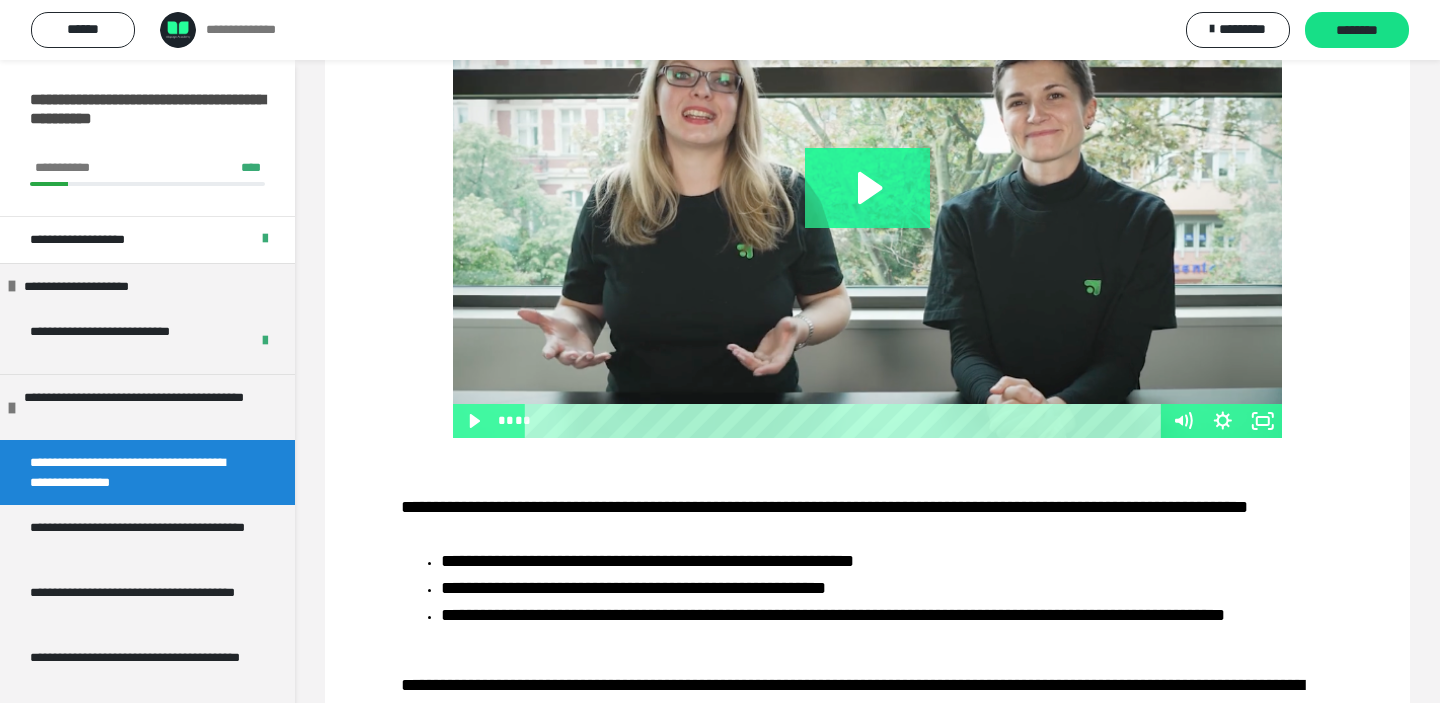 scroll, scrollTop: 440, scrollLeft: 0, axis: vertical 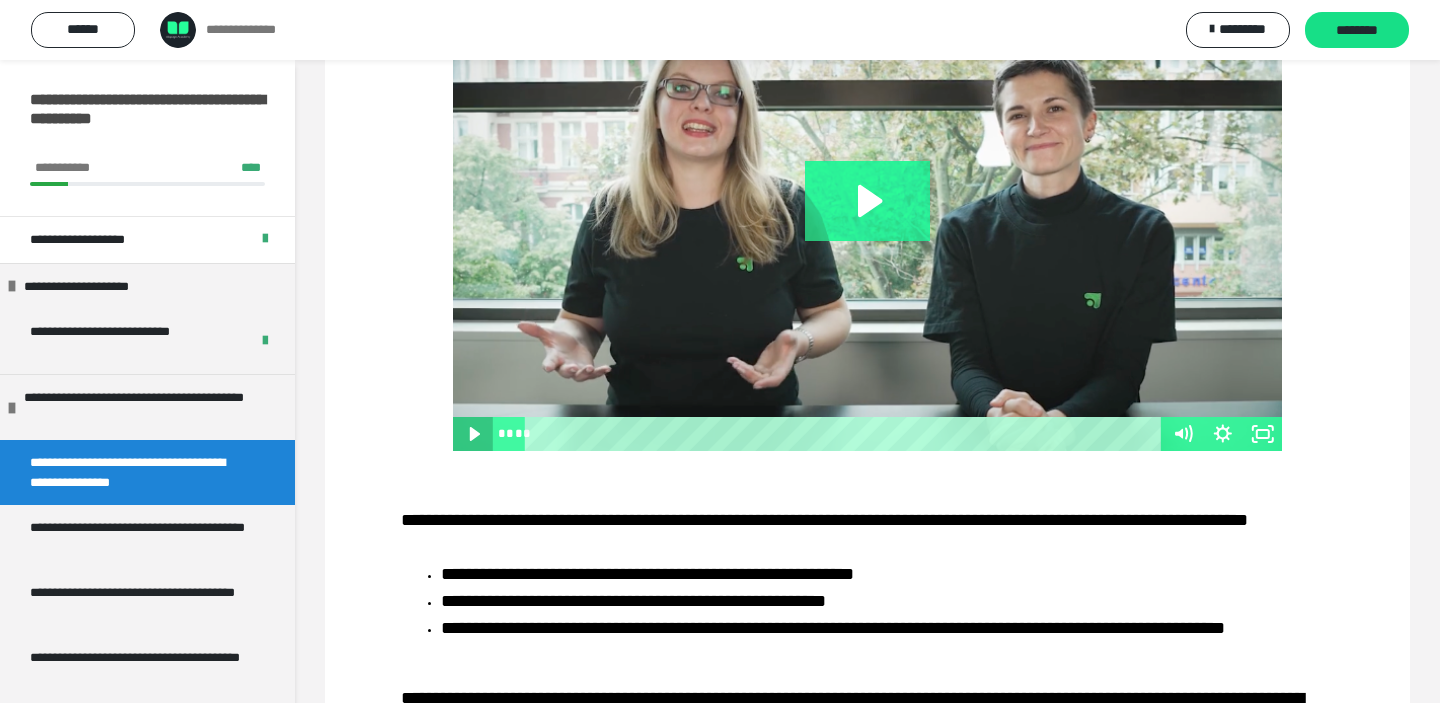 click 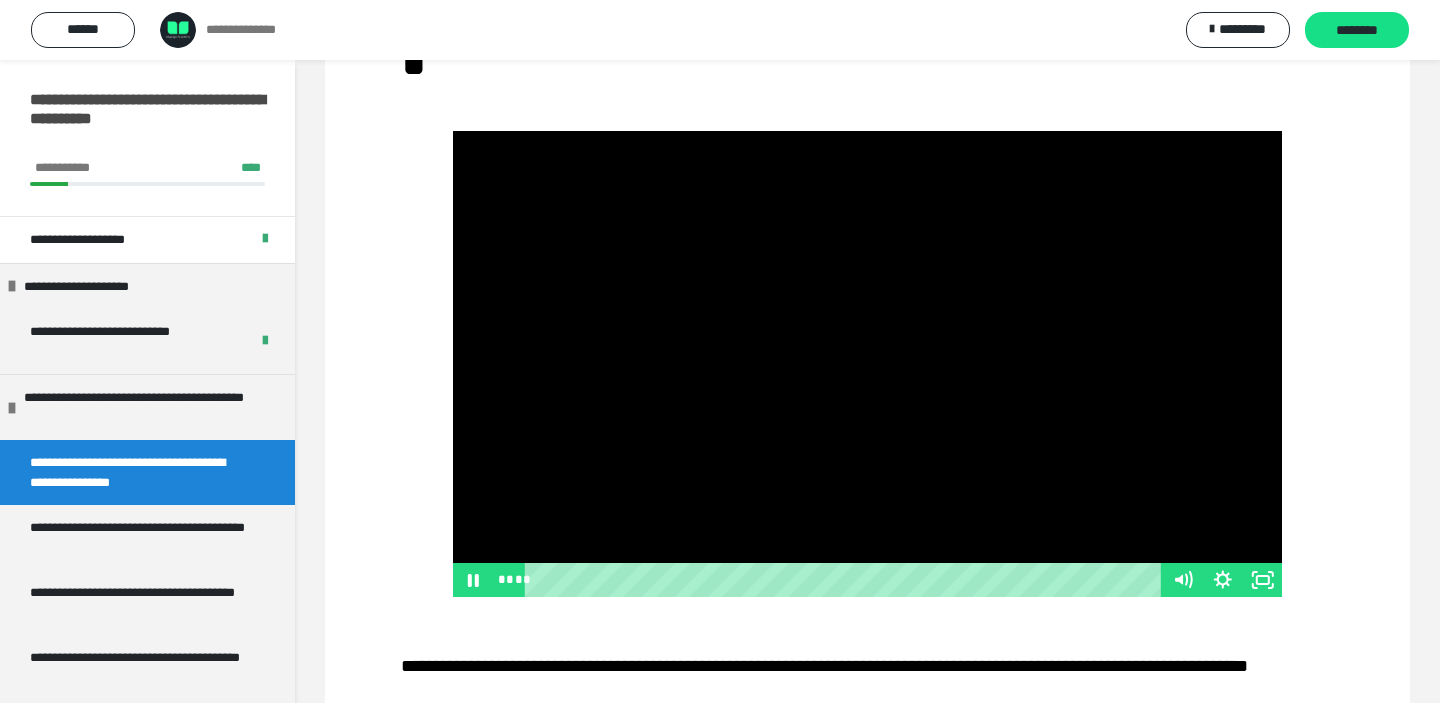 scroll, scrollTop: 285, scrollLeft: 0, axis: vertical 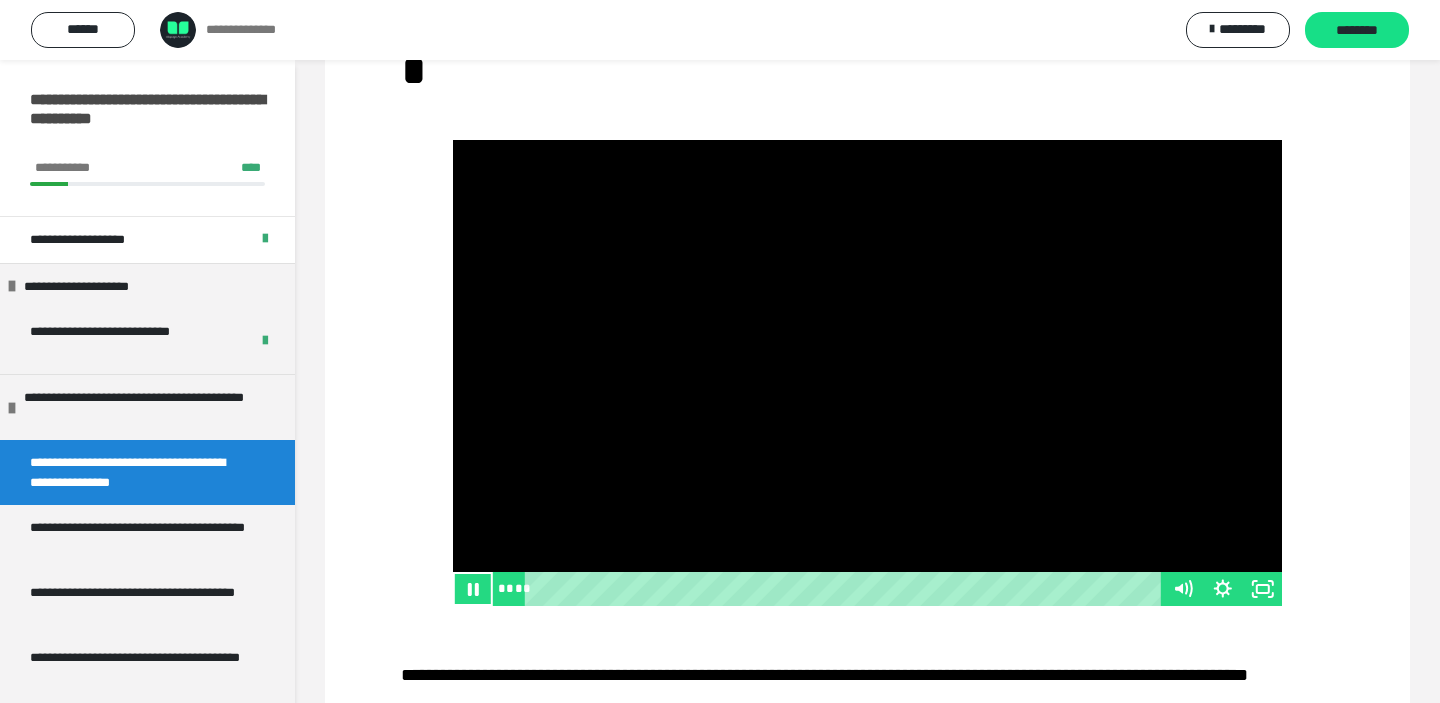 click at bounding box center (868, 373) 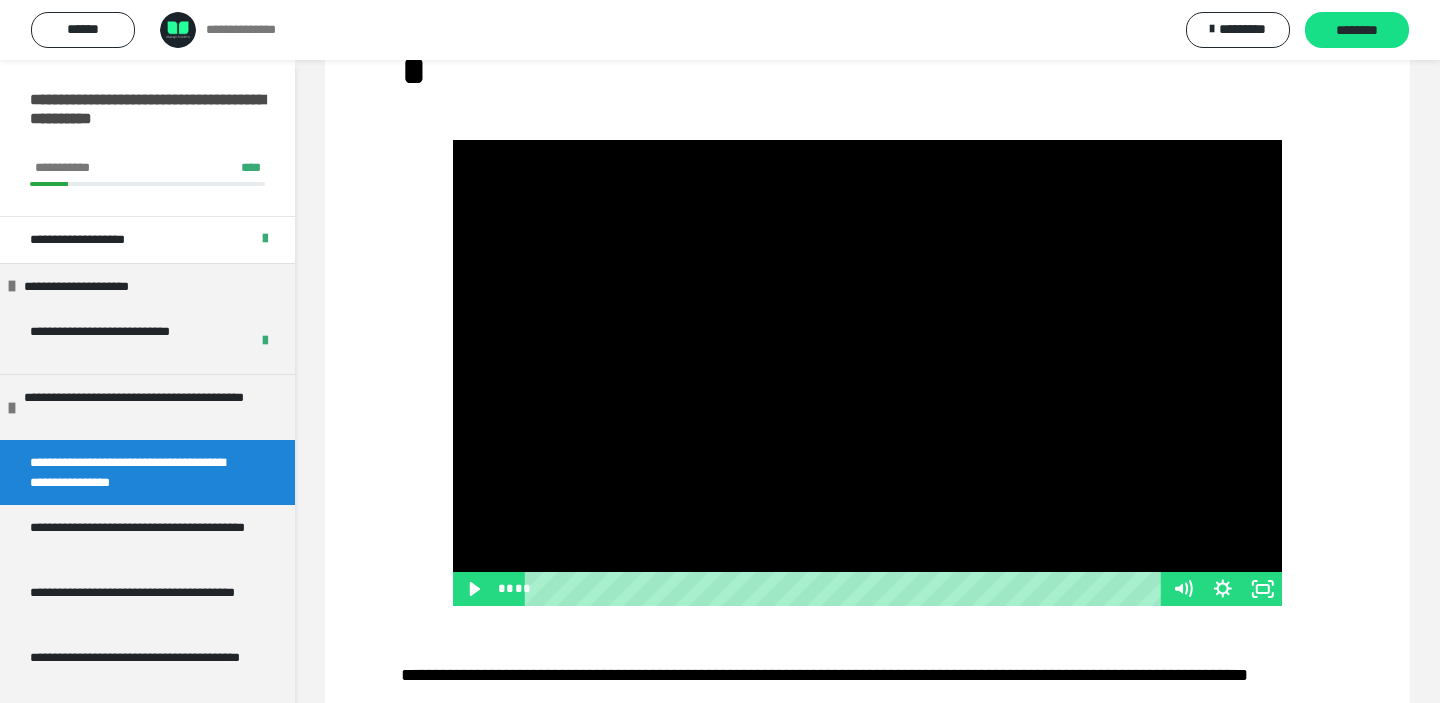 click at bounding box center (868, 373) 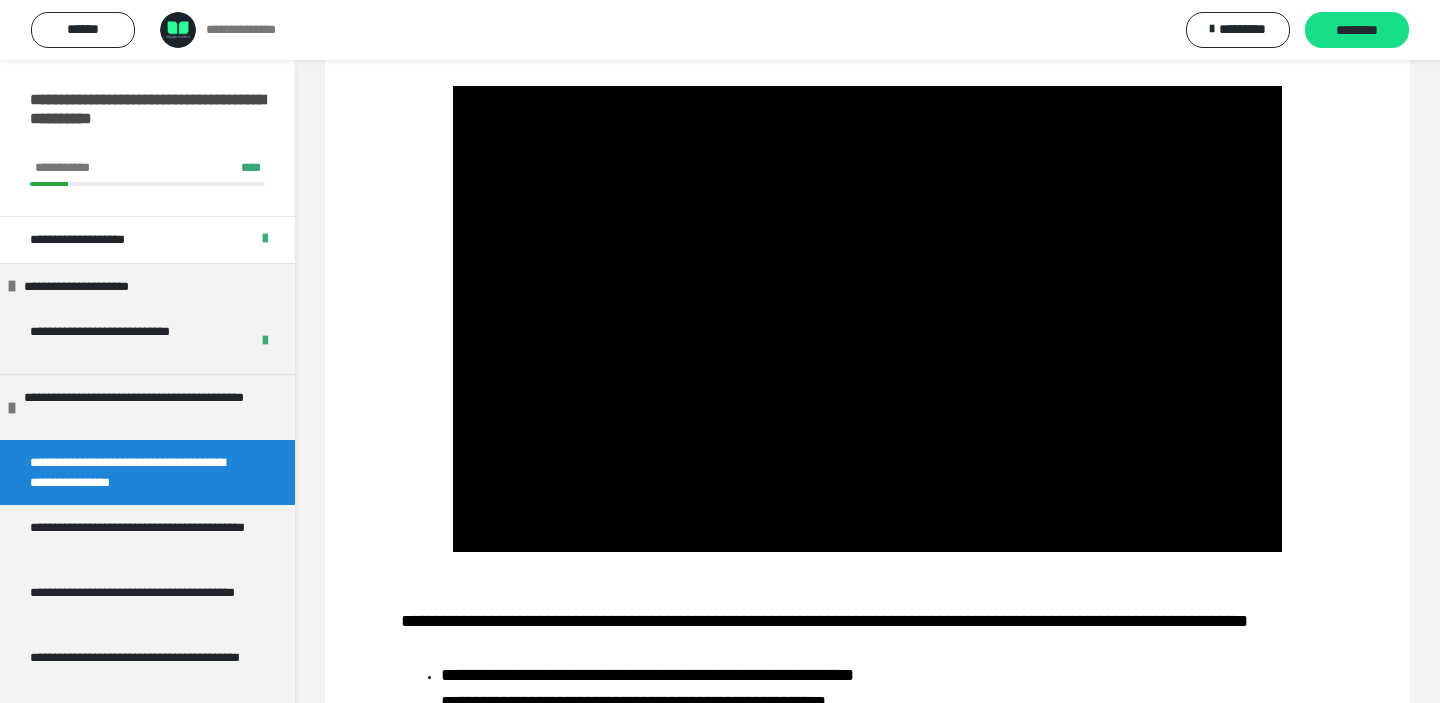 scroll, scrollTop: 341, scrollLeft: 0, axis: vertical 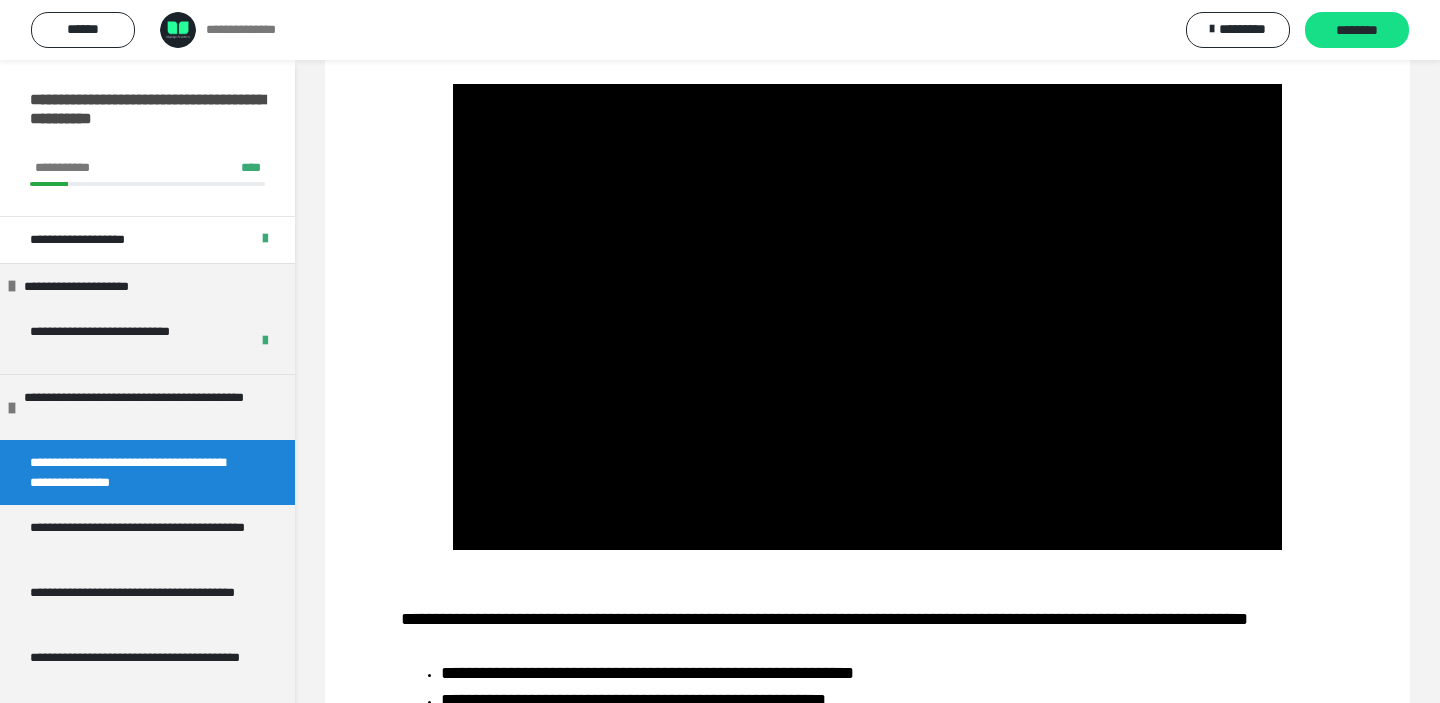 type 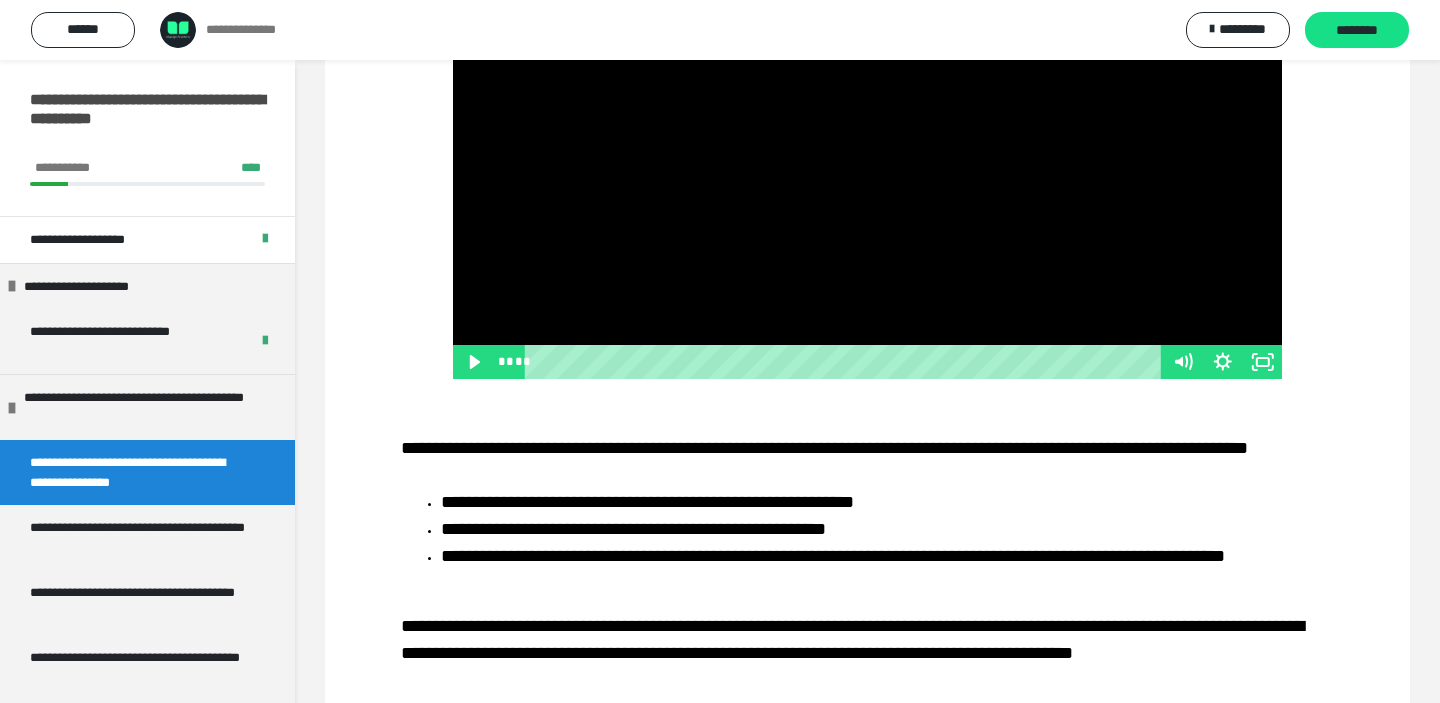 scroll, scrollTop: 517, scrollLeft: 0, axis: vertical 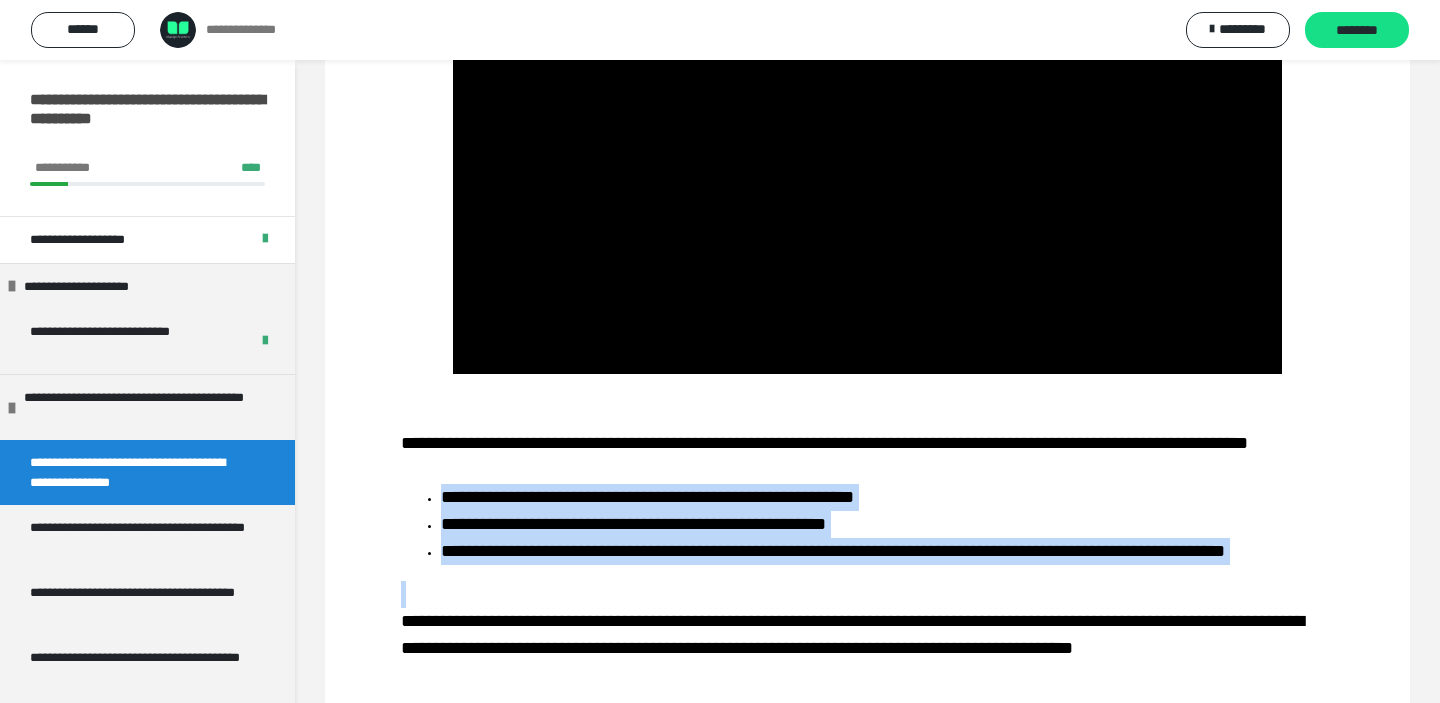 drag, startPoint x: 672, startPoint y: 640, endPoint x: 394, endPoint y: 515, distance: 304.80978 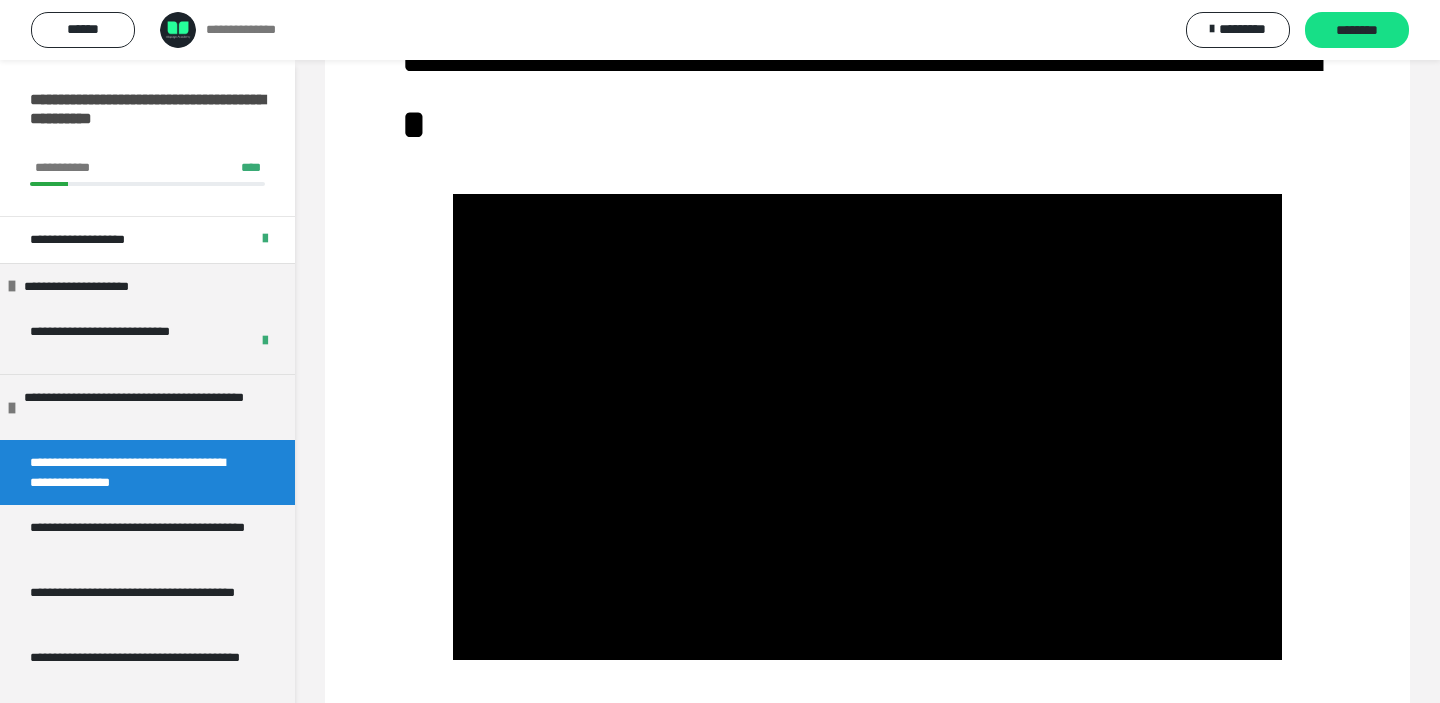 scroll, scrollTop: 226, scrollLeft: 0, axis: vertical 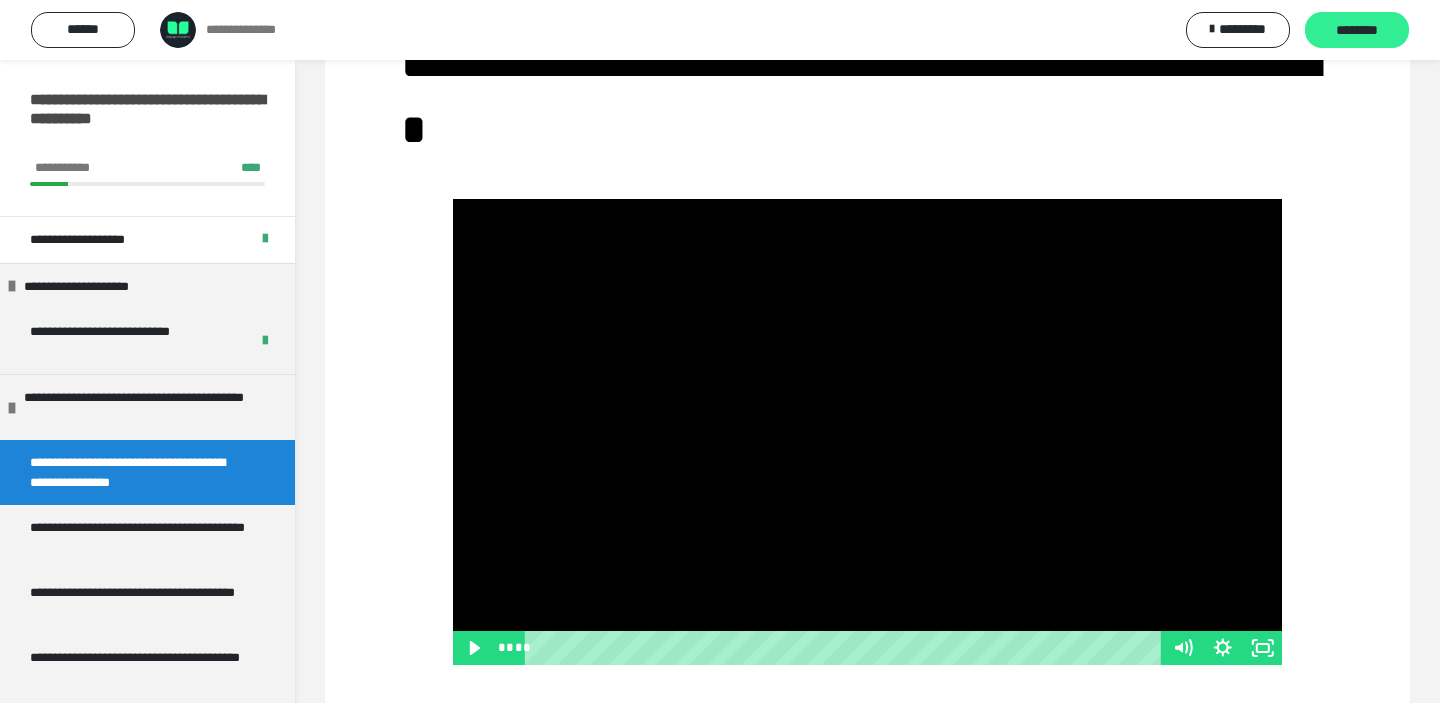 click on "********" at bounding box center [1357, 31] 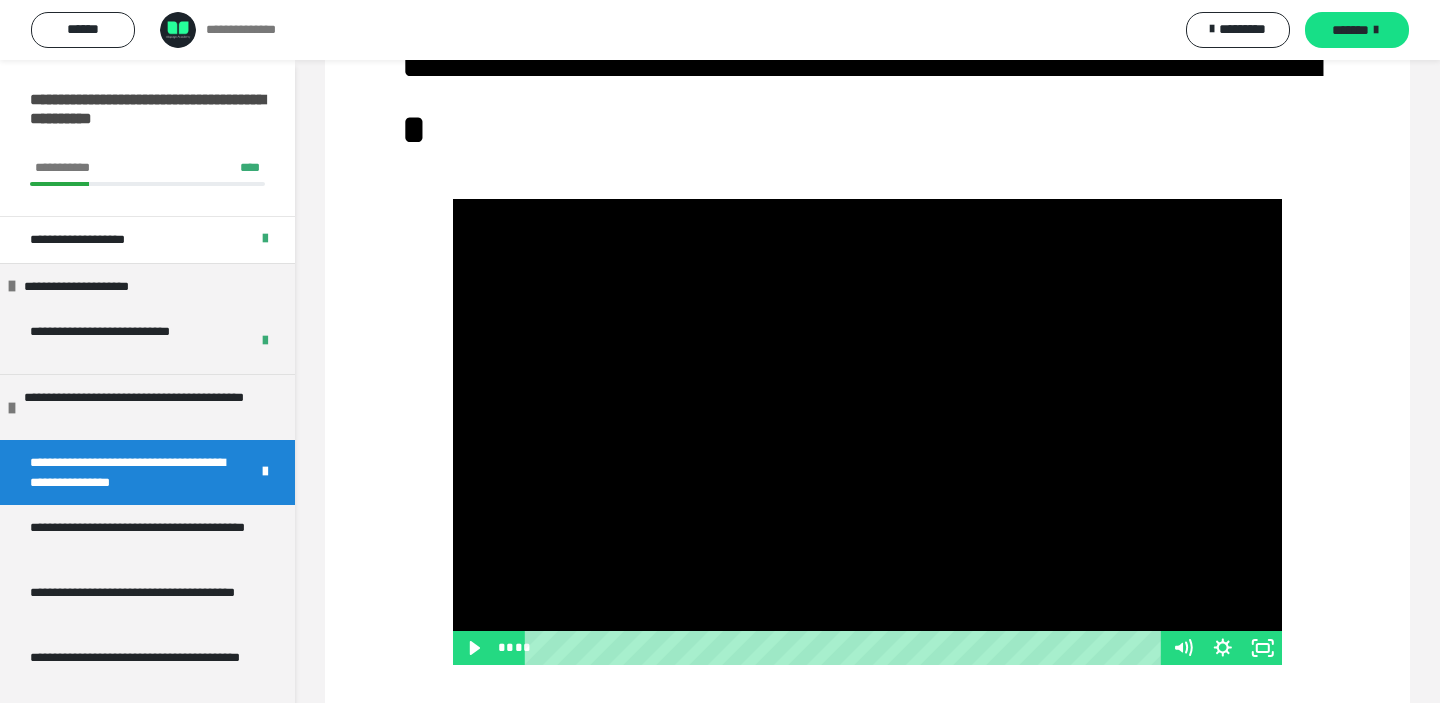 click on "*******" at bounding box center [1357, 30] 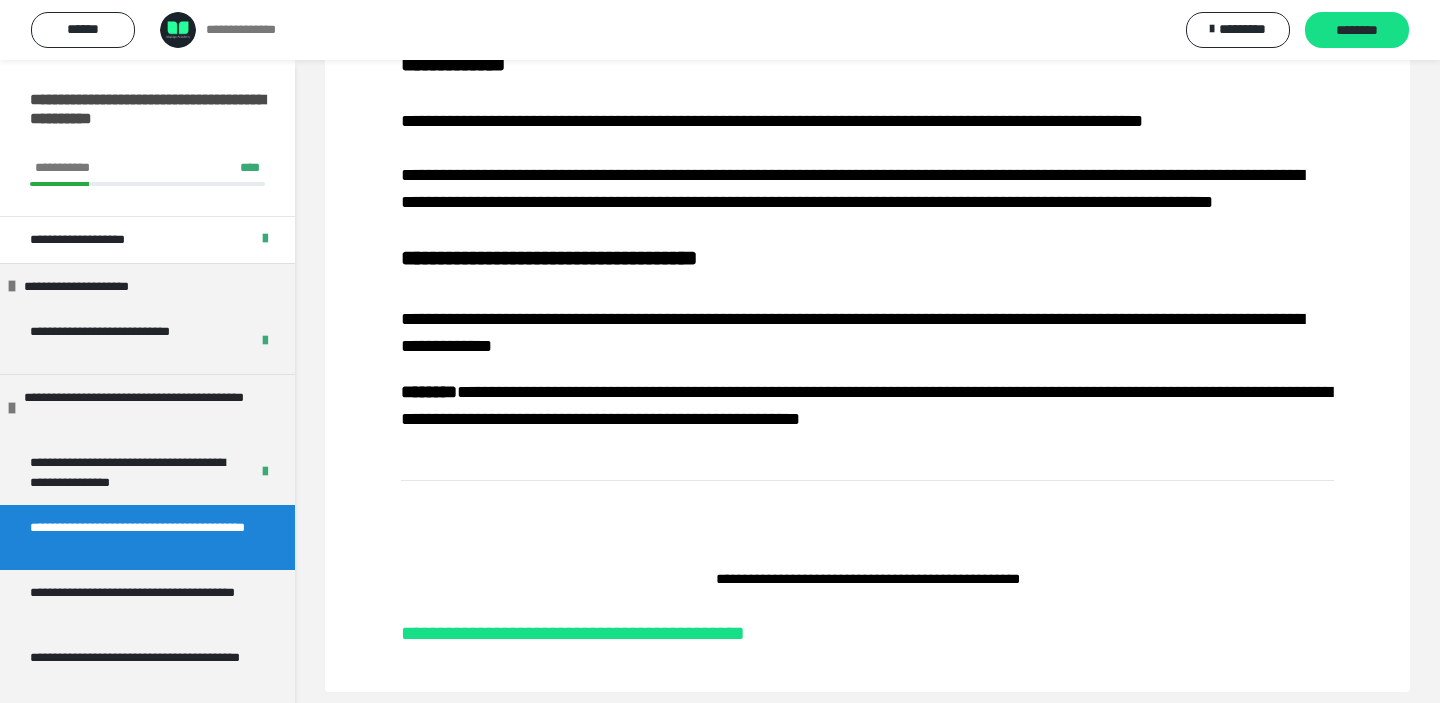 scroll, scrollTop: 1226, scrollLeft: 0, axis: vertical 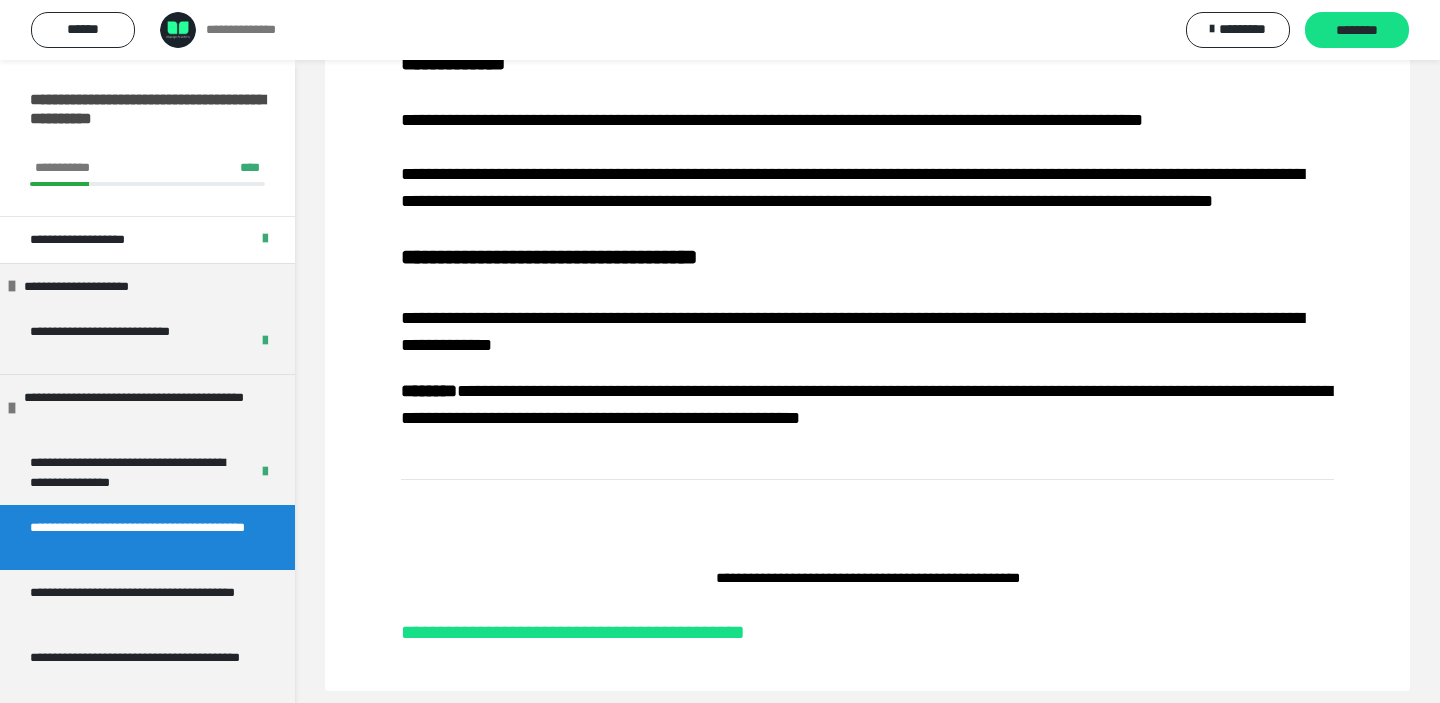 click on "**********" at bounding box center (867, 54) 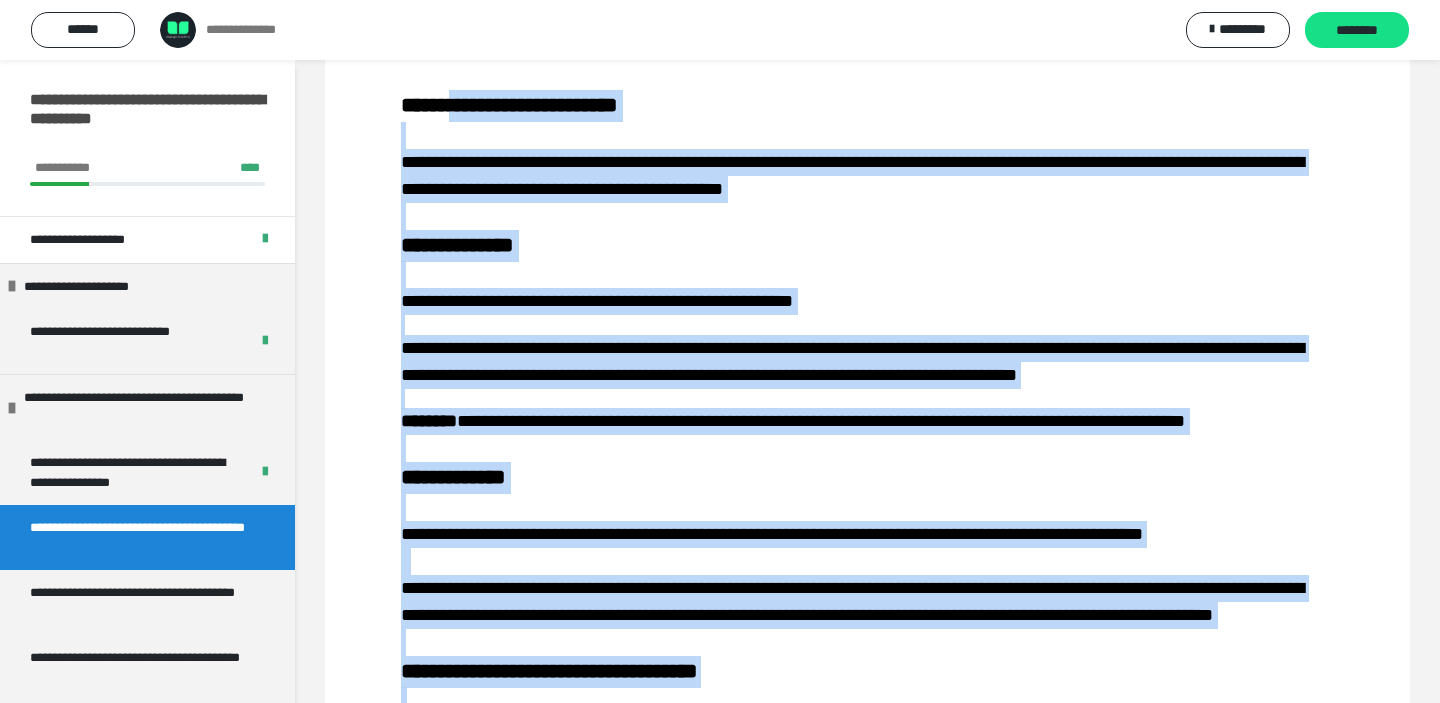 scroll, scrollTop: 811, scrollLeft: 0, axis: vertical 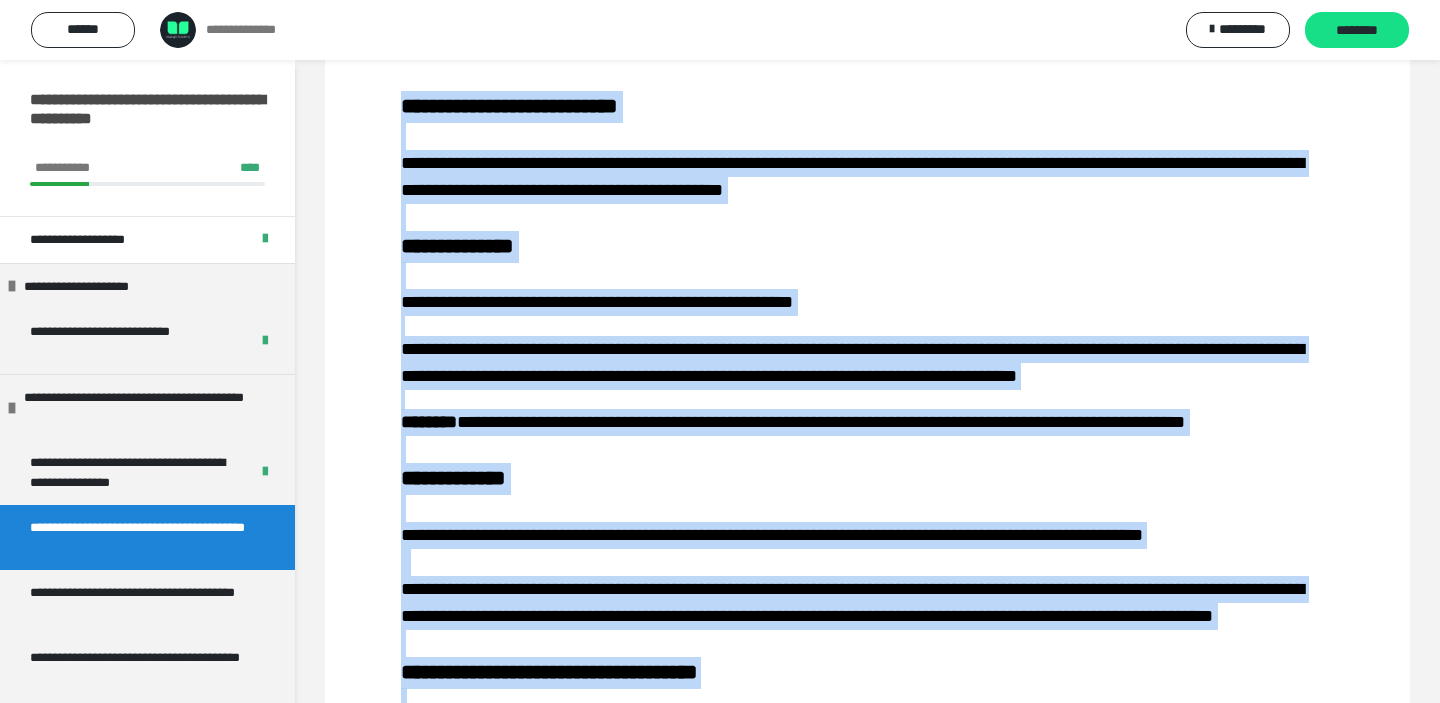 drag, startPoint x: 1178, startPoint y: 564, endPoint x: 387, endPoint y: 164, distance: 886.3865 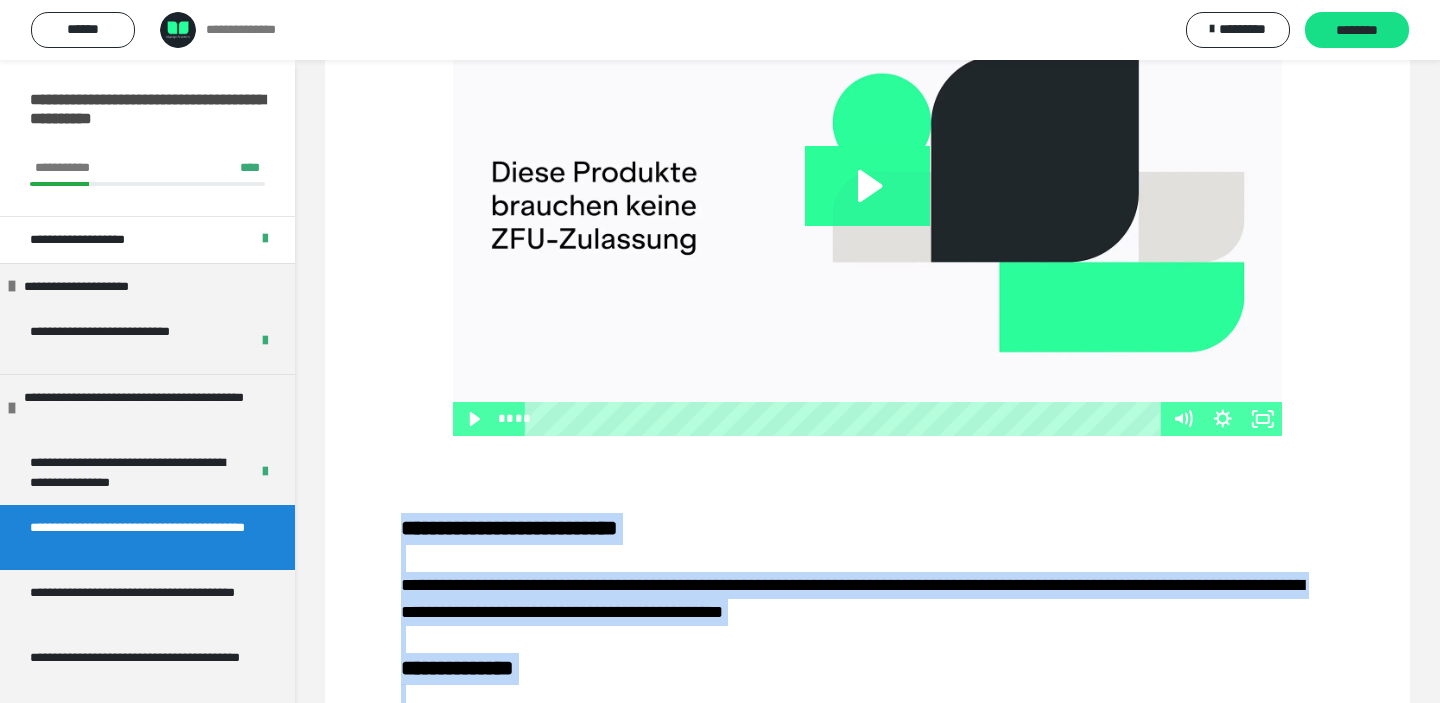 scroll, scrollTop: 407, scrollLeft: 0, axis: vertical 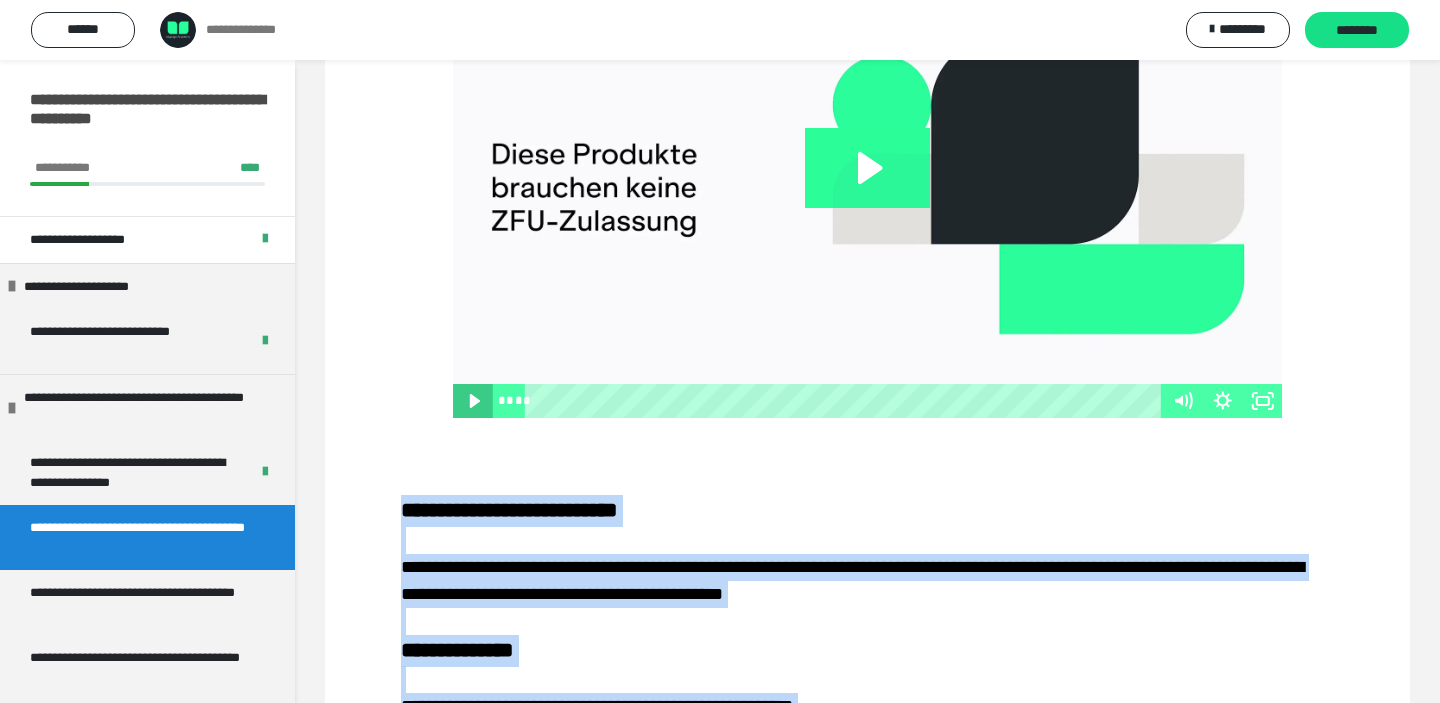 click 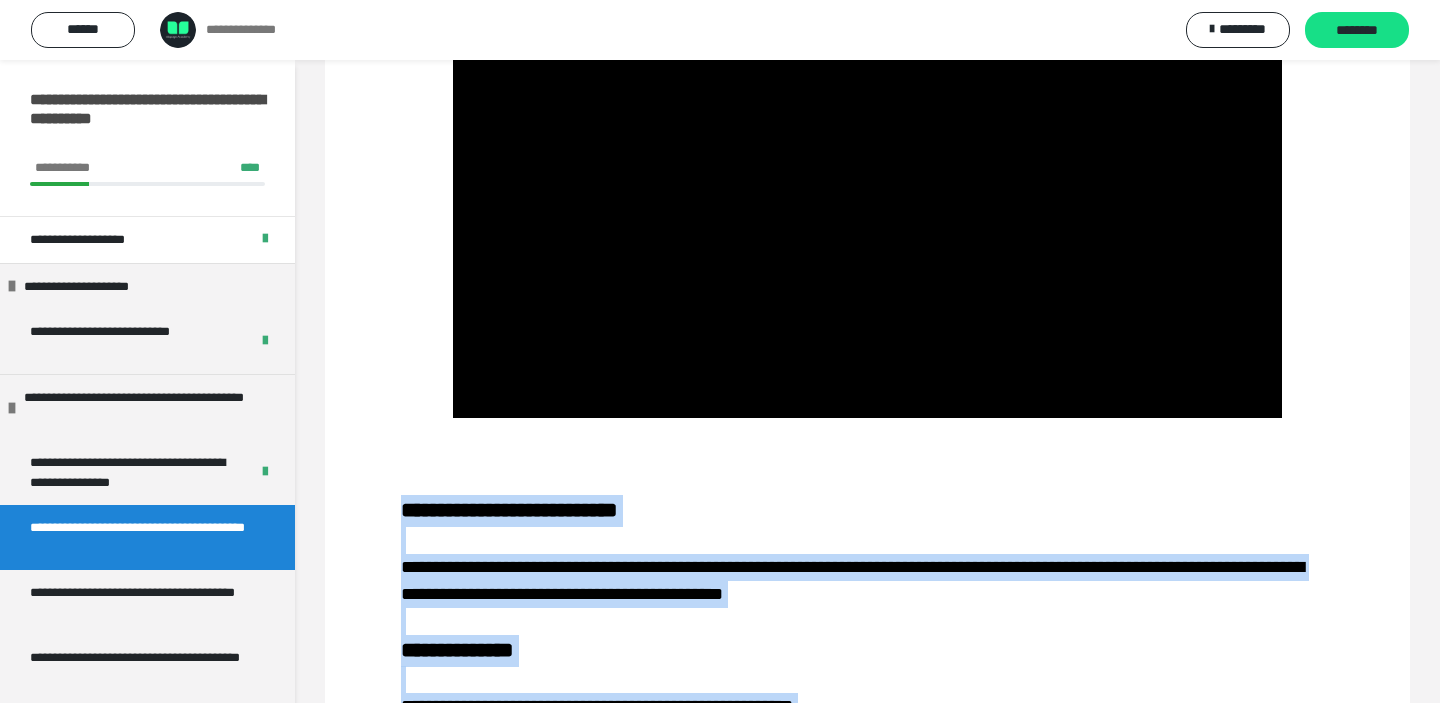 click on "**********" at bounding box center (867, 873) 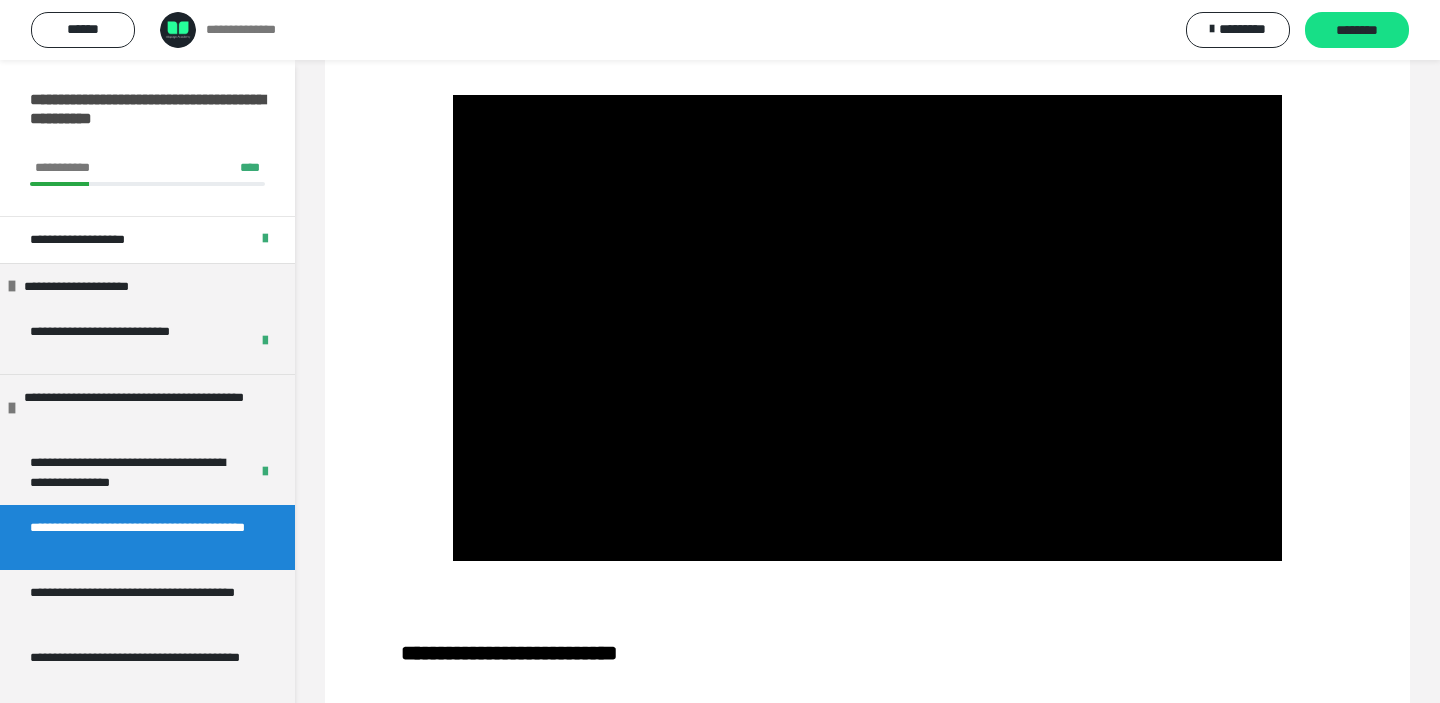 scroll, scrollTop: 269, scrollLeft: 0, axis: vertical 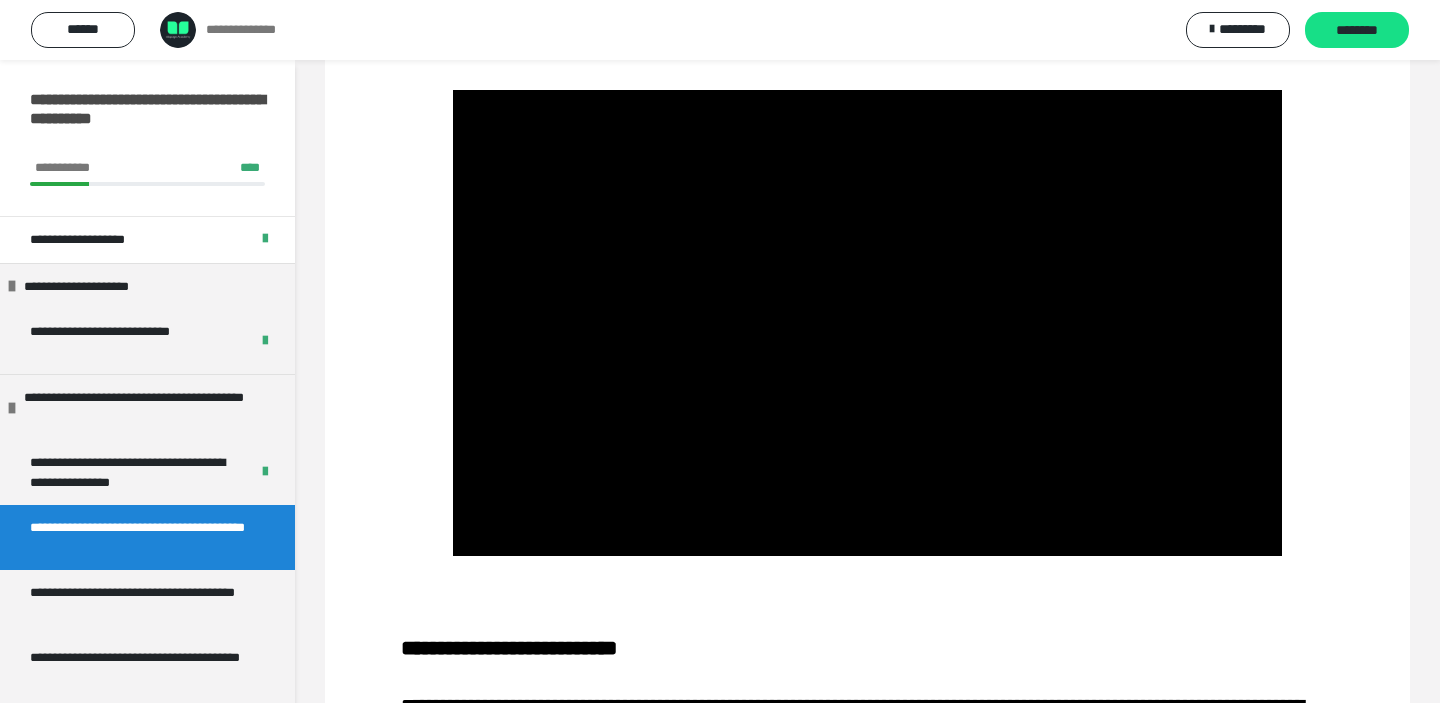 click on "**********" at bounding box center (867, 734) 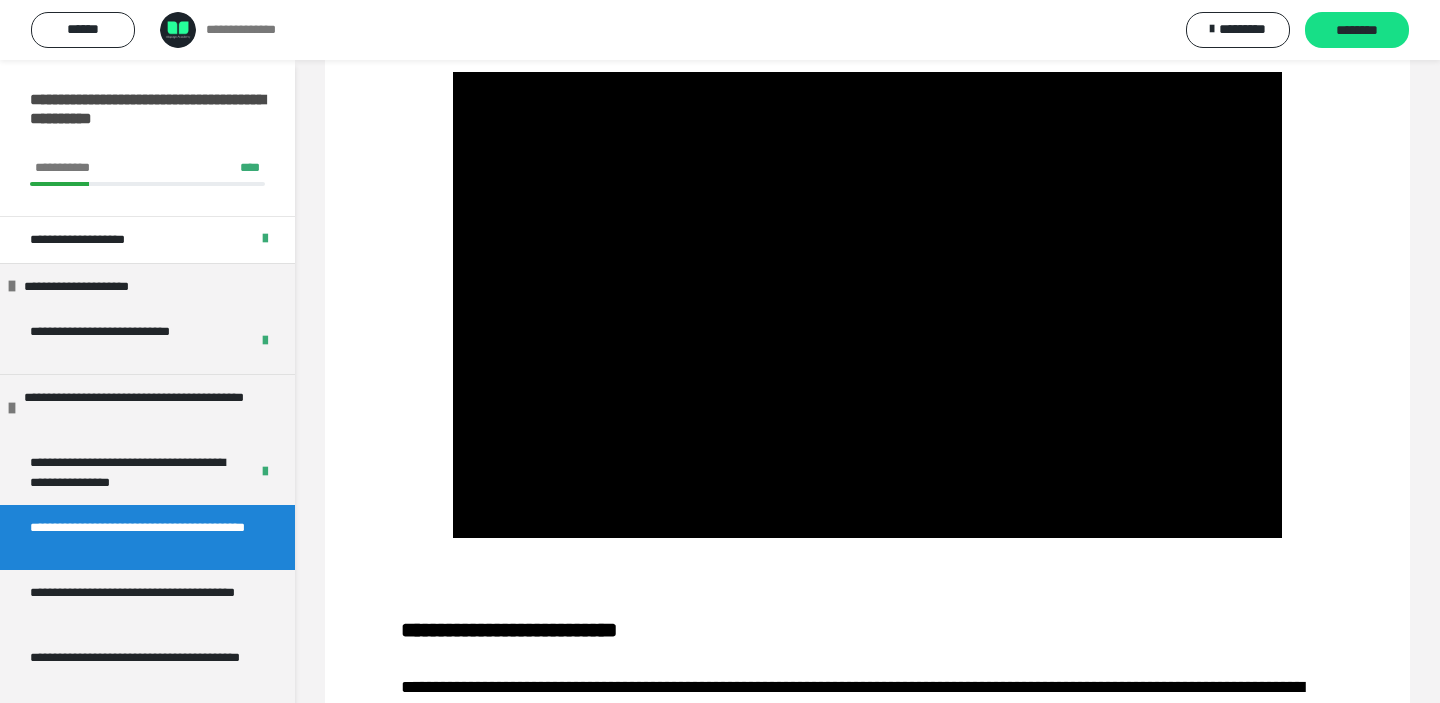scroll, scrollTop: 283, scrollLeft: 0, axis: vertical 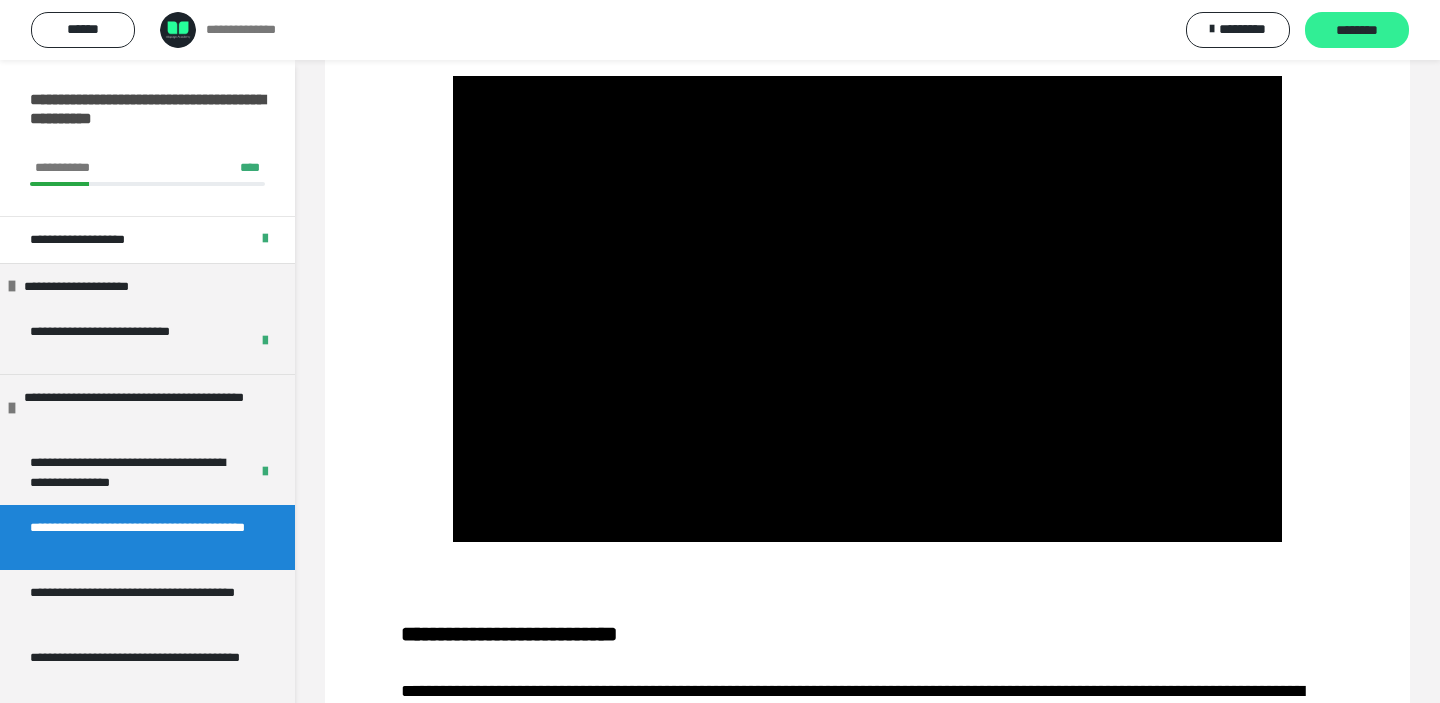 click on "********" at bounding box center (1357, 31) 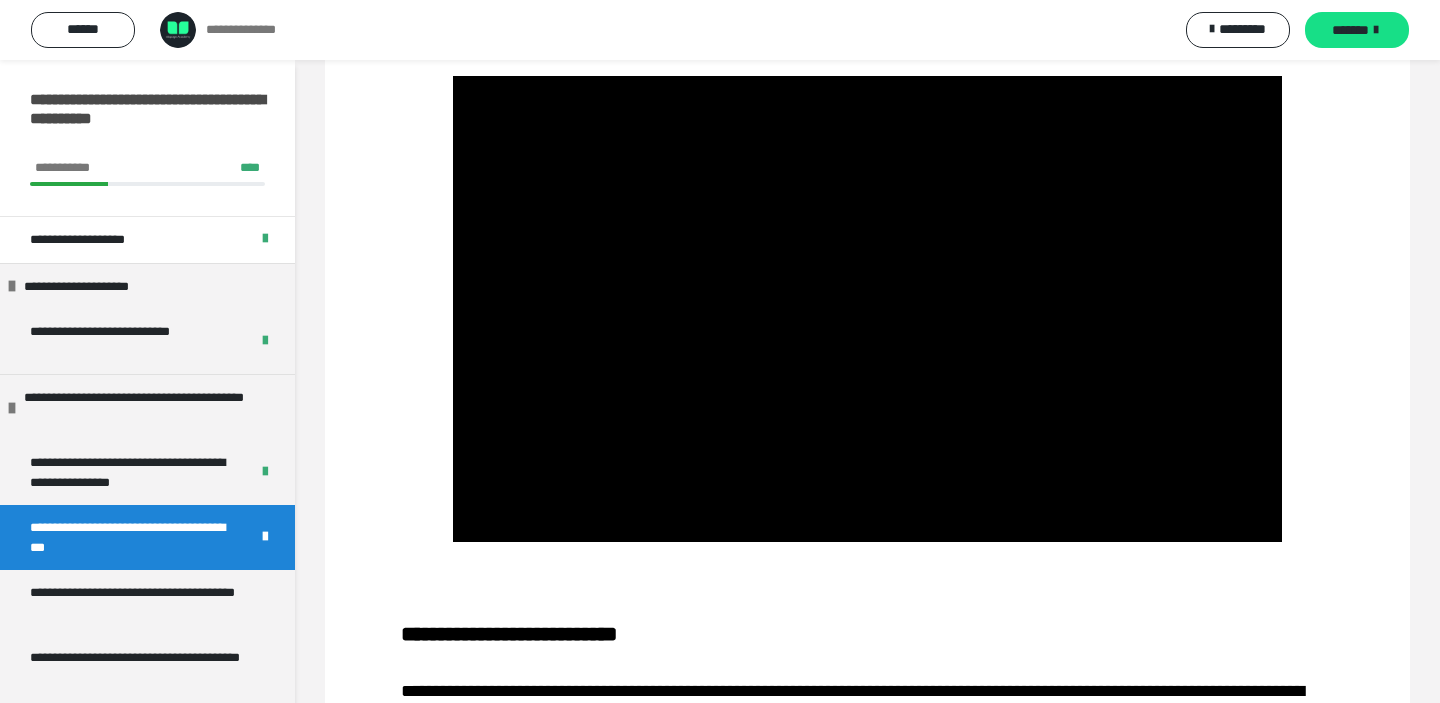 click on "*******" at bounding box center (1350, 30) 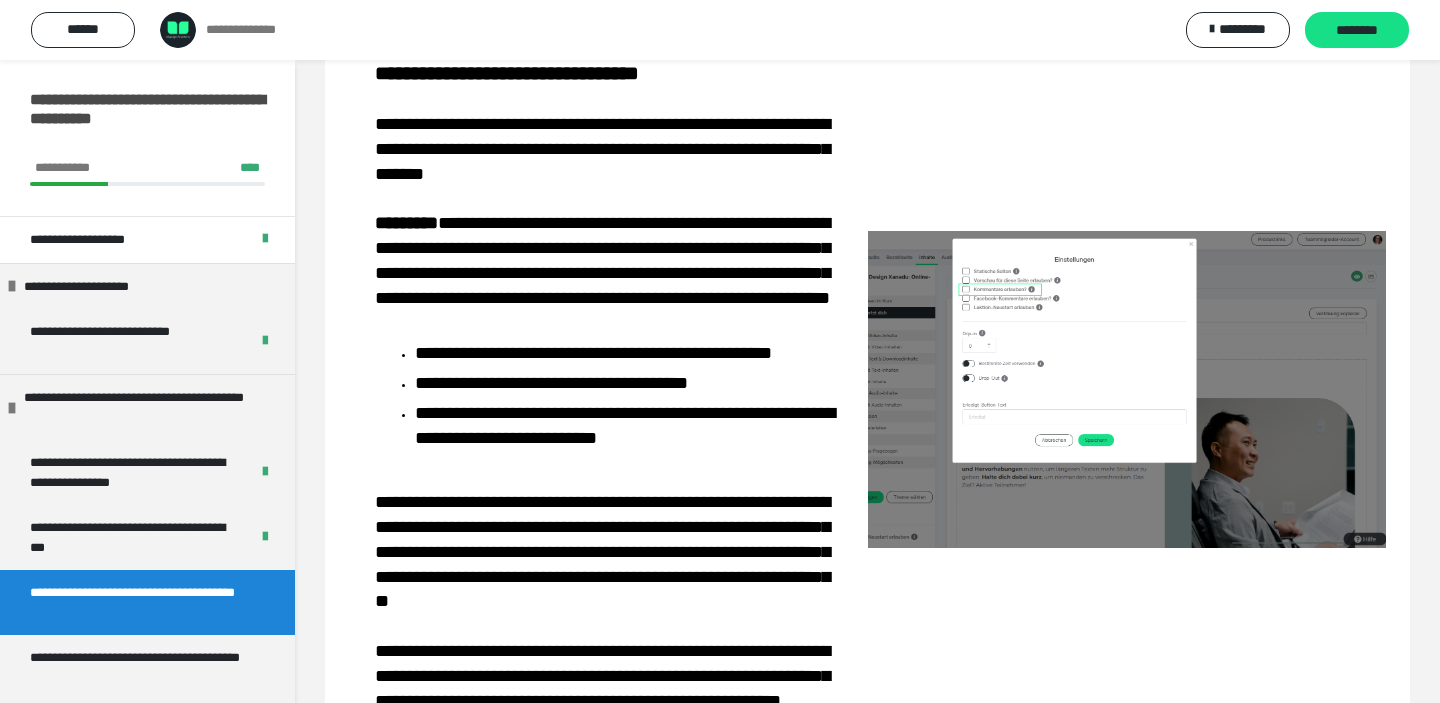 scroll, scrollTop: 604, scrollLeft: 0, axis: vertical 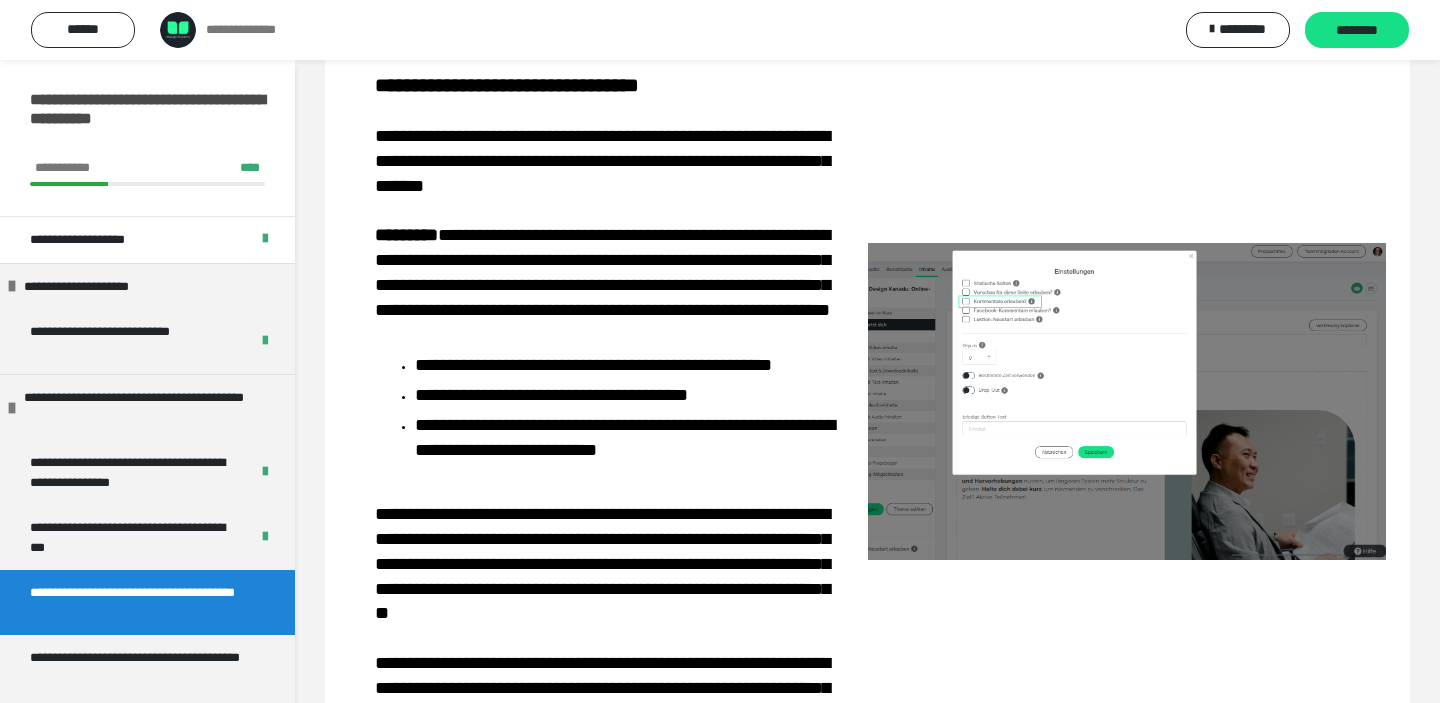 click at bounding box center [1127, 401] 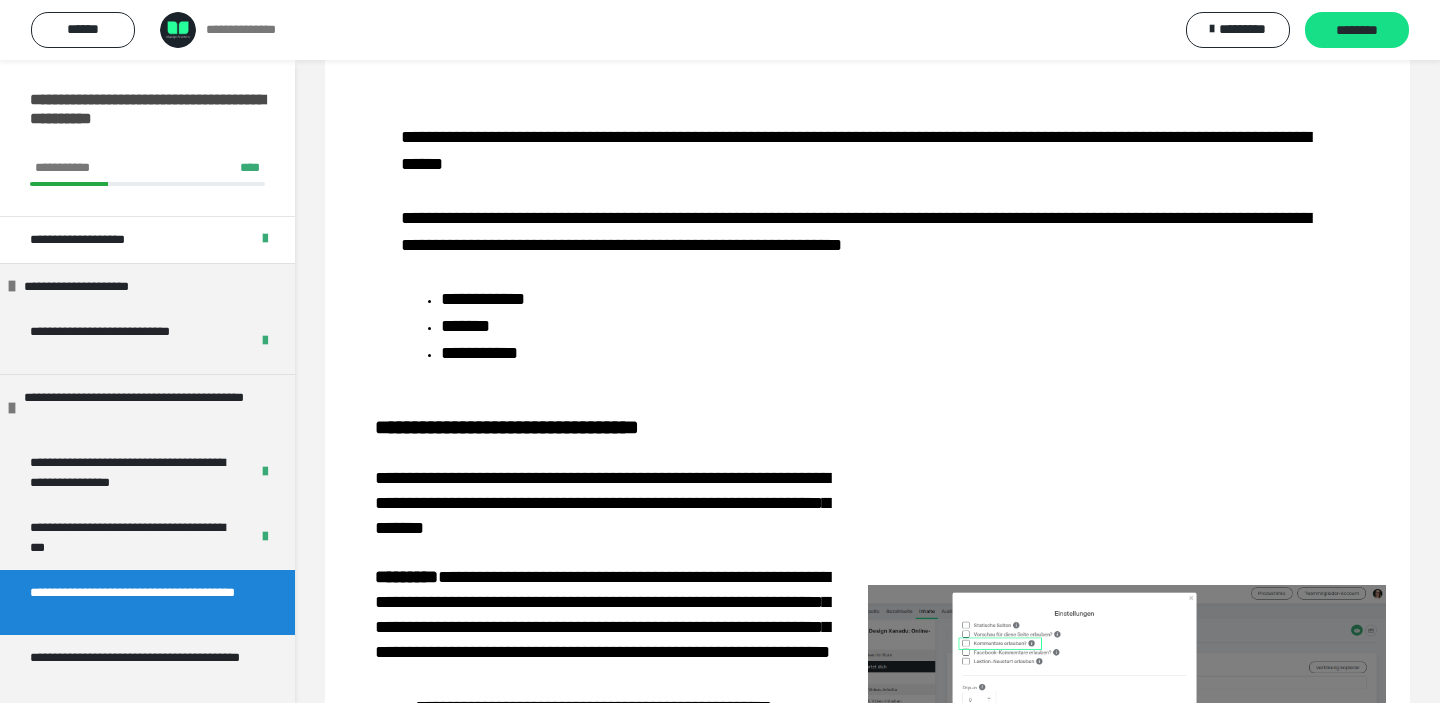 scroll, scrollTop: 0, scrollLeft: 0, axis: both 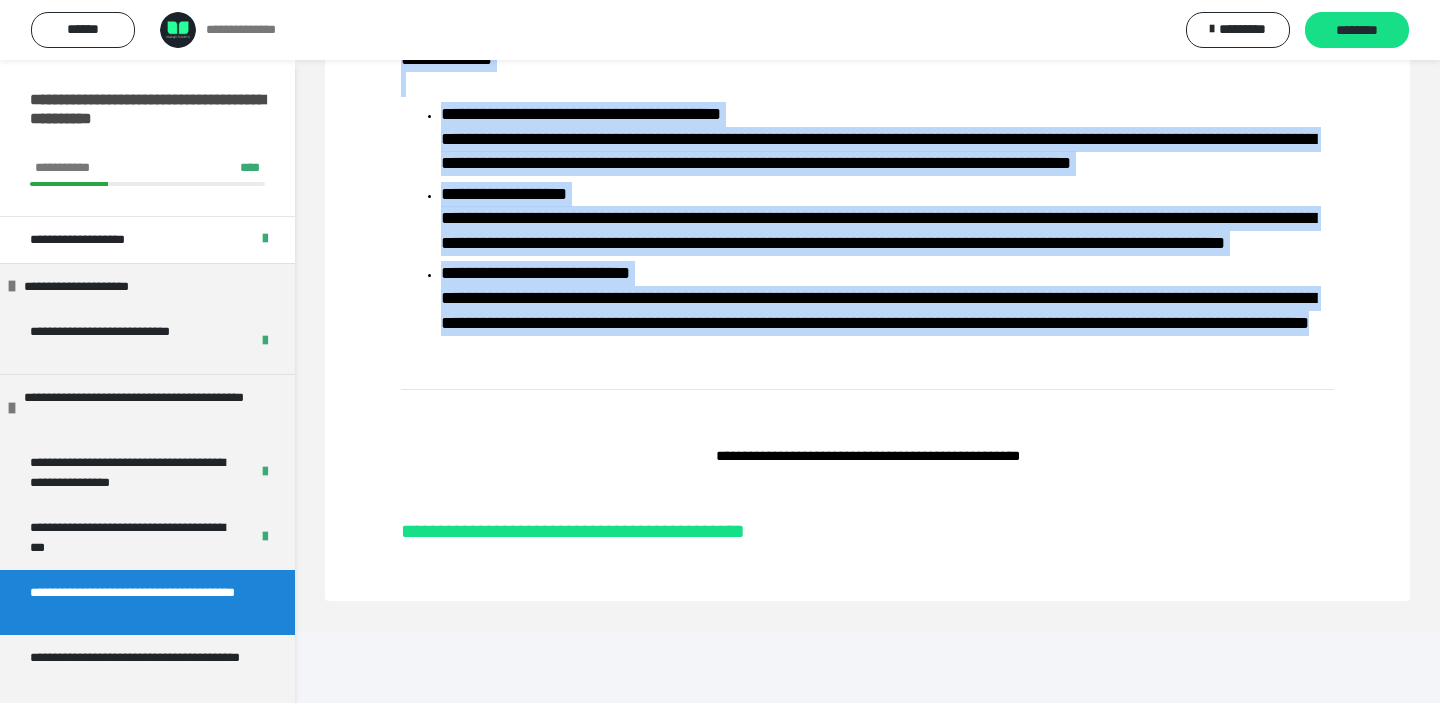 drag, startPoint x: 396, startPoint y: 284, endPoint x: 944, endPoint y: 609, distance: 637.12555 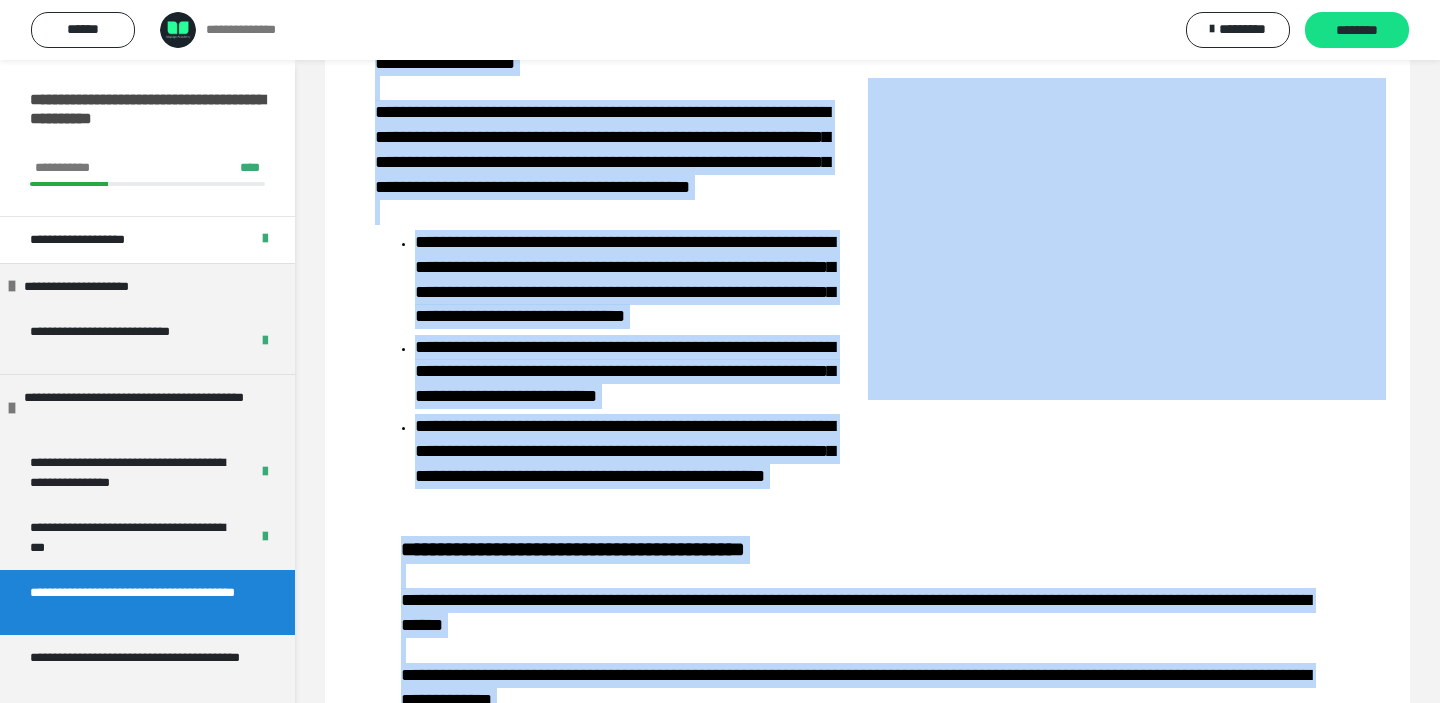 scroll, scrollTop: 1347, scrollLeft: 0, axis: vertical 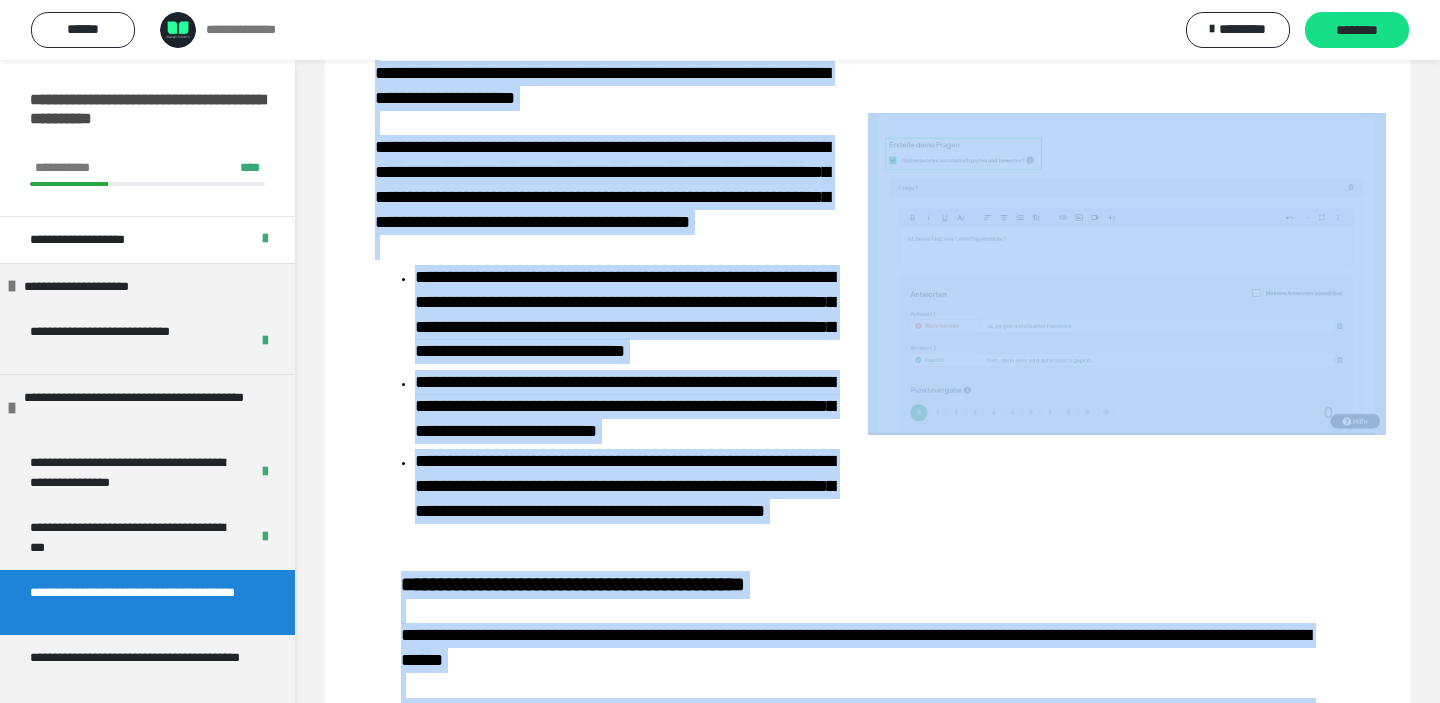 click at bounding box center (1127, 274) 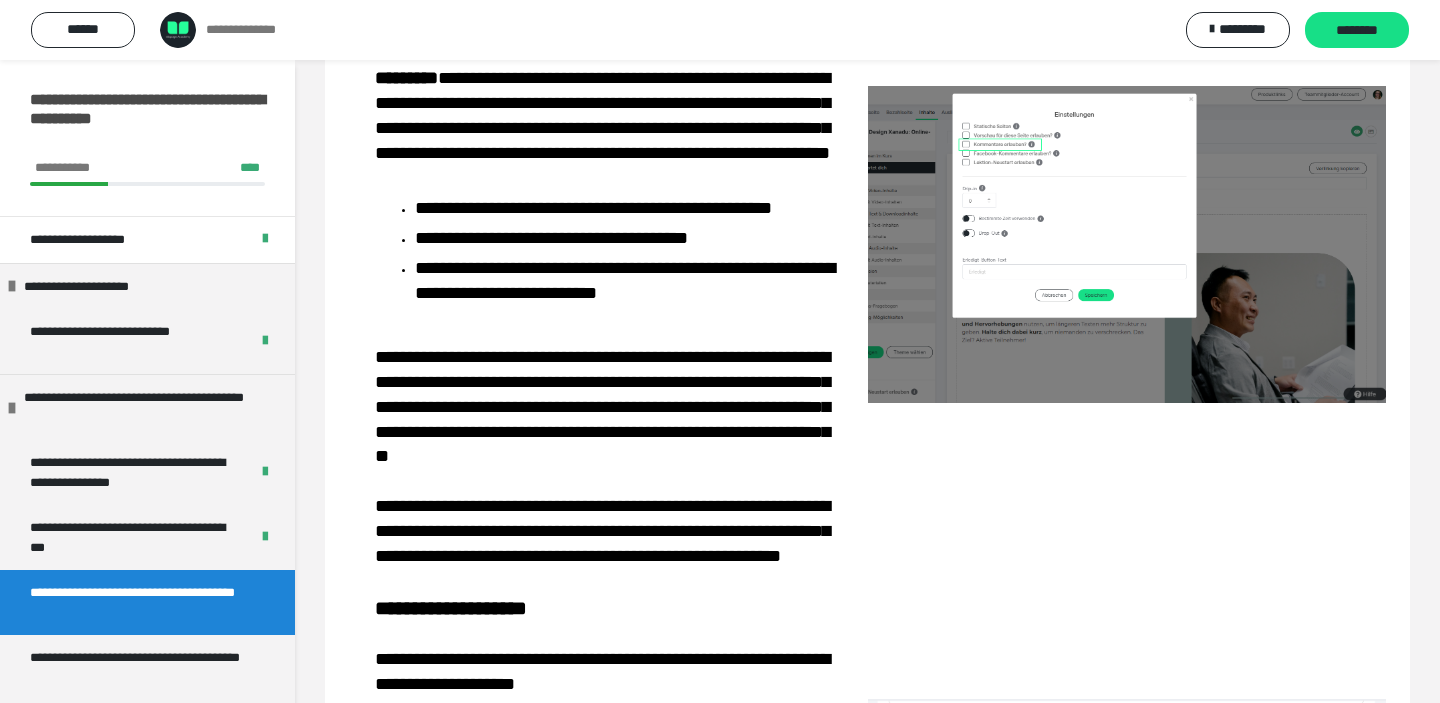 scroll, scrollTop: 759, scrollLeft: 0, axis: vertical 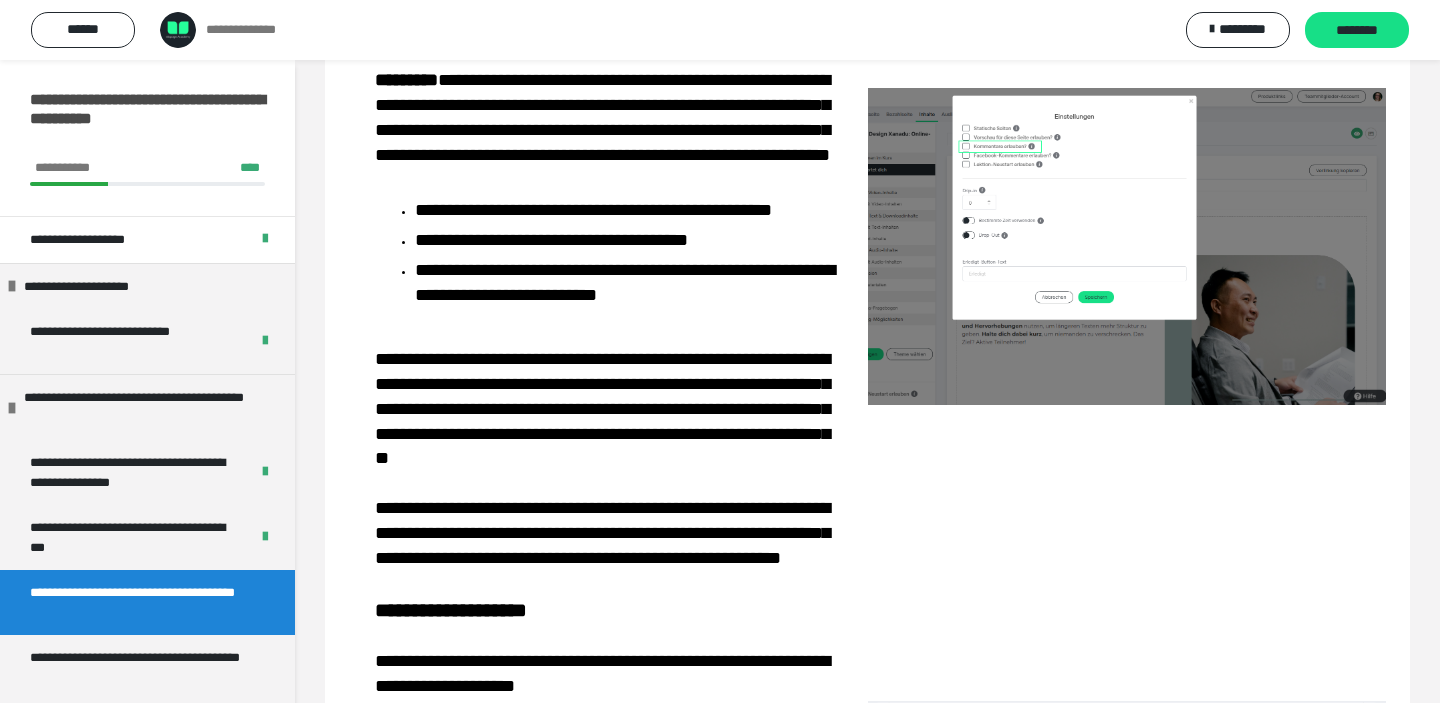 click at bounding box center (1127, 246) 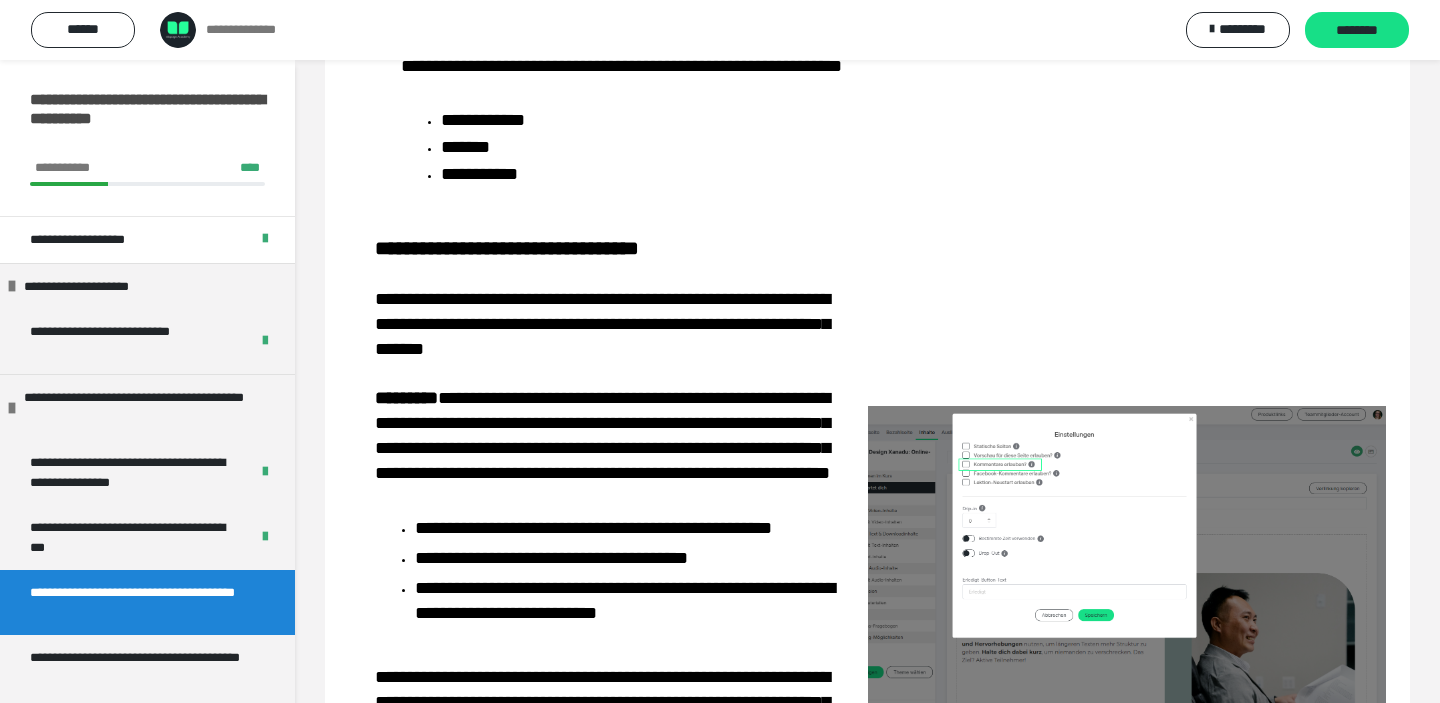 scroll, scrollTop: 0, scrollLeft: 0, axis: both 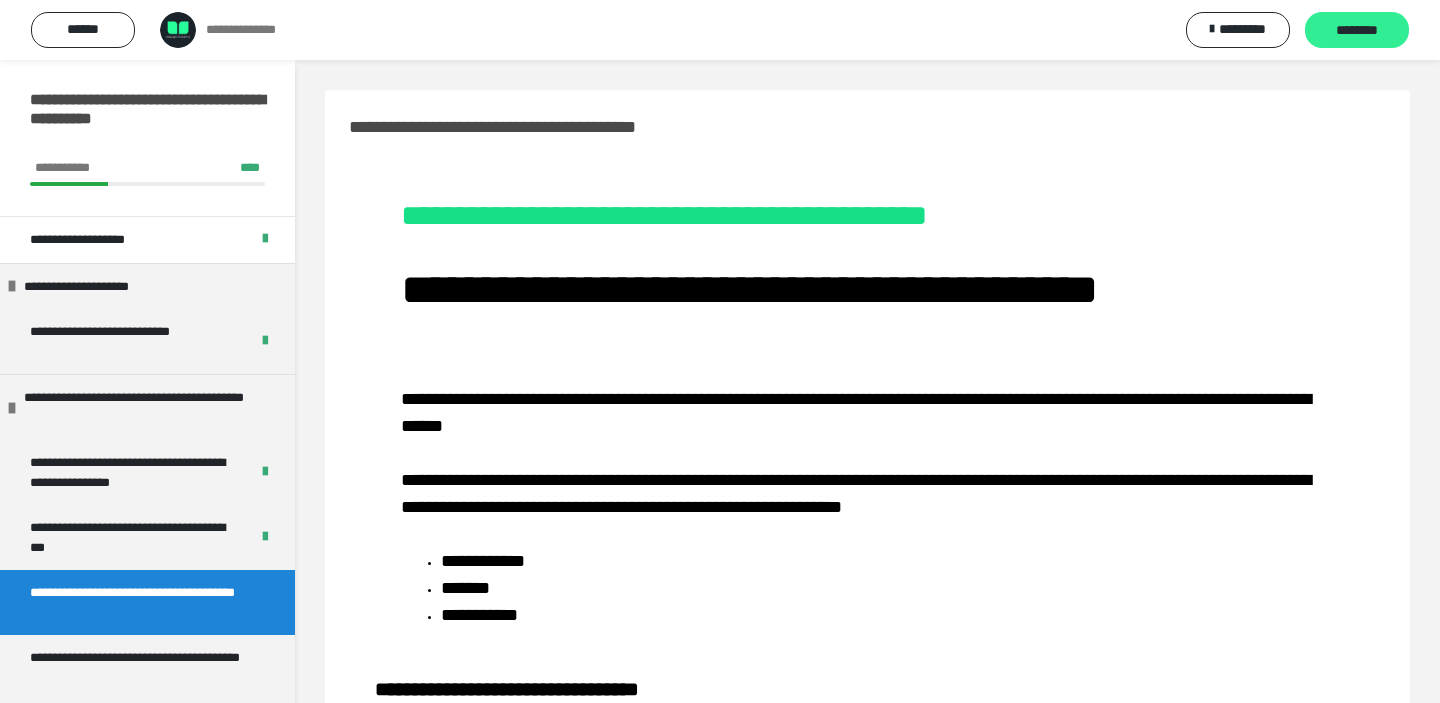 click on "********" at bounding box center (1357, 31) 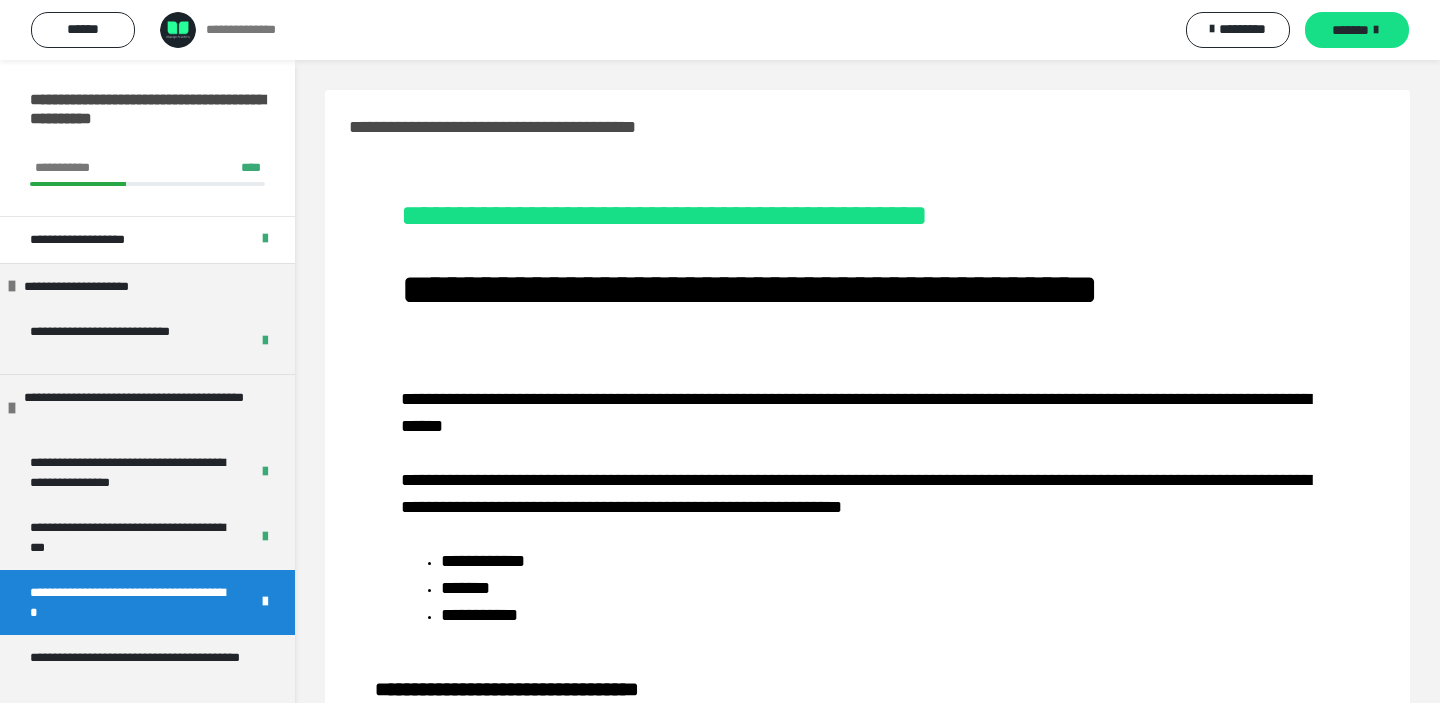 click on "*******" at bounding box center [1350, 30] 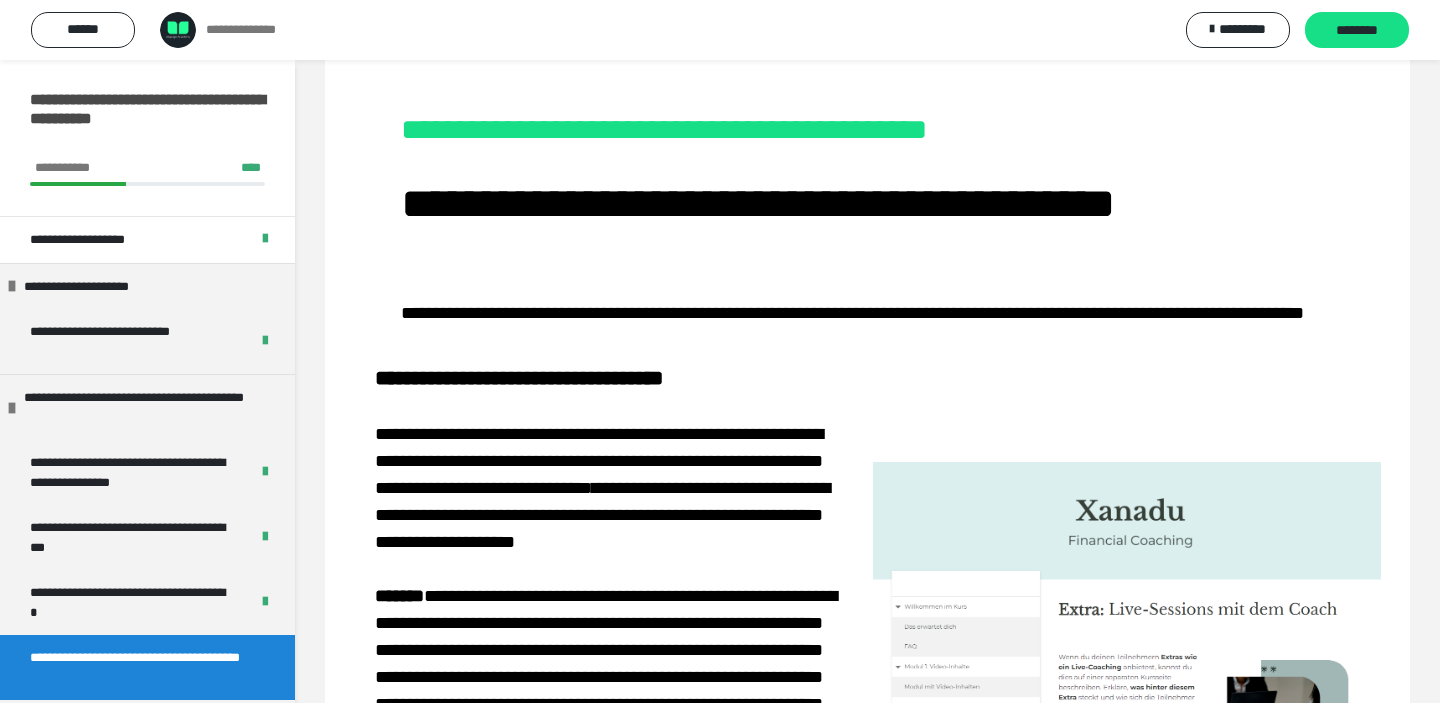 scroll, scrollTop: 83, scrollLeft: 0, axis: vertical 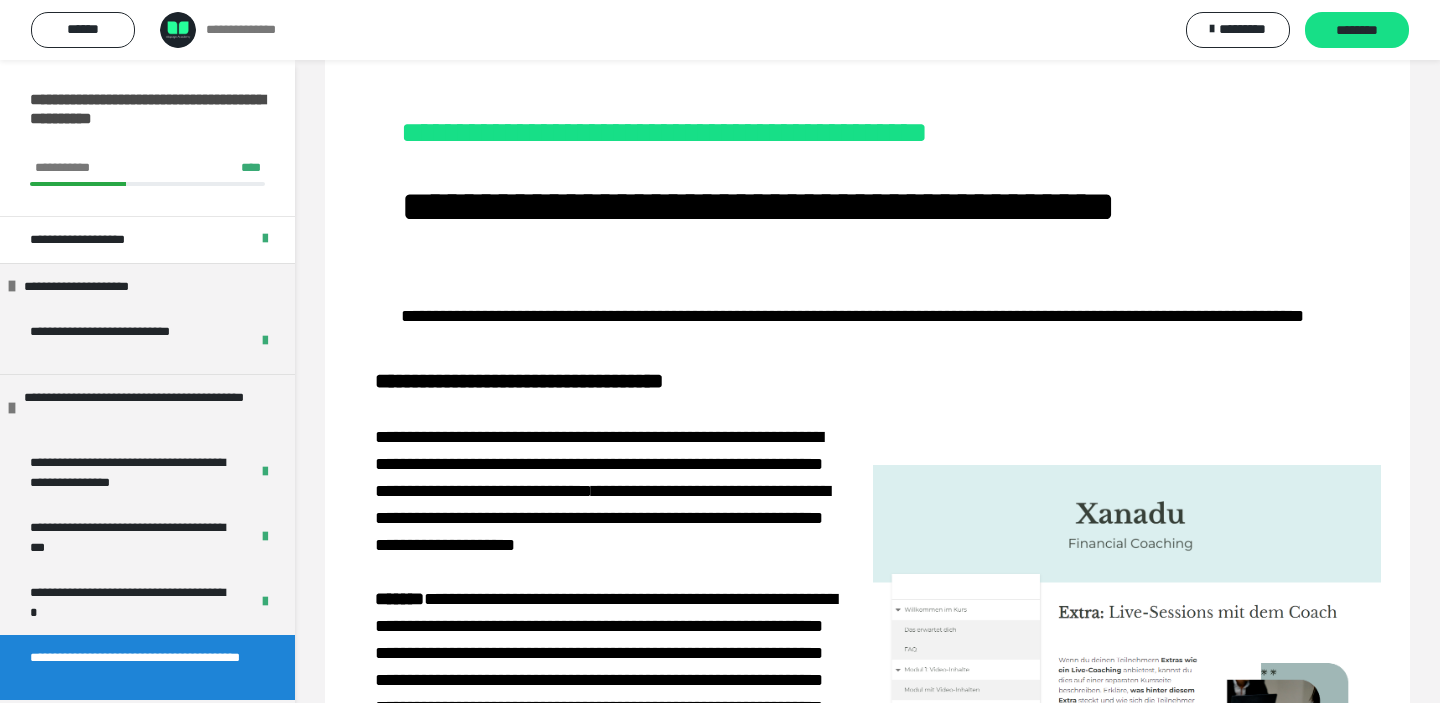 click on "**********" at bounding box center (867, 154) 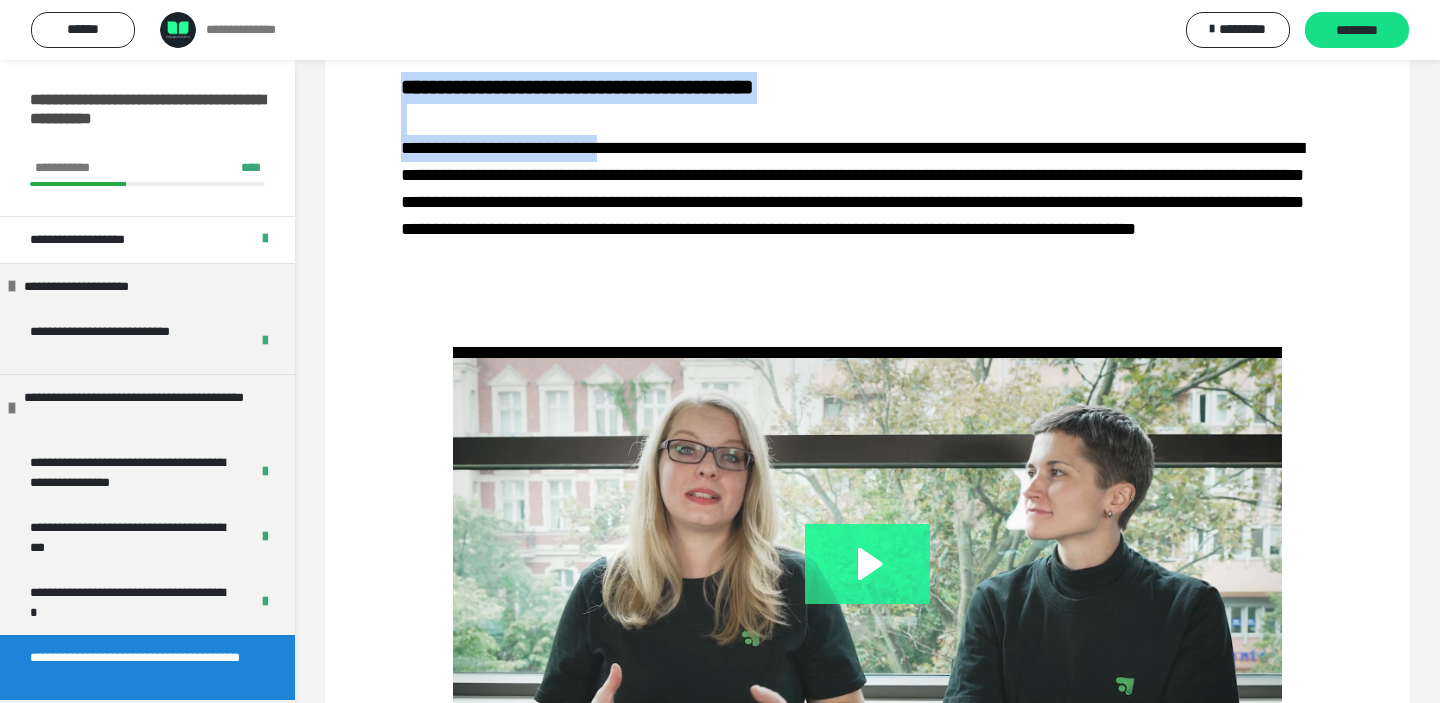 scroll, scrollTop: 1069, scrollLeft: 0, axis: vertical 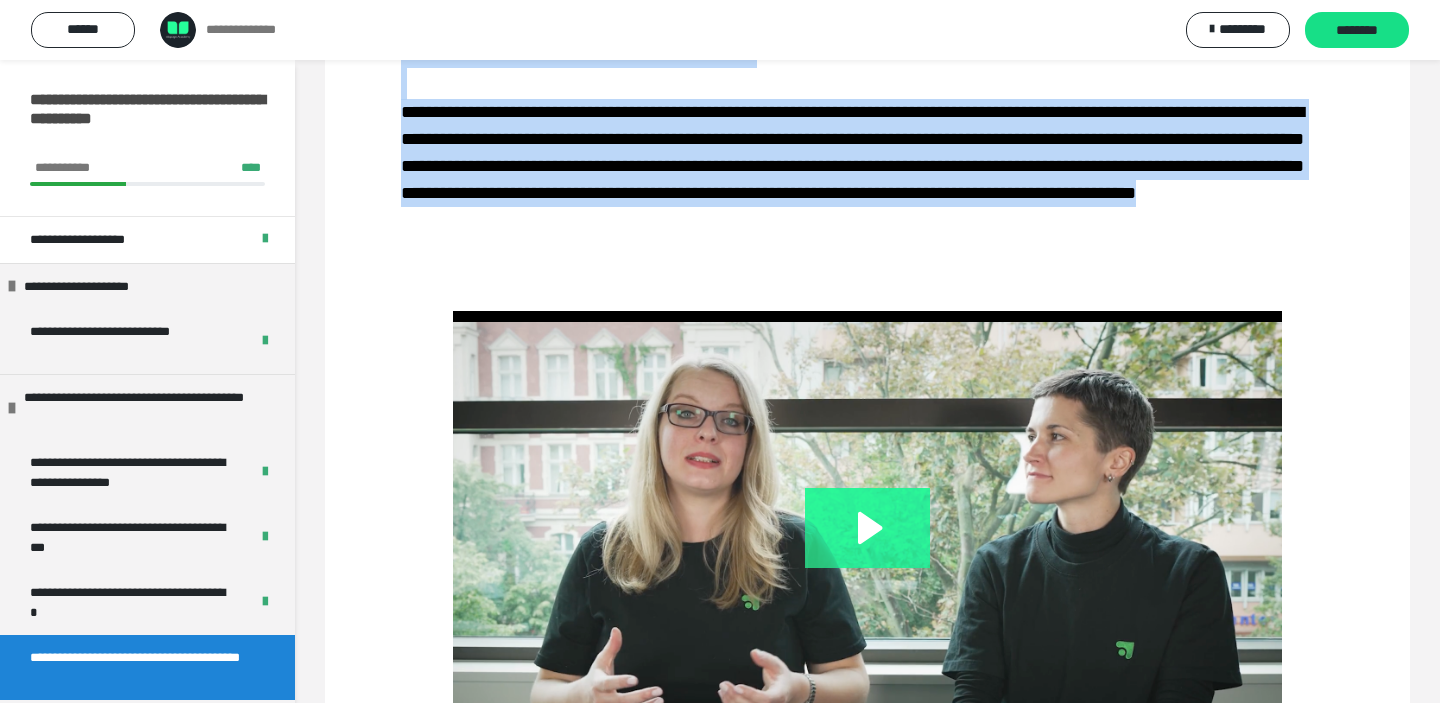 drag, startPoint x: 402, startPoint y: 190, endPoint x: 1155, endPoint y: 486, distance: 809.089 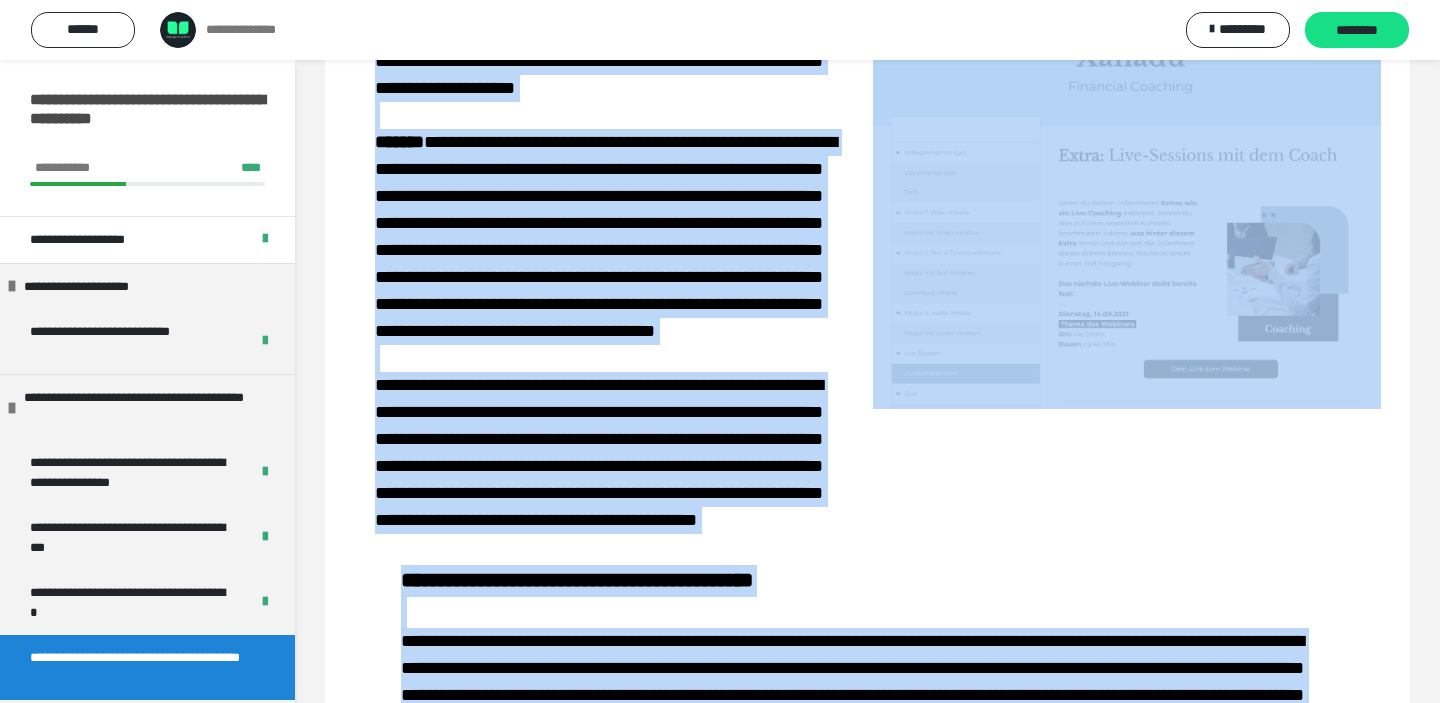 scroll, scrollTop: 529, scrollLeft: 0, axis: vertical 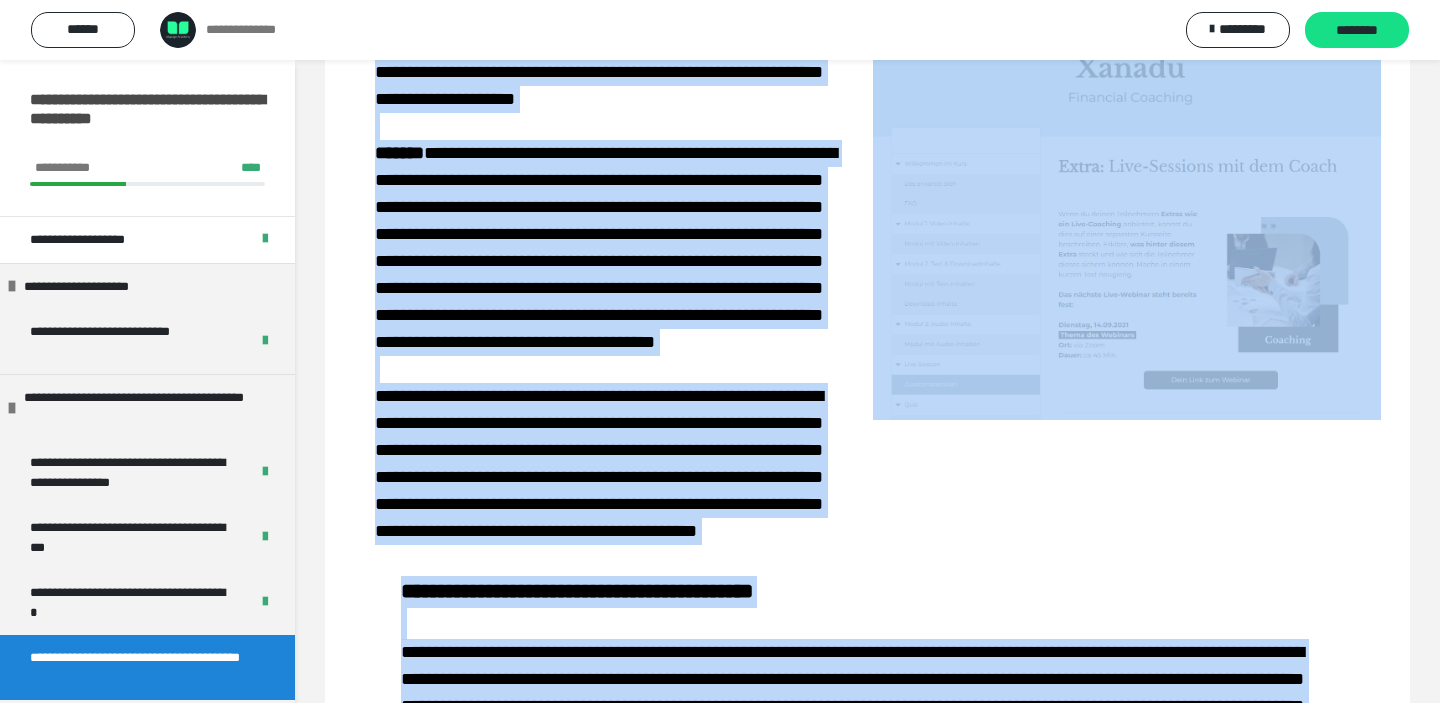 click at bounding box center [1127, 219] 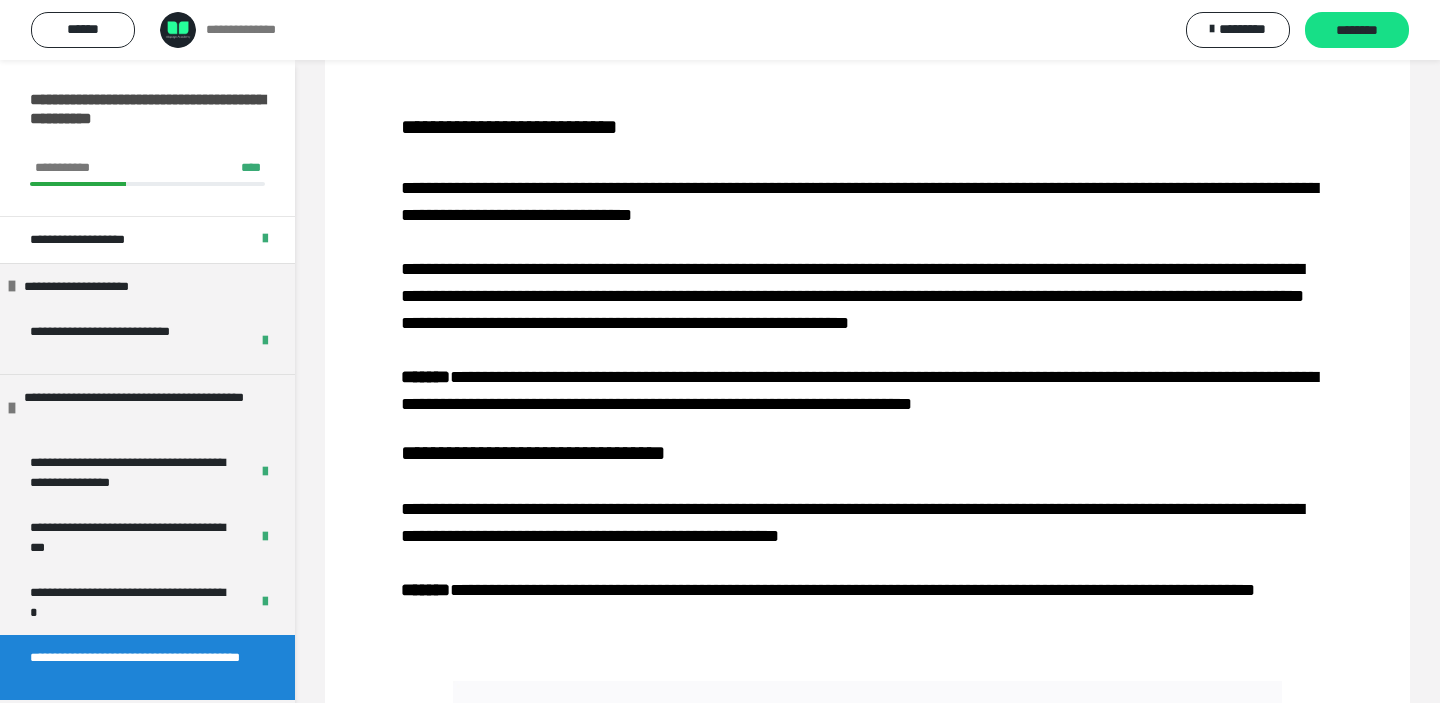 scroll, scrollTop: 1799, scrollLeft: 0, axis: vertical 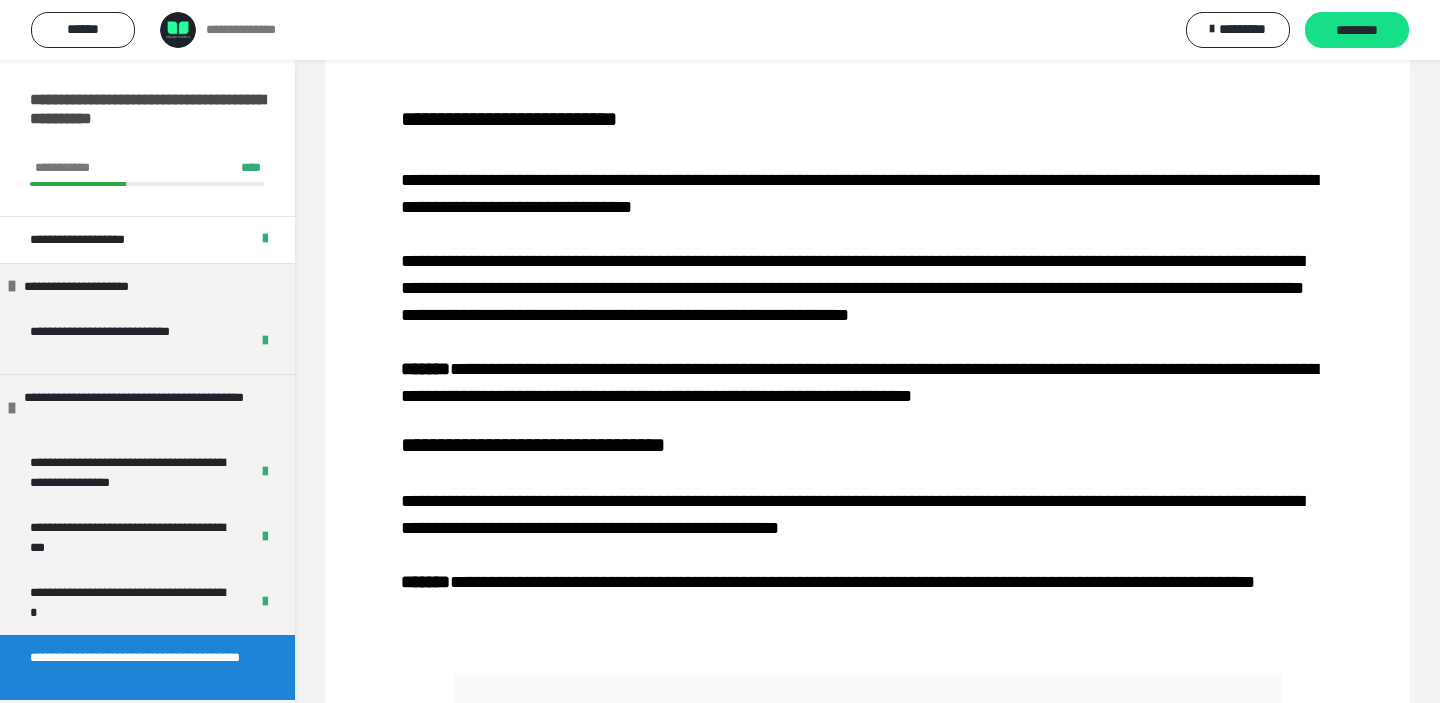 click 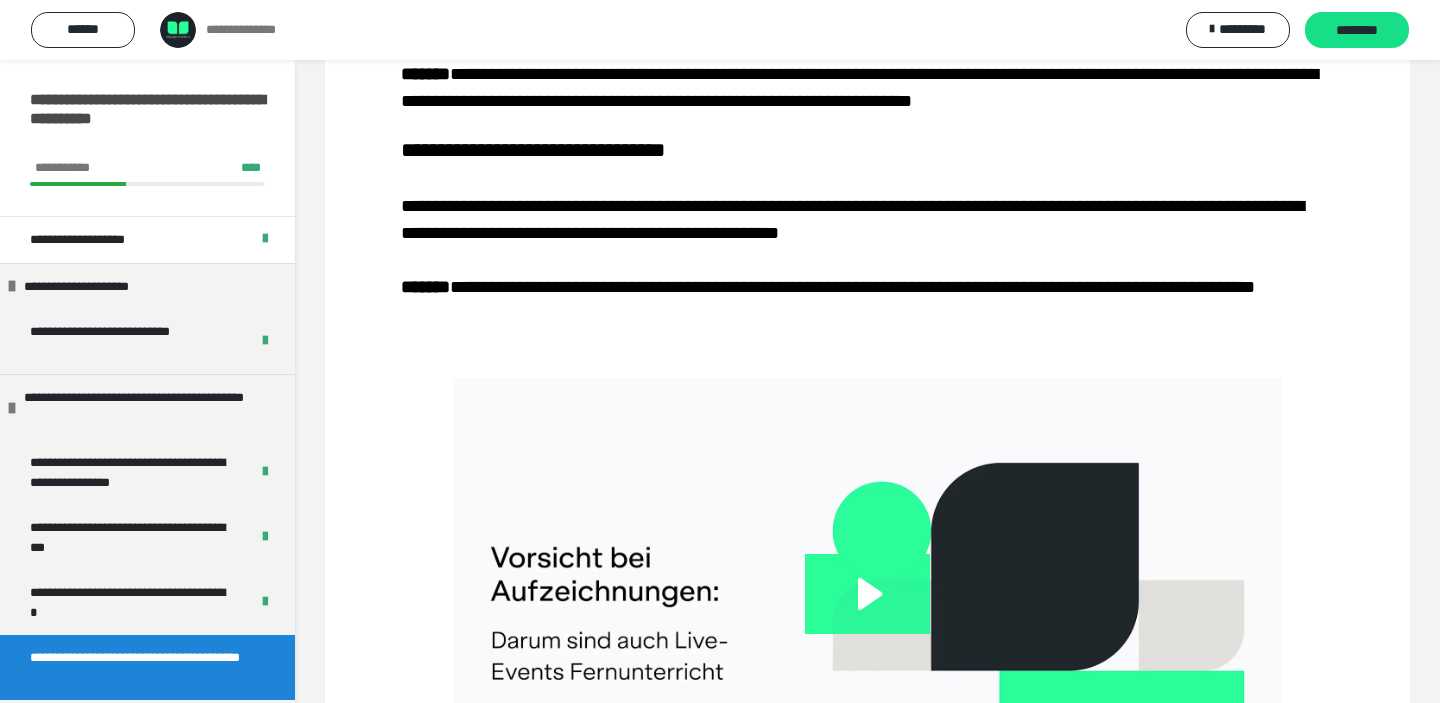scroll, scrollTop: 2067, scrollLeft: 0, axis: vertical 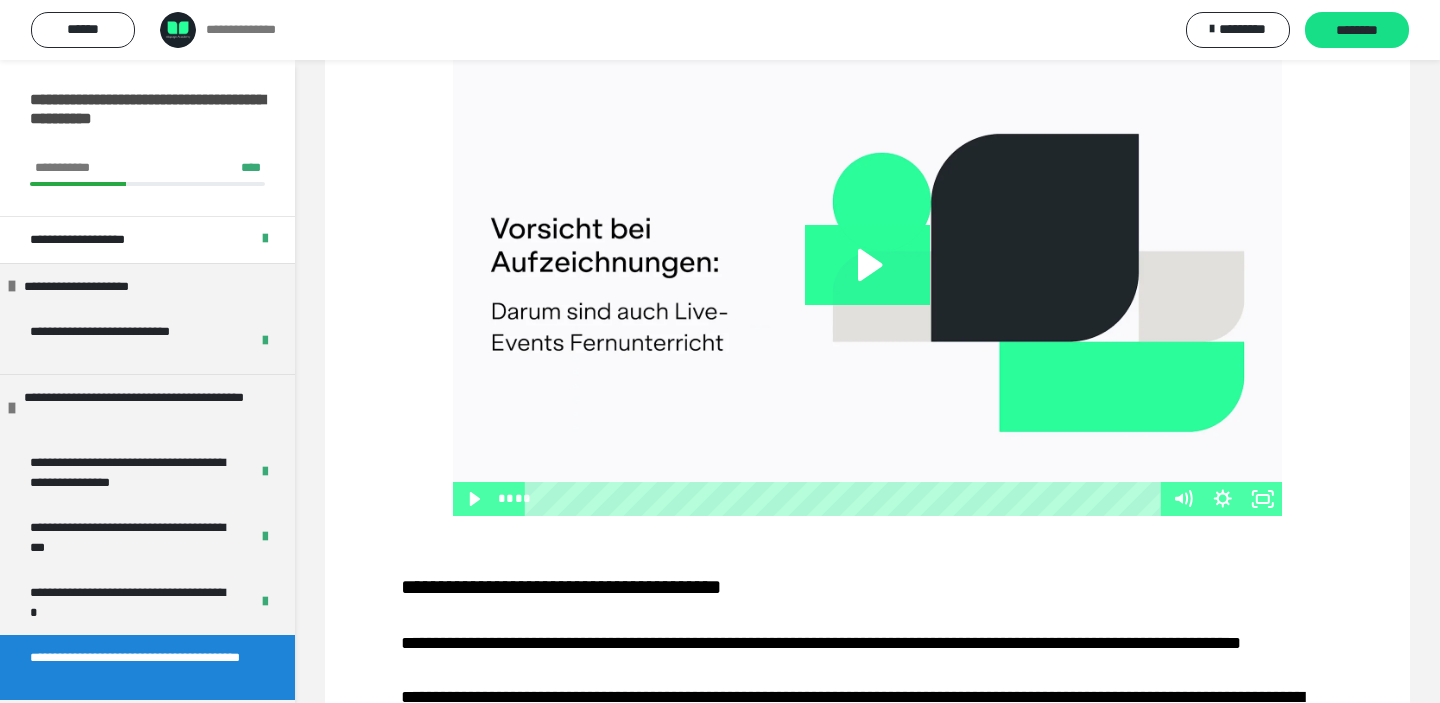 drag, startPoint x: 400, startPoint y: 130, endPoint x: 784, endPoint y: 298, distance: 419.14197 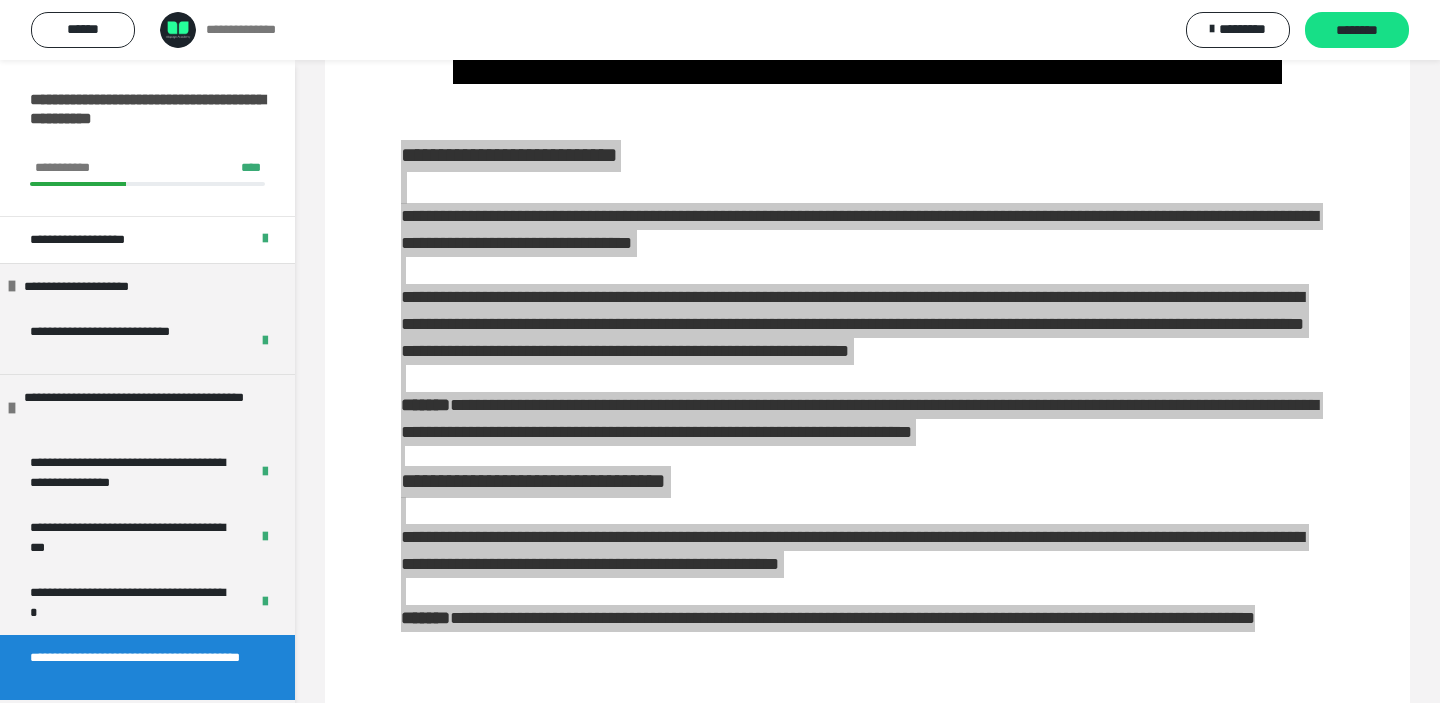 scroll, scrollTop: 1771, scrollLeft: 0, axis: vertical 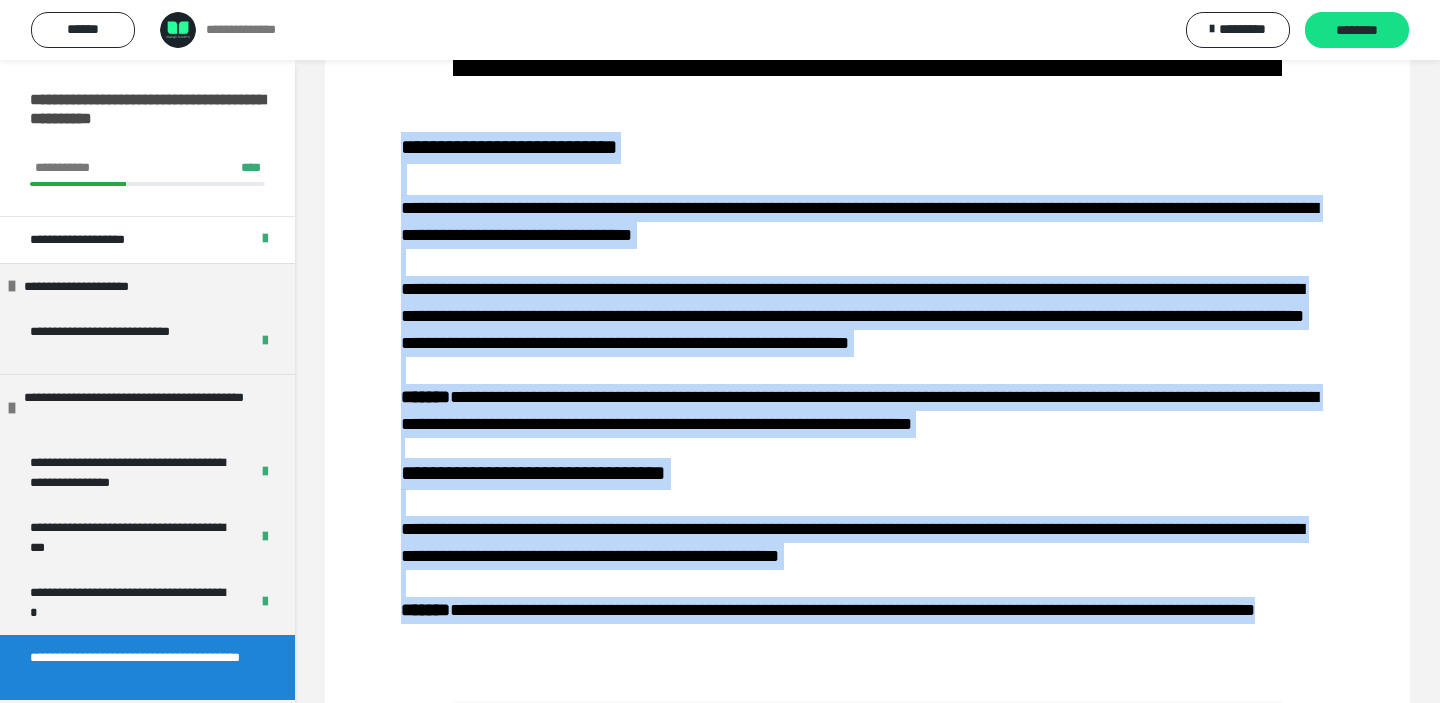 click on "**********" at bounding box center (867, 378) 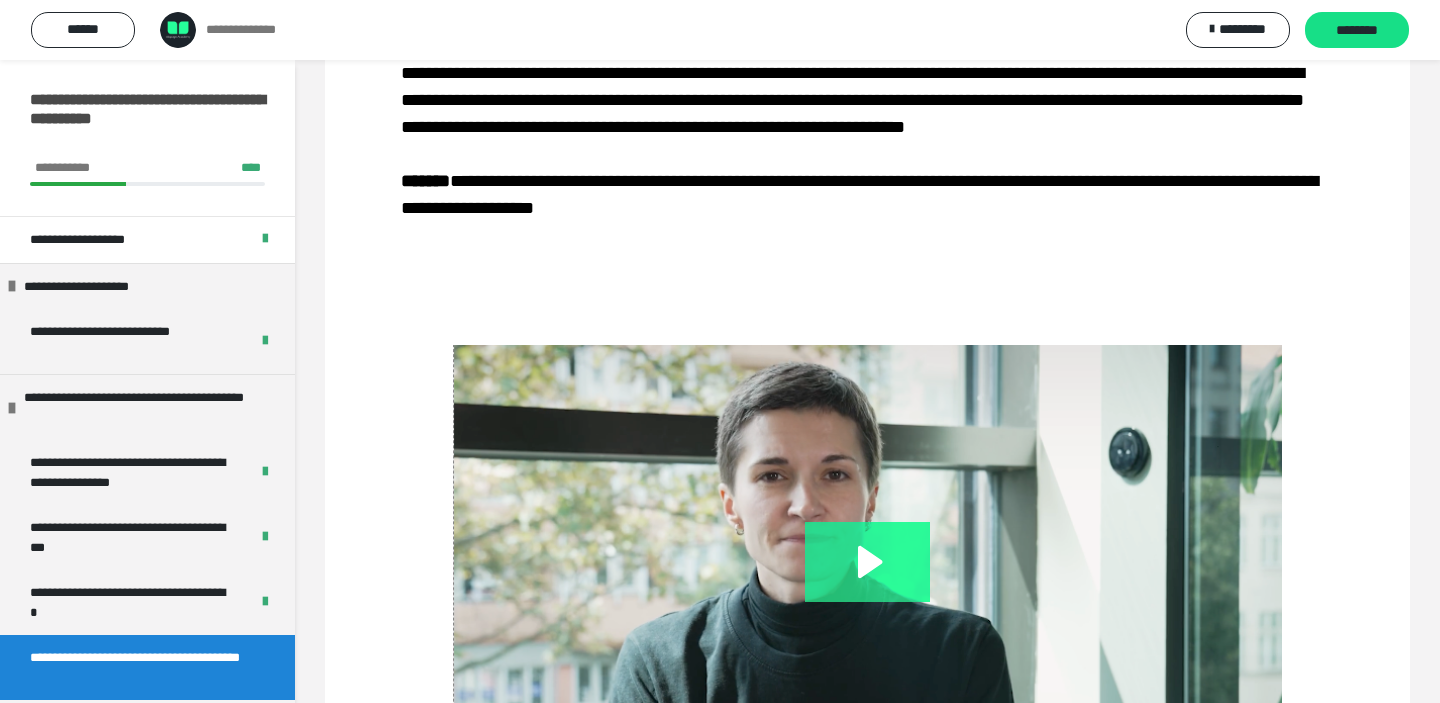 scroll, scrollTop: 3130, scrollLeft: 0, axis: vertical 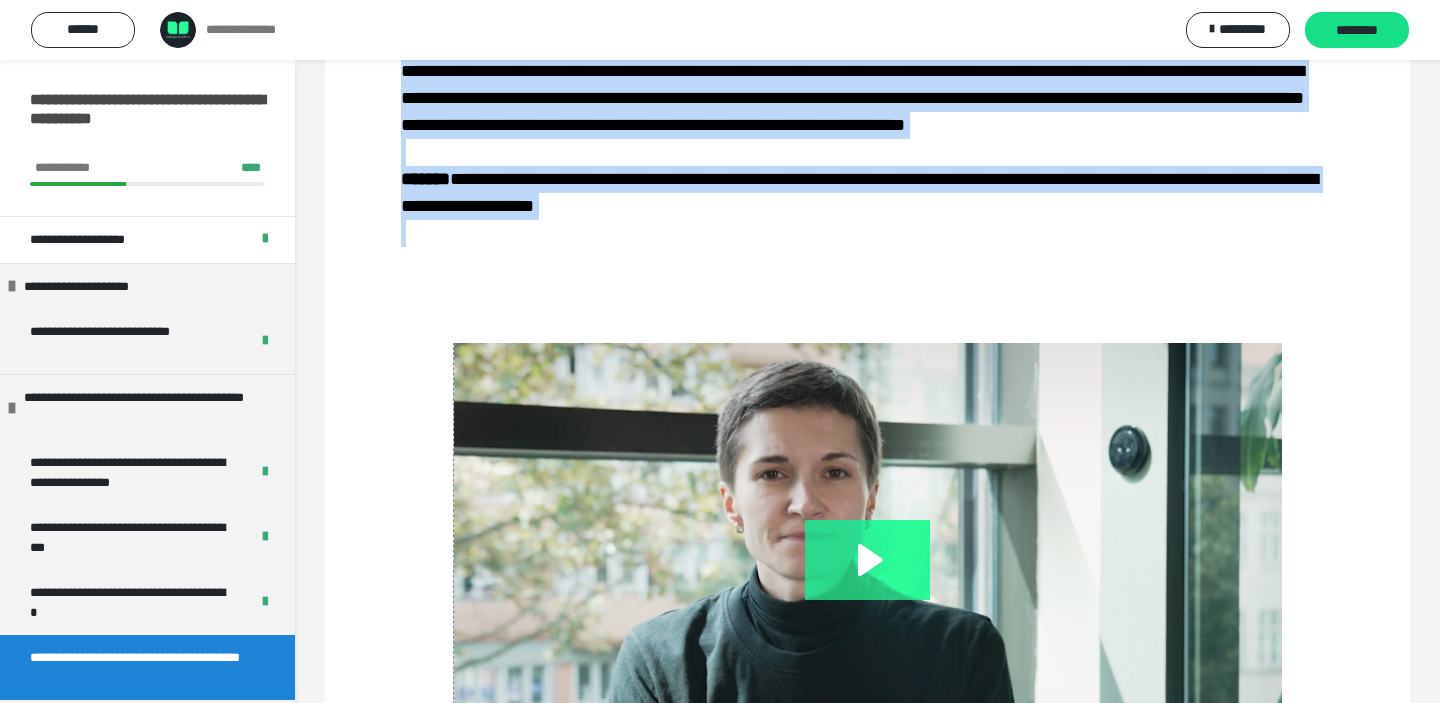 drag, startPoint x: 395, startPoint y: 207, endPoint x: 979, endPoint y: 691, distance: 758.4932 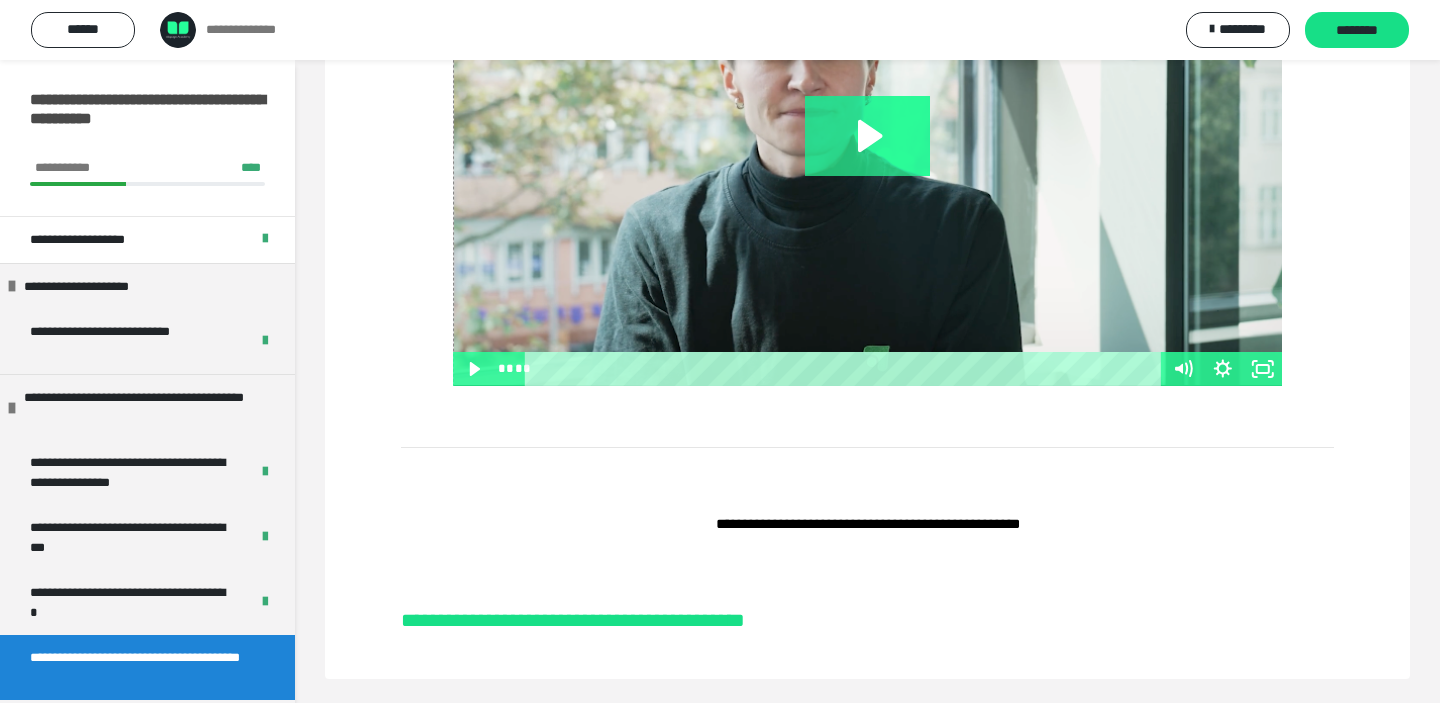 scroll, scrollTop: 3589, scrollLeft: 0, axis: vertical 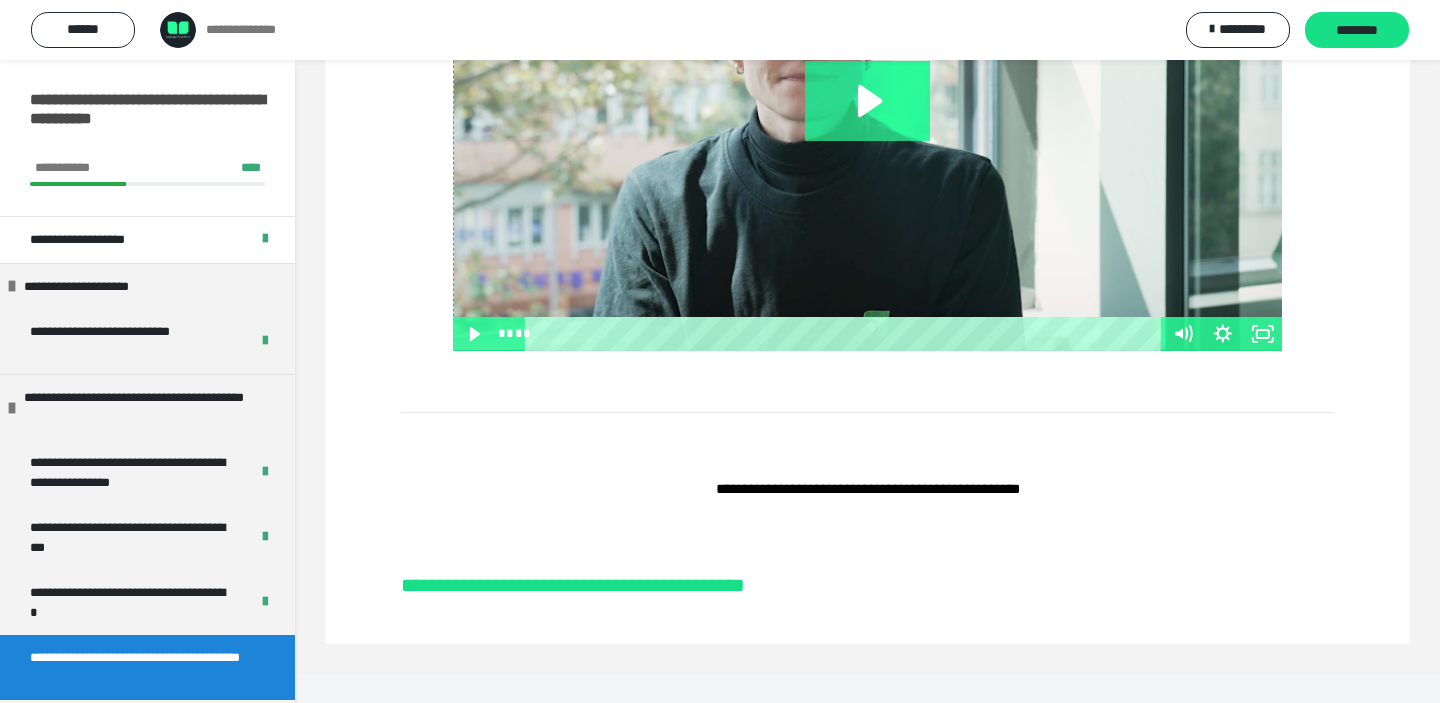 click on "**********" at bounding box center [867, -393] 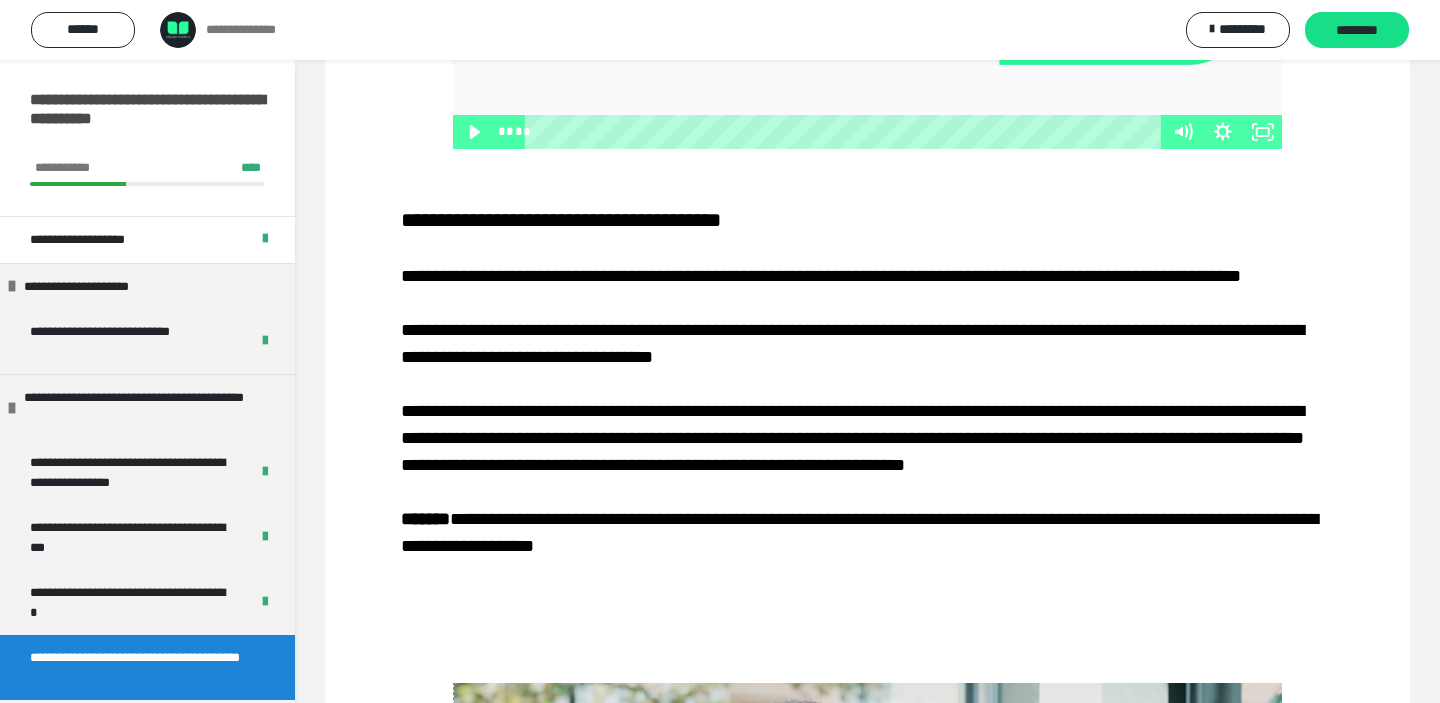 scroll, scrollTop: 2798, scrollLeft: 0, axis: vertical 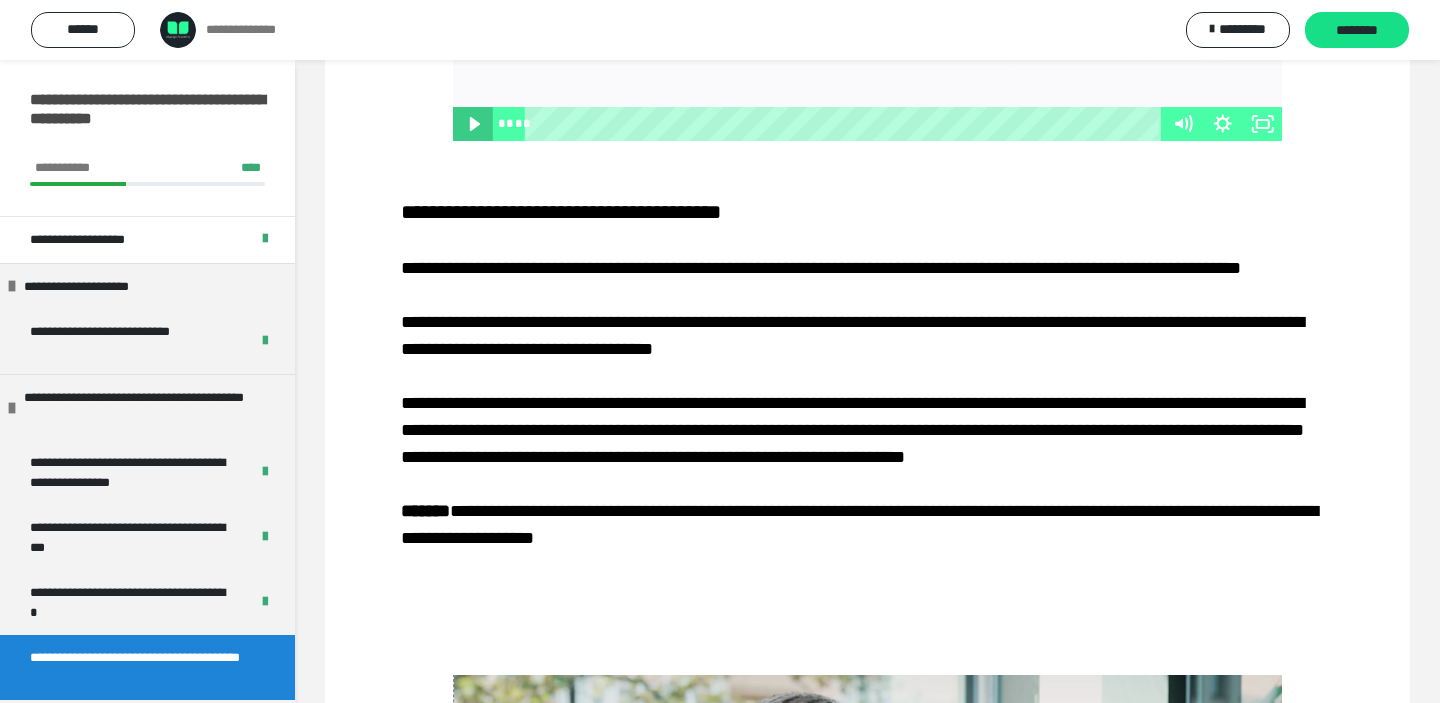 click 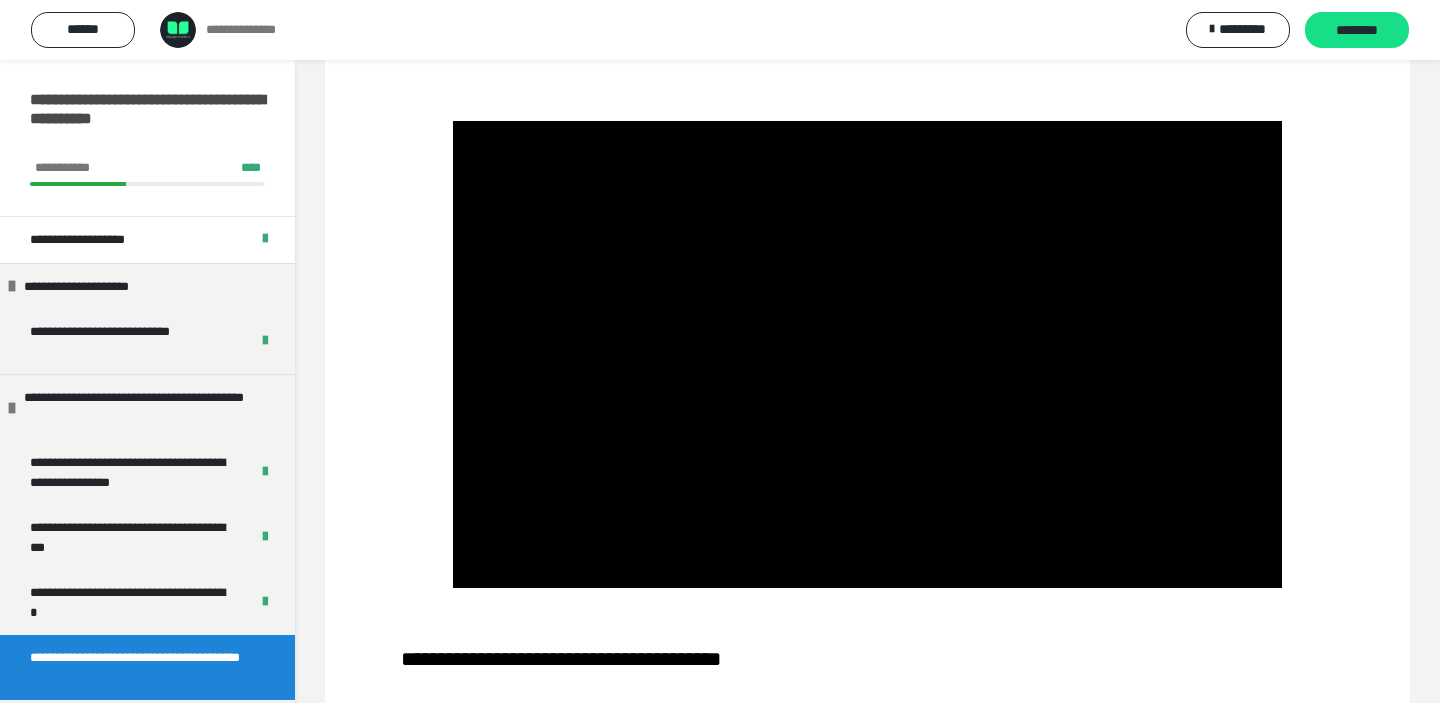 scroll, scrollTop: 2353, scrollLeft: 0, axis: vertical 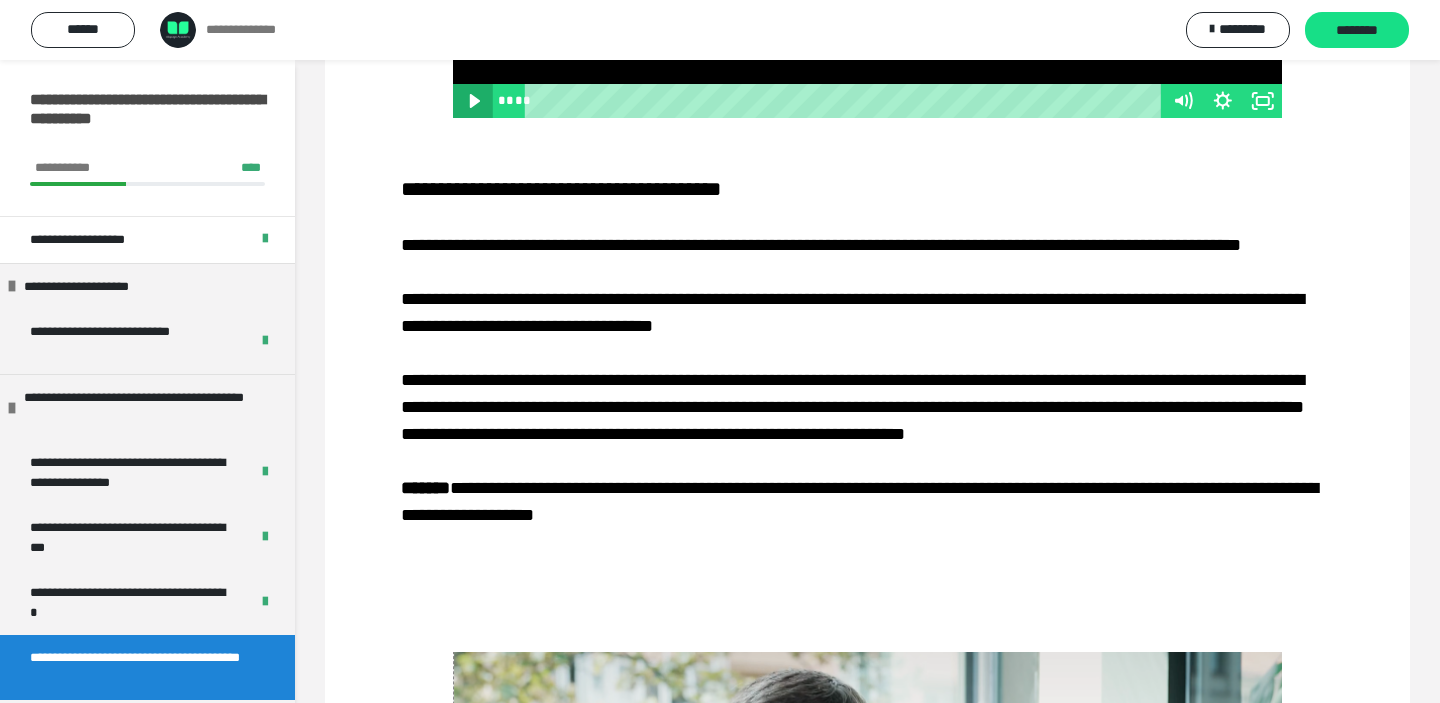 click 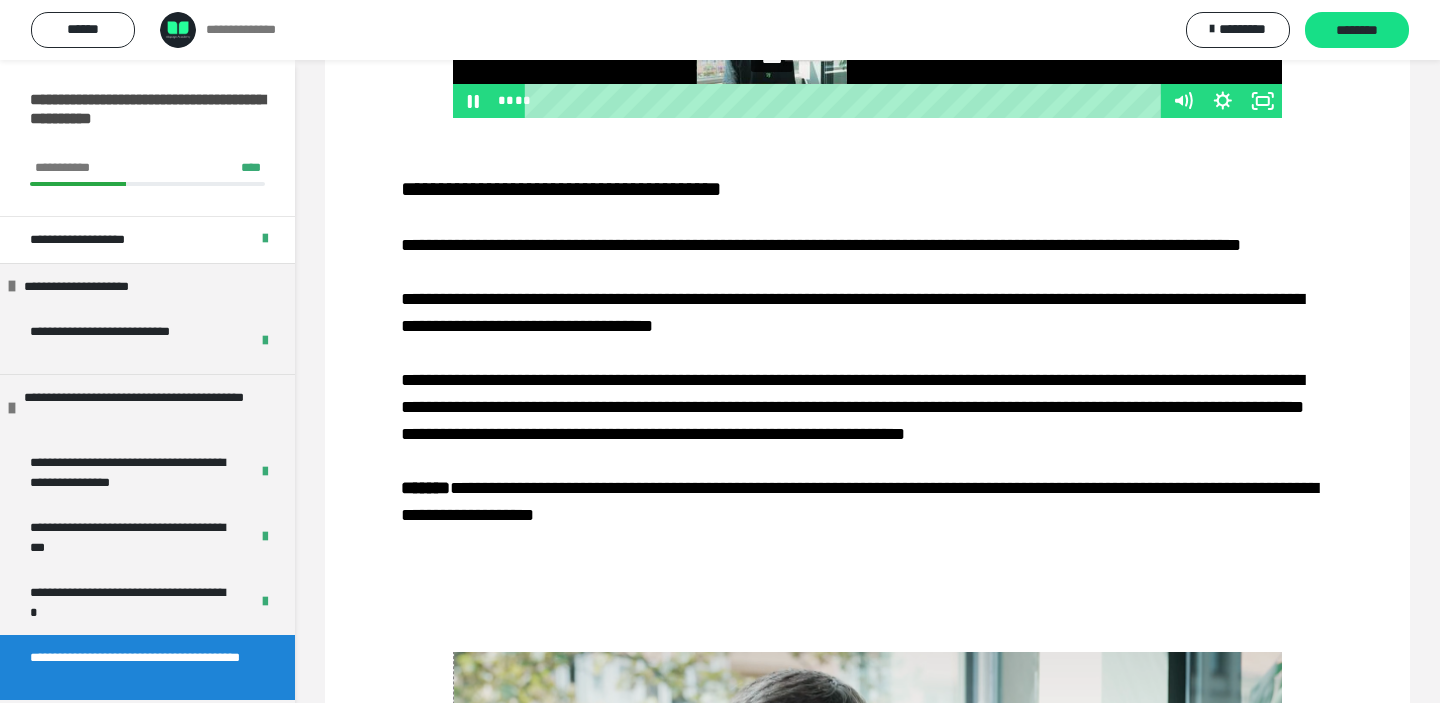 click on "****" at bounding box center (845, 101) 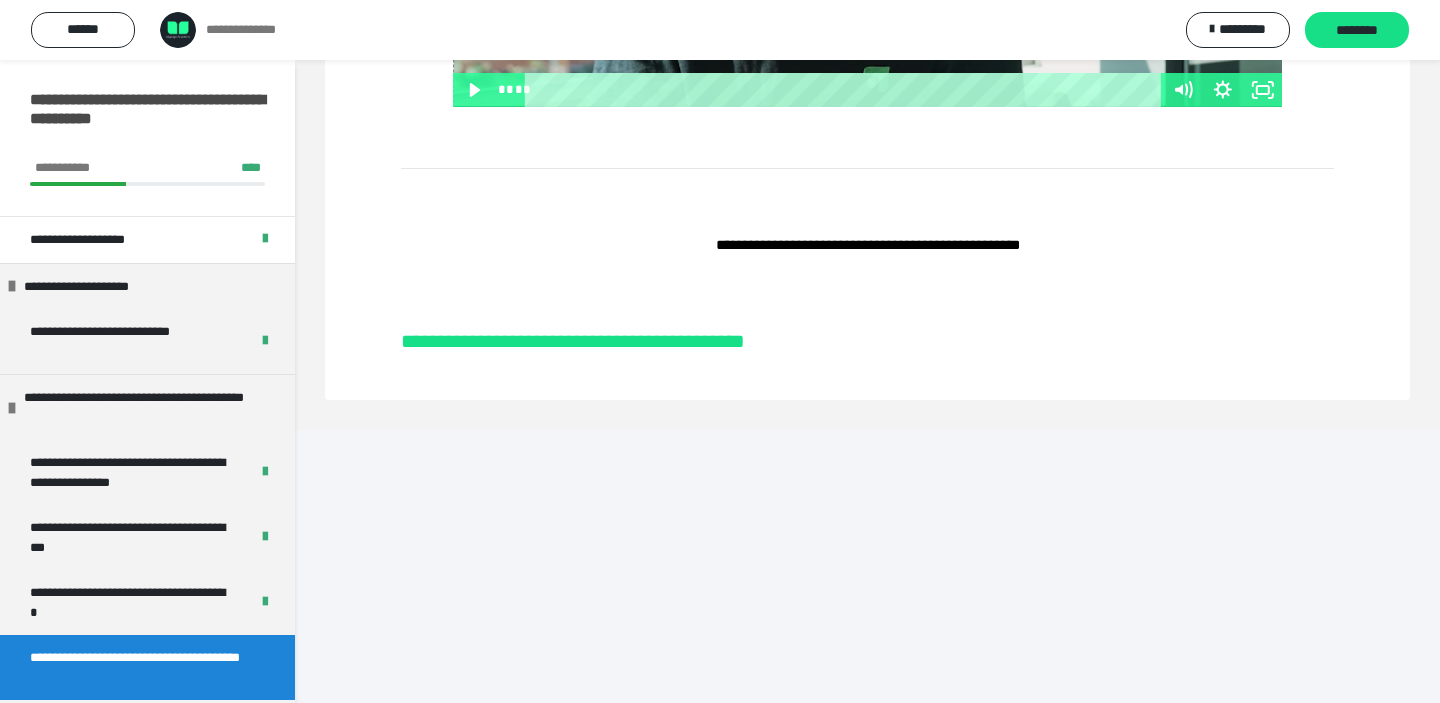 scroll, scrollTop: 3837, scrollLeft: 0, axis: vertical 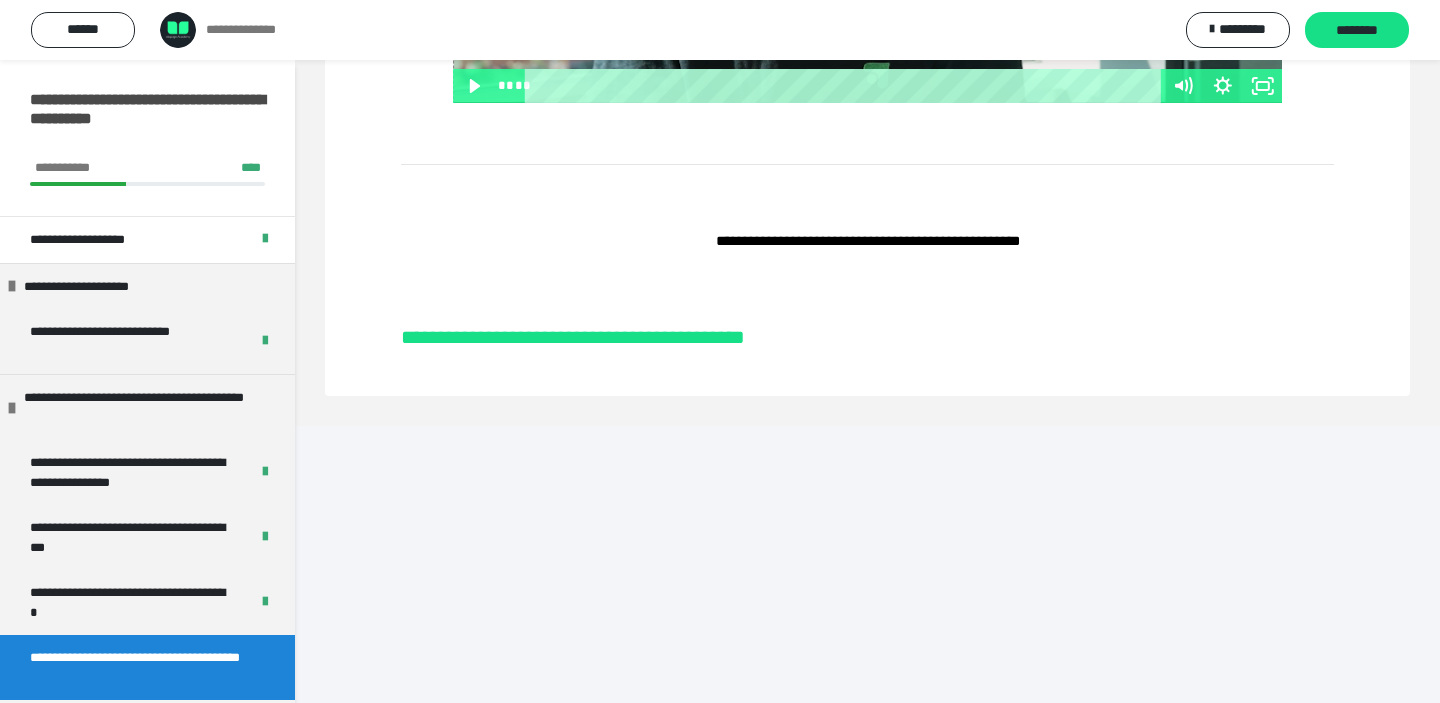 click 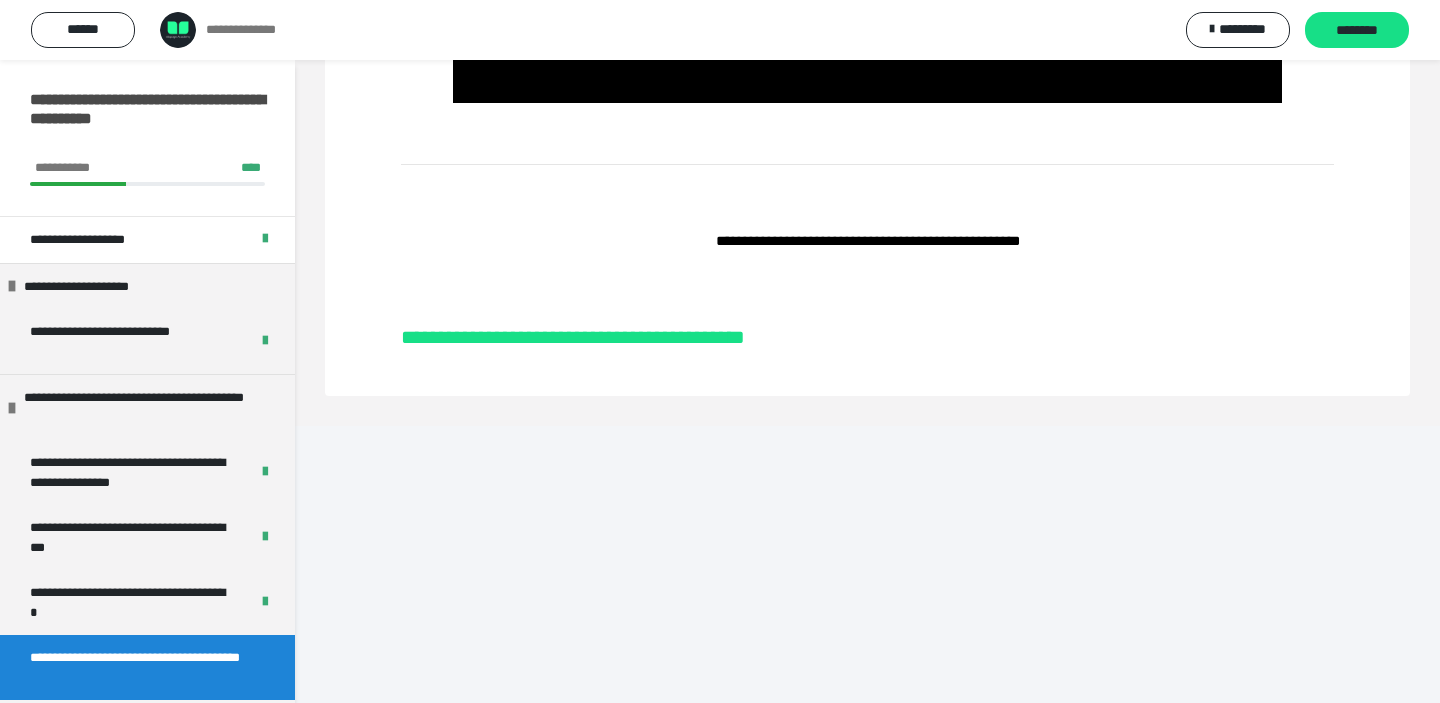 click at bounding box center [867, -131] 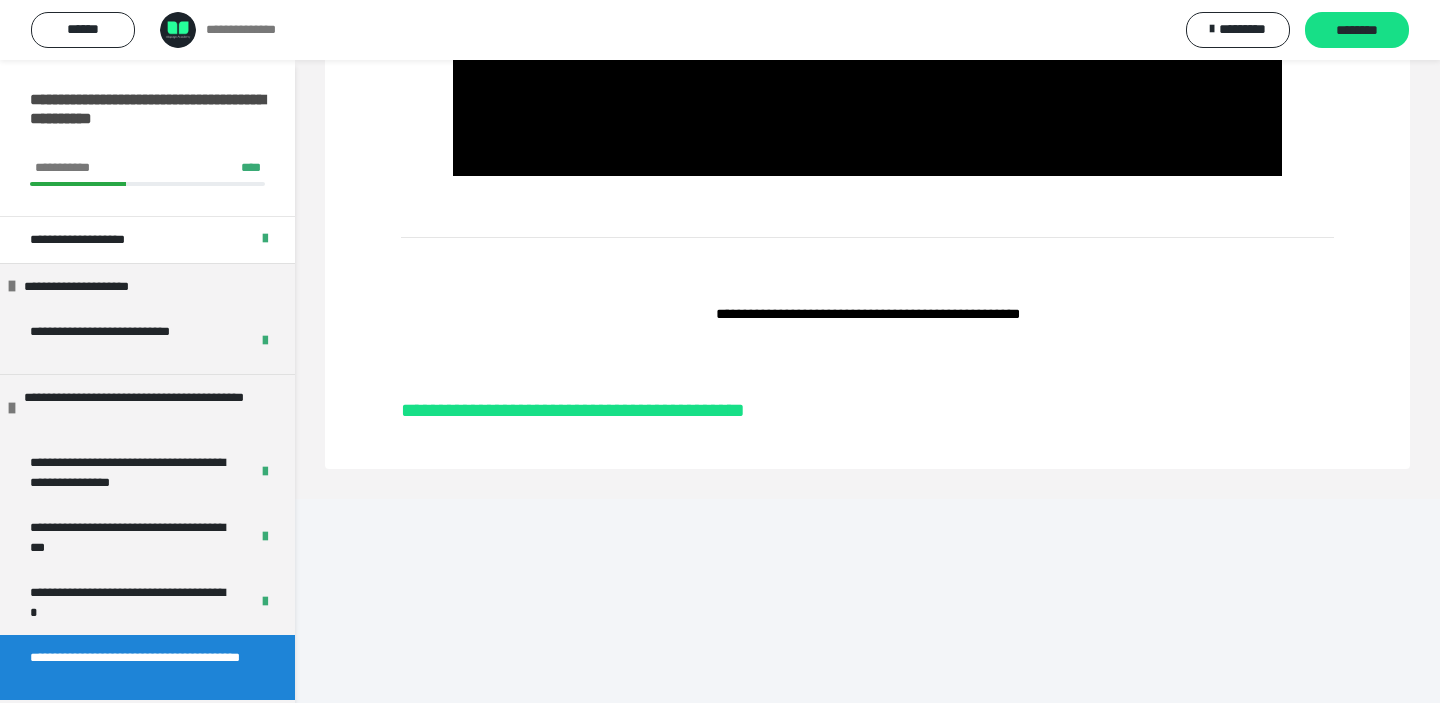 scroll, scrollTop: 3767, scrollLeft: 0, axis: vertical 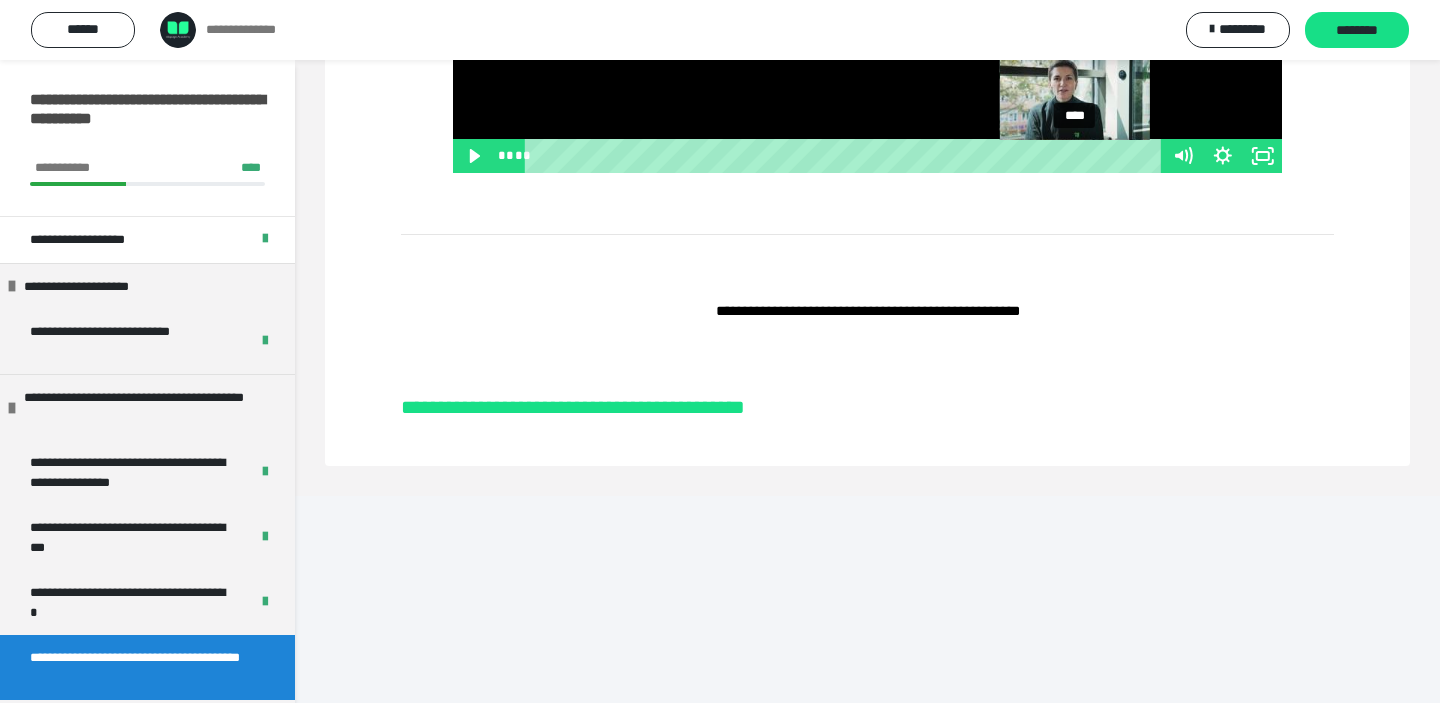 click on "****" at bounding box center [845, 156] 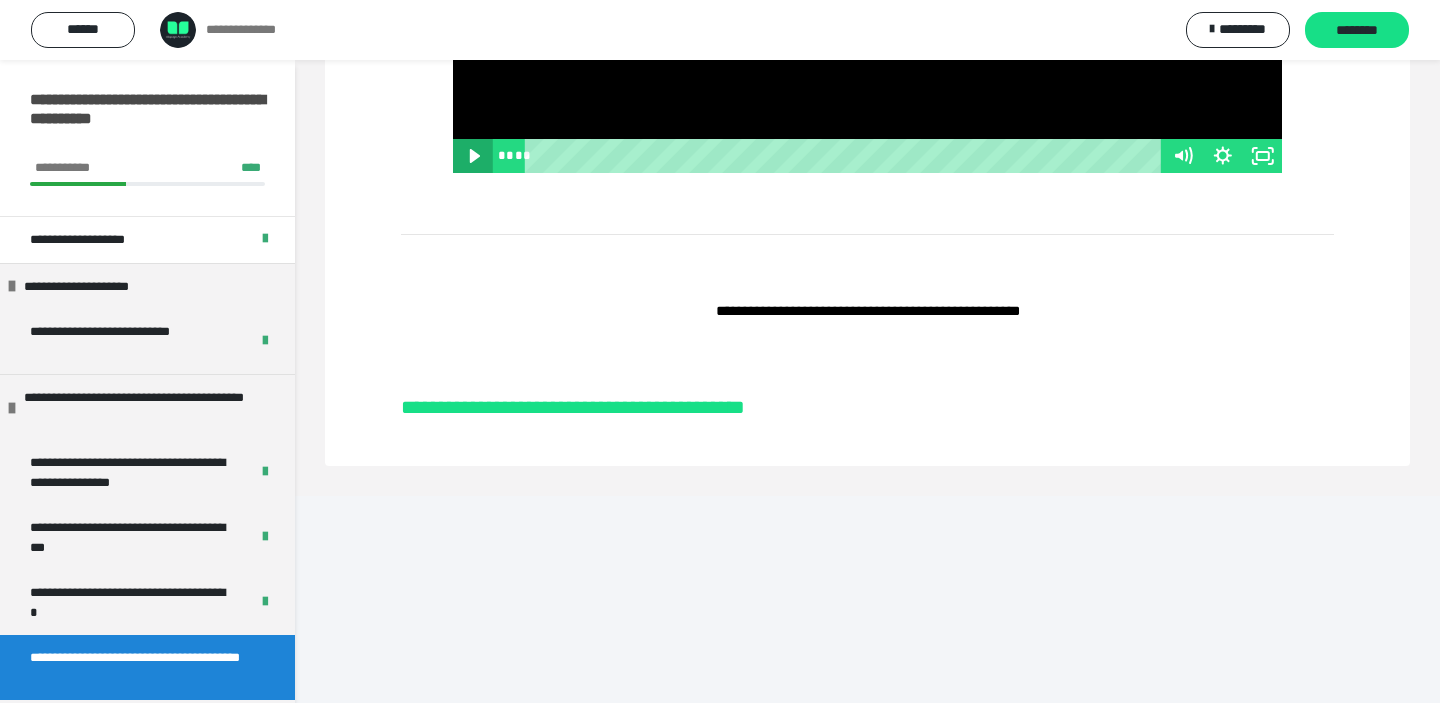 click 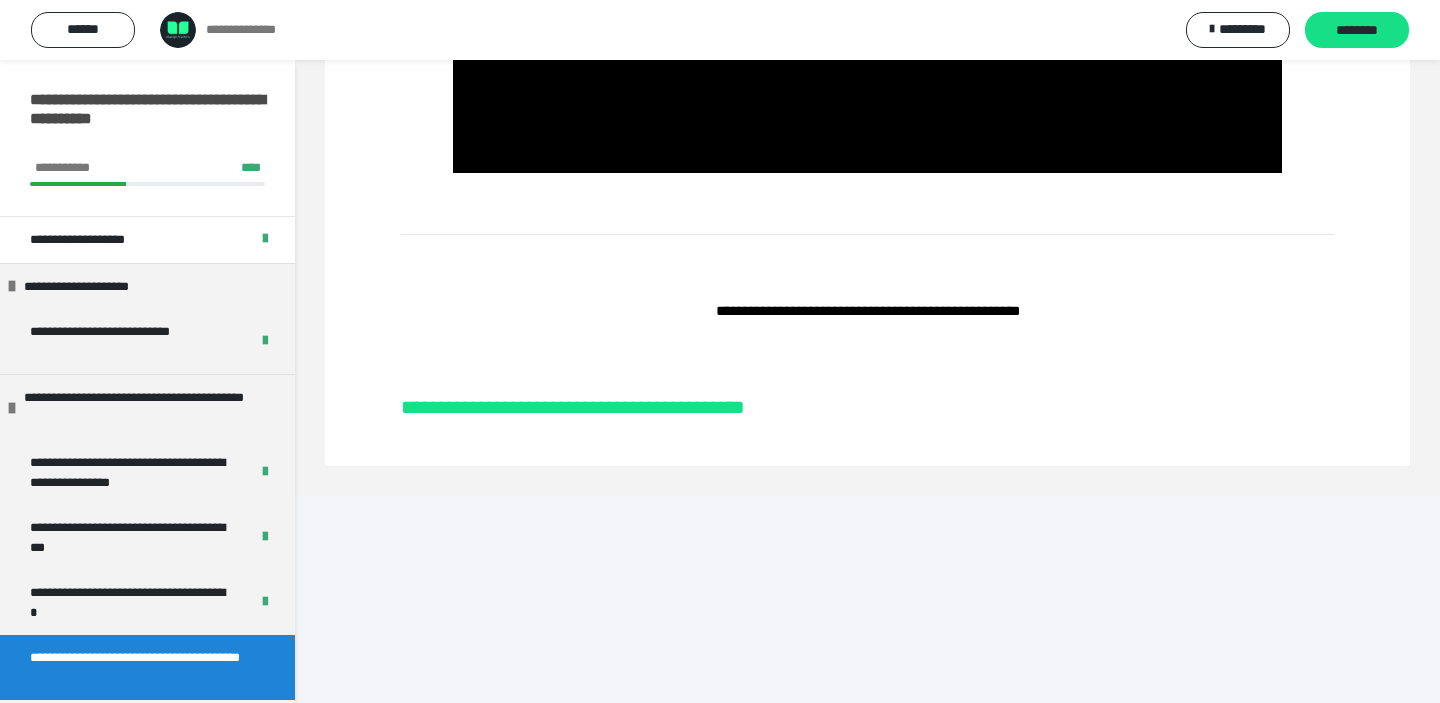 click at bounding box center (867, -61) 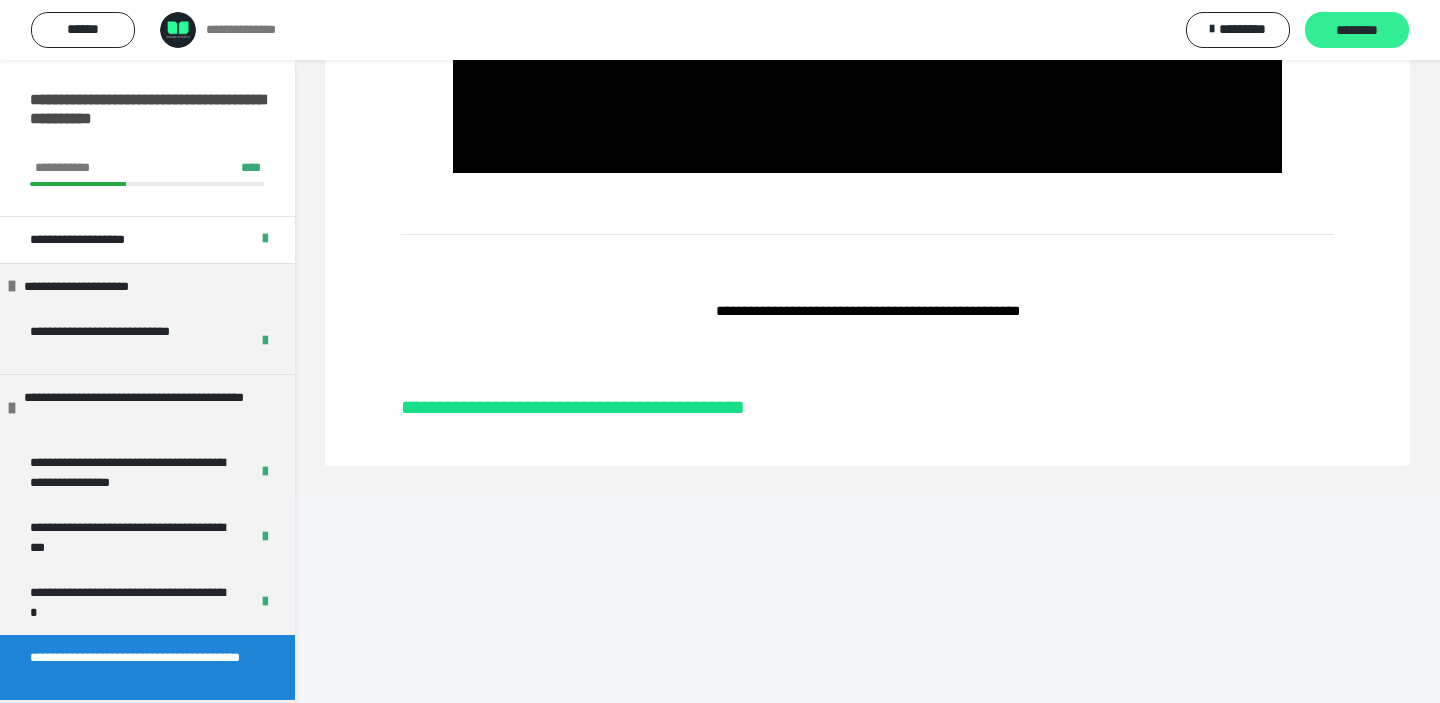 click on "********" at bounding box center [1357, 31] 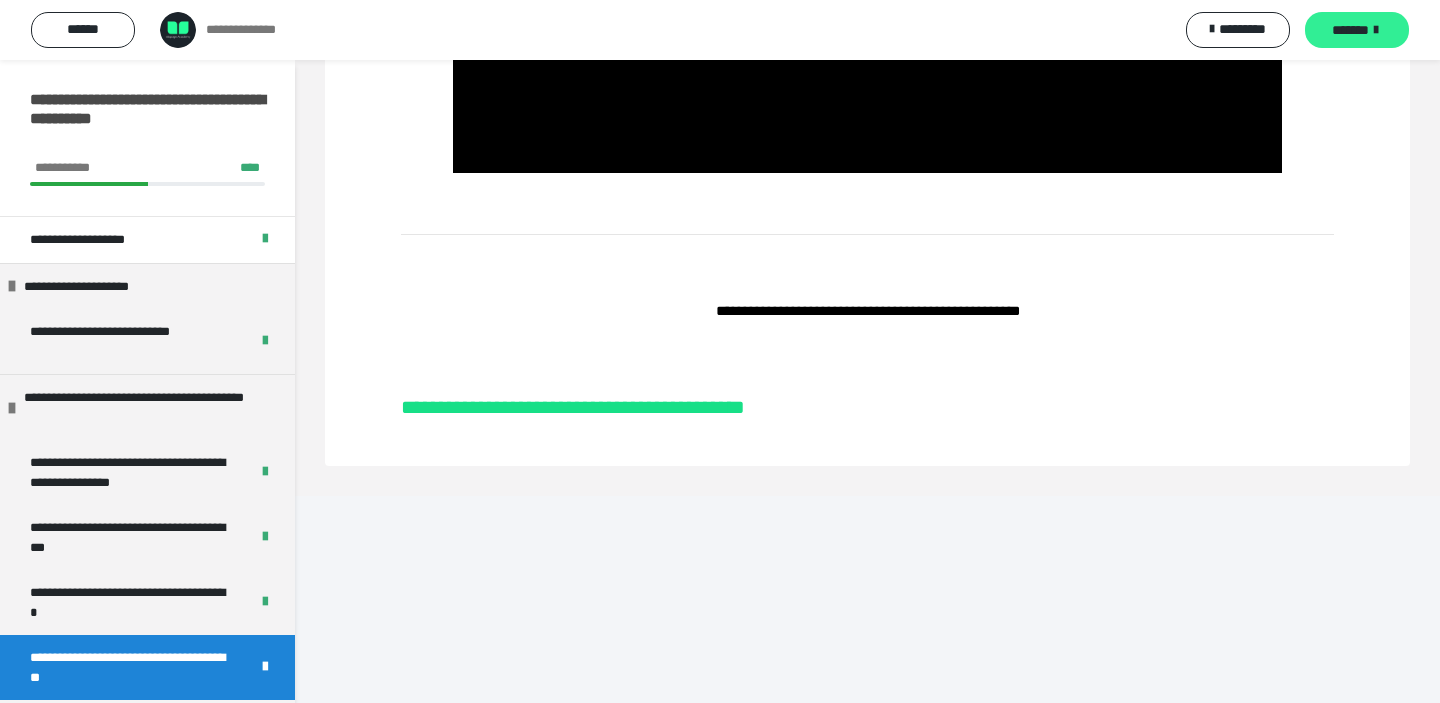 click on "*******" at bounding box center (1350, 30) 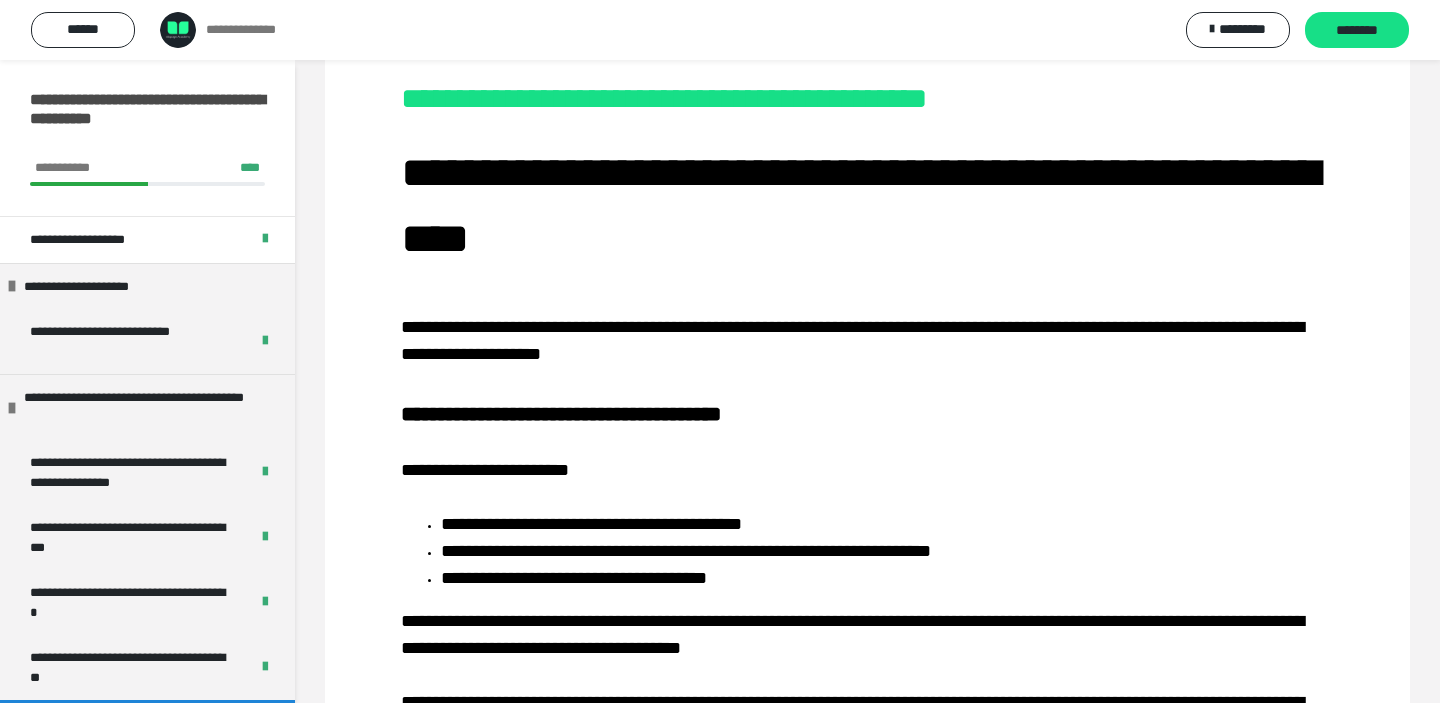 scroll, scrollTop: 130, scrollLeft: 0, axis: vertical 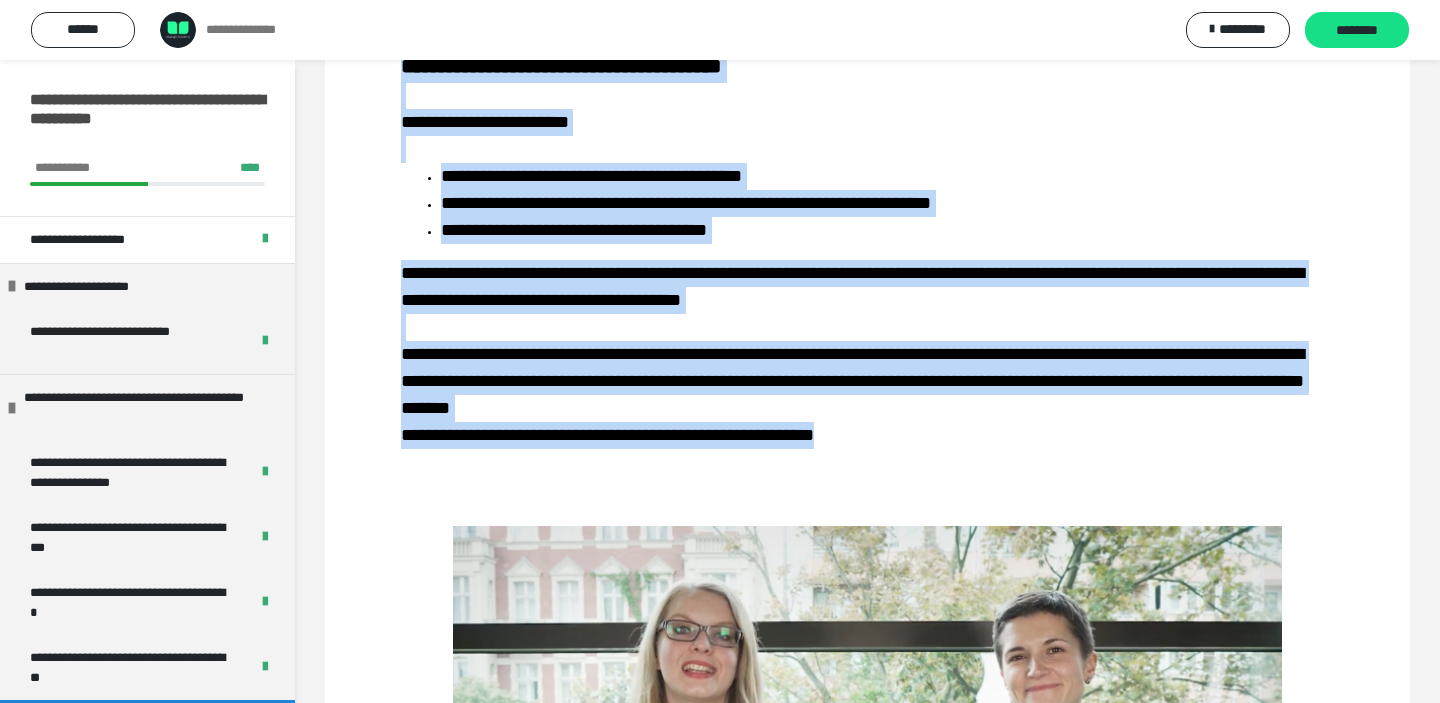 drag, startPoint x: 397, startPoint y: 140, endPoint x: 936, endPoint y: 455, distance: 624.2964 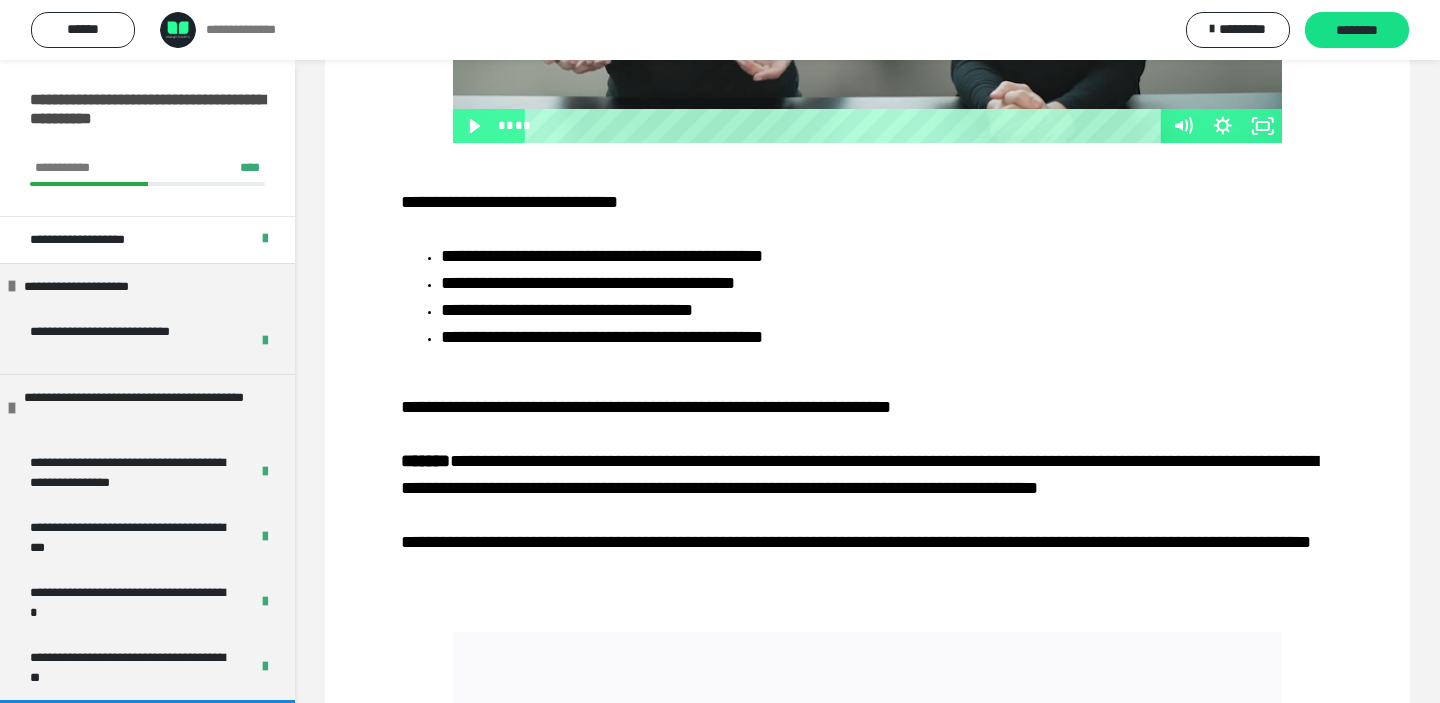 scroll, scrollTop: 1337, scrollLeft: 0, axis: vertical 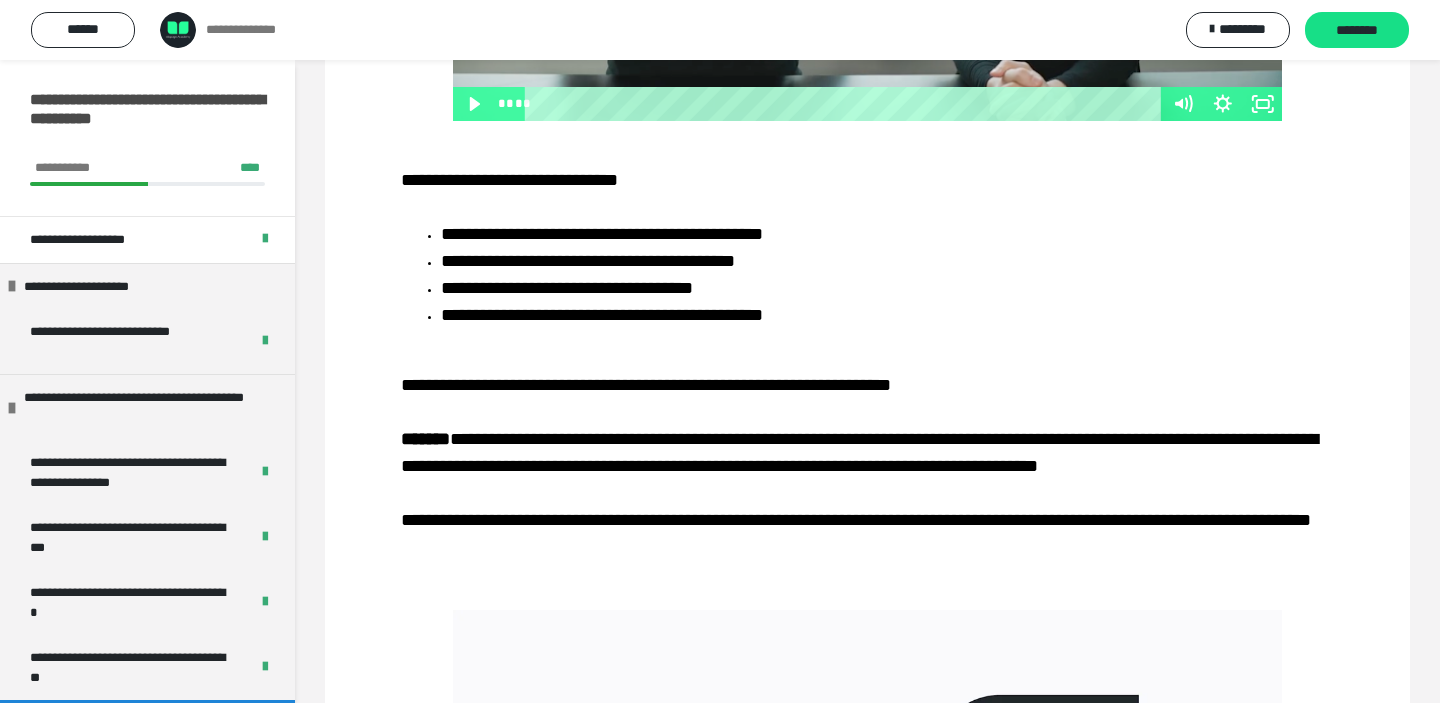 click on "**********" at bounding box center (509, 180) 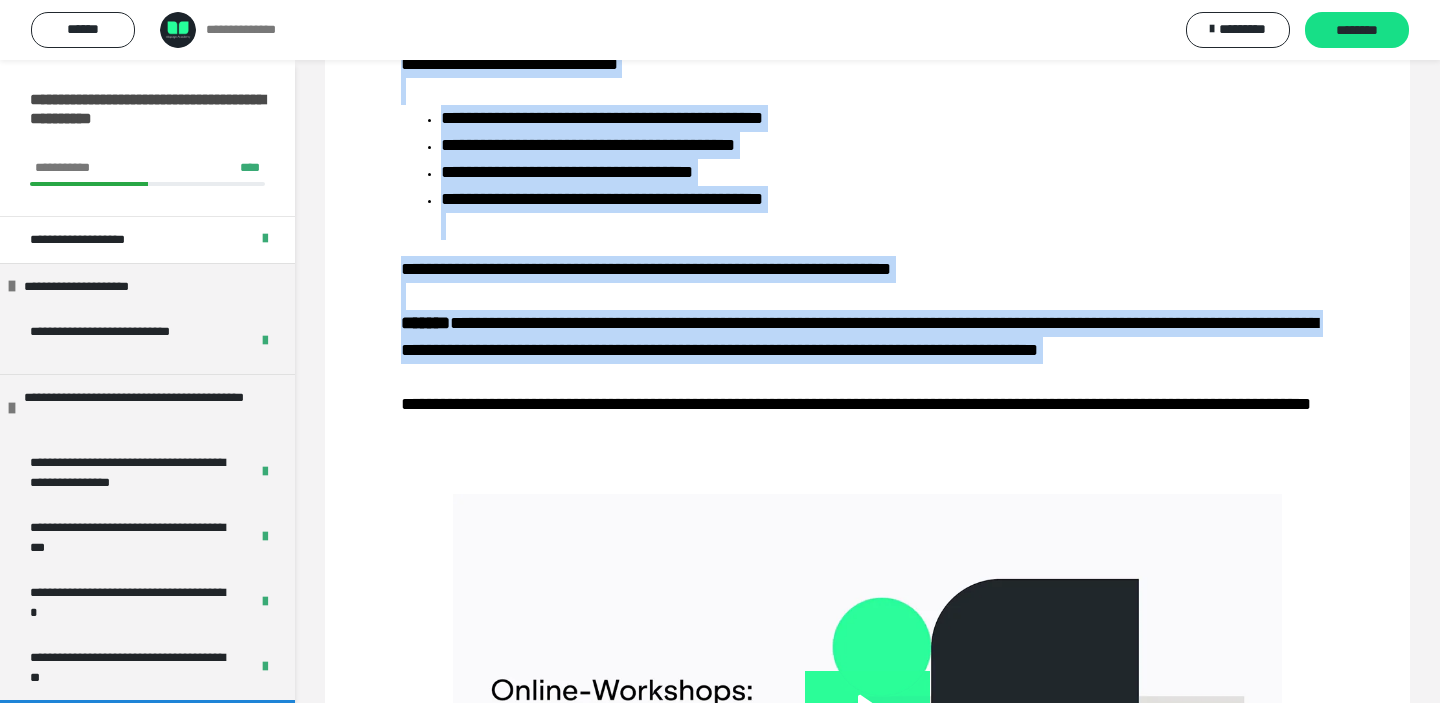 scroll, scrollTop: 1461, scrollLeft: 0, axis: vertical 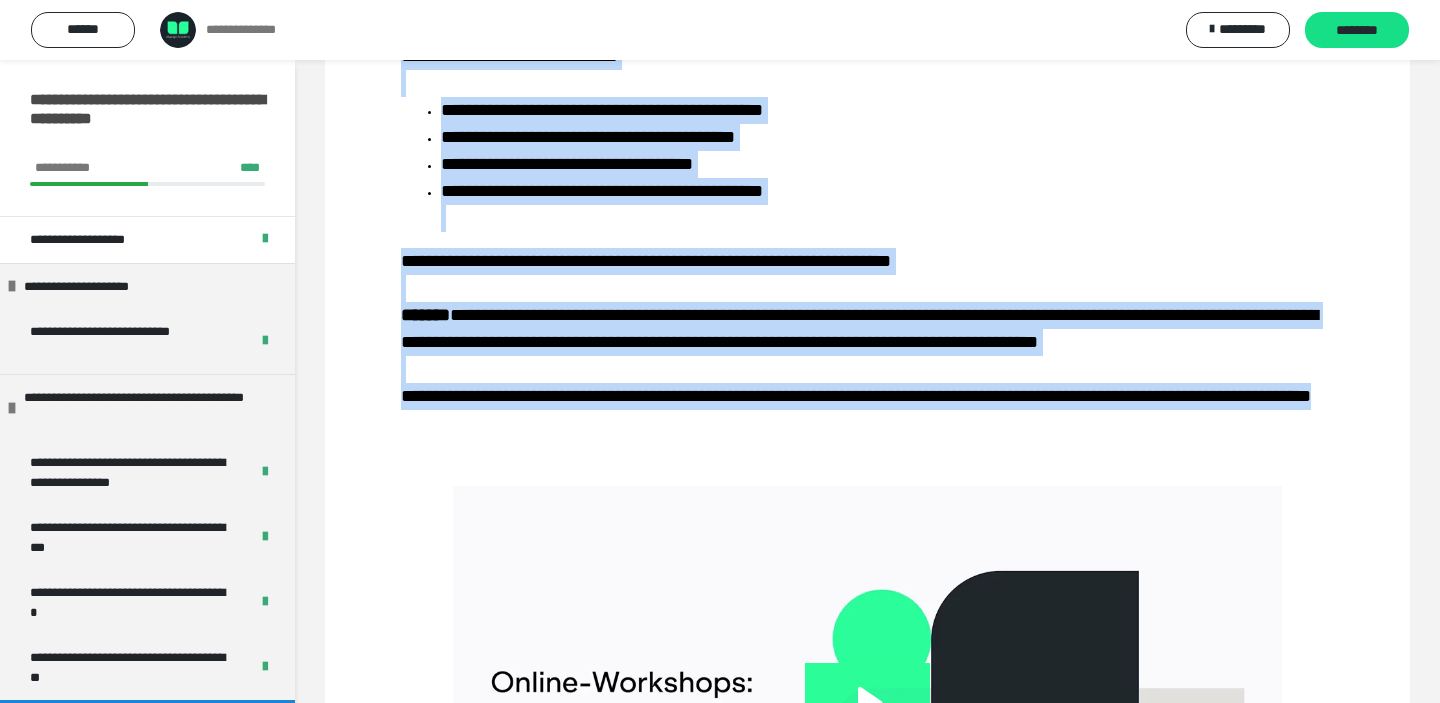drag, startPoint x: 397, startPoint y: 172, endPoint x: 824, endPoint y: 463, distance: 516.7301 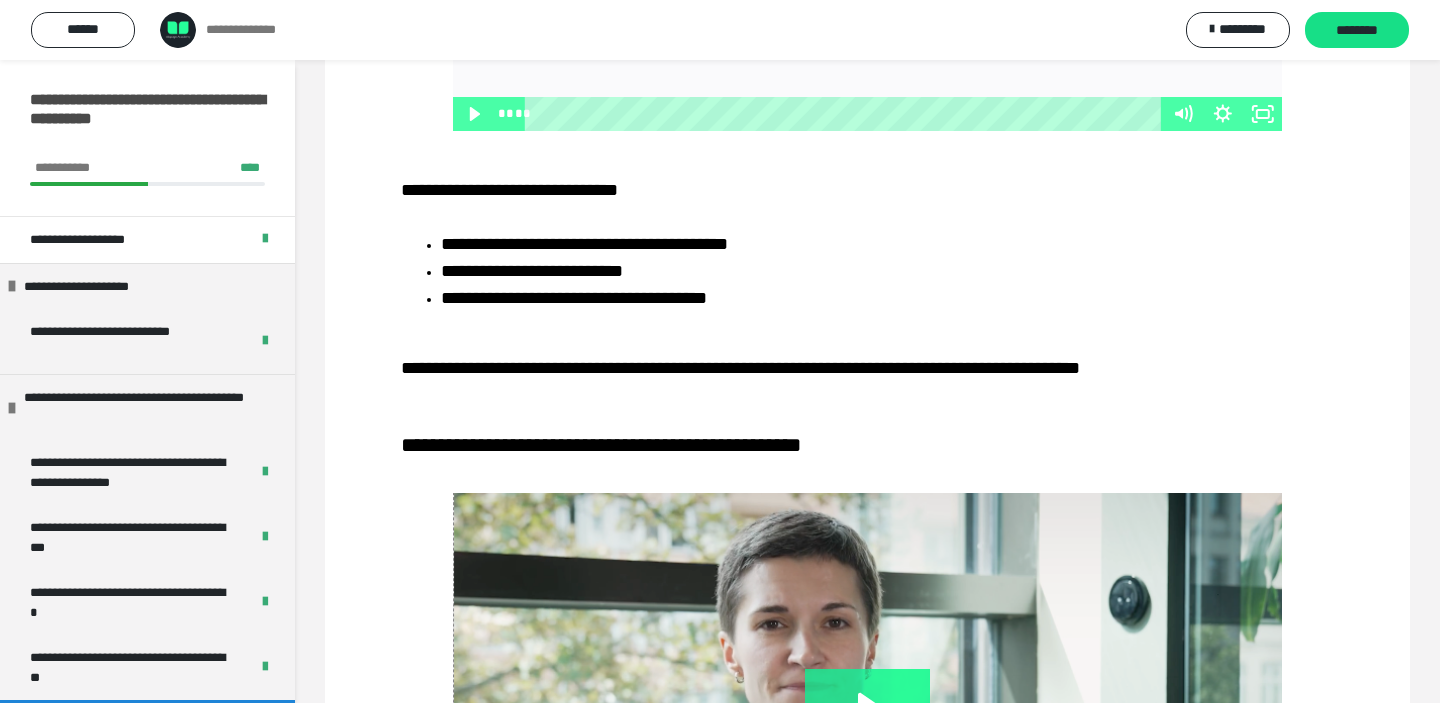 scroll, scrollTop: 2281, scrollLeft: 0, axis: vertical 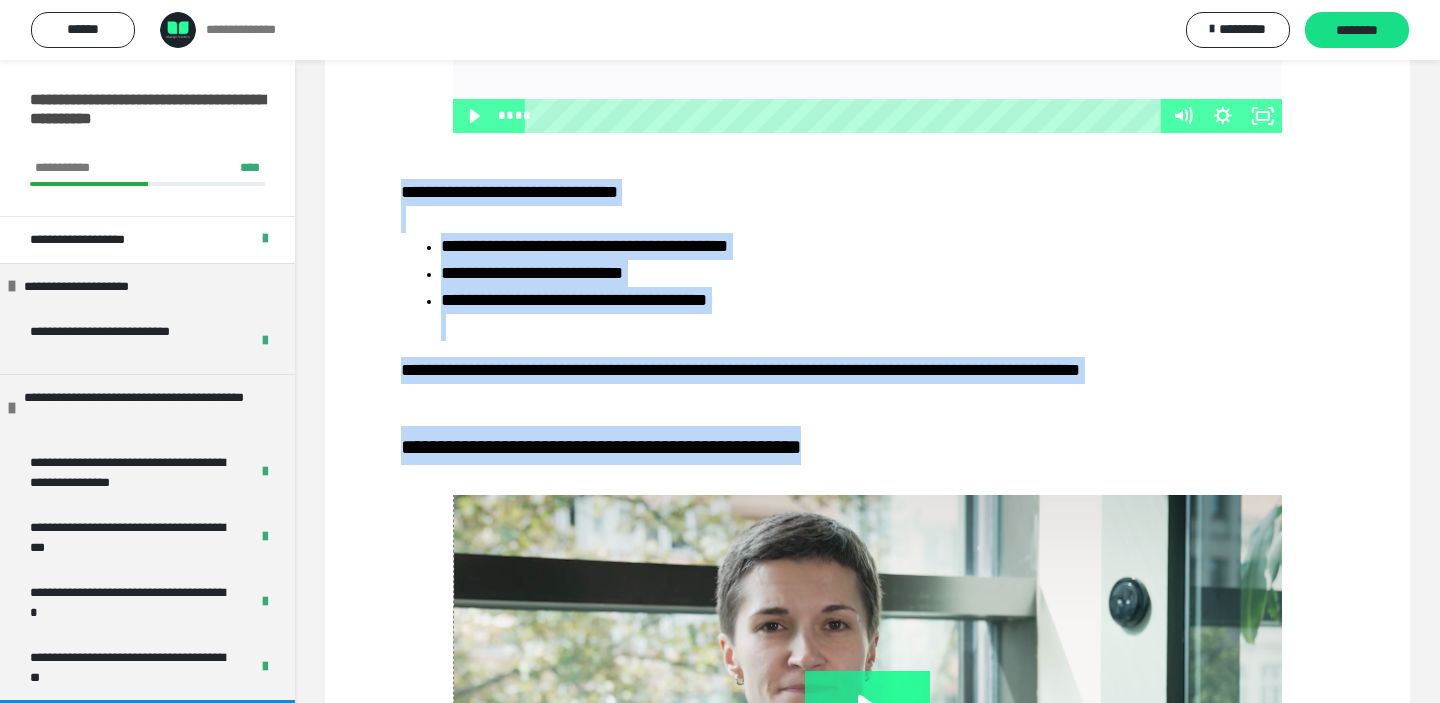 drag, startPoint x: 396, startPoint y: 239, endPoint x: 983, endPoint y: 508, distance: 645.7012 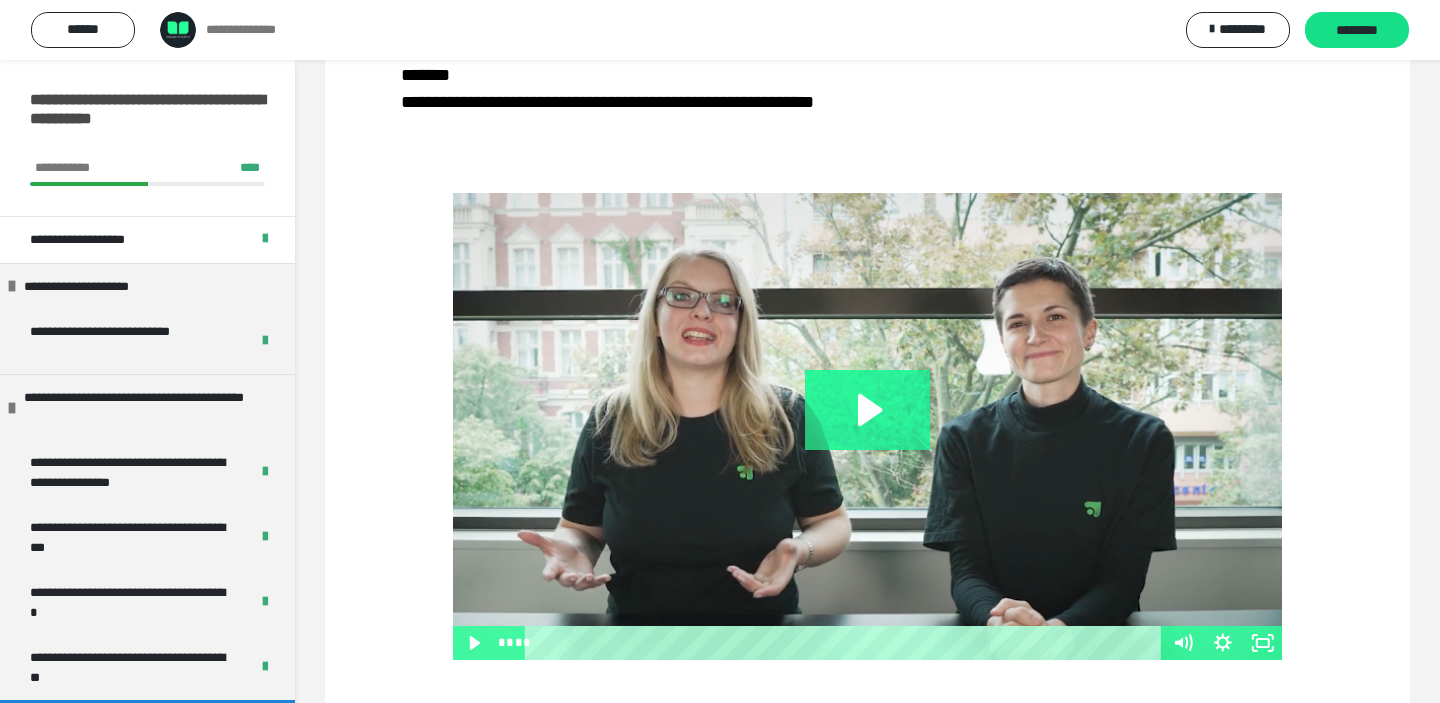 scroll, scrollTop: 804, scrollLeft: 0, axis: vertical 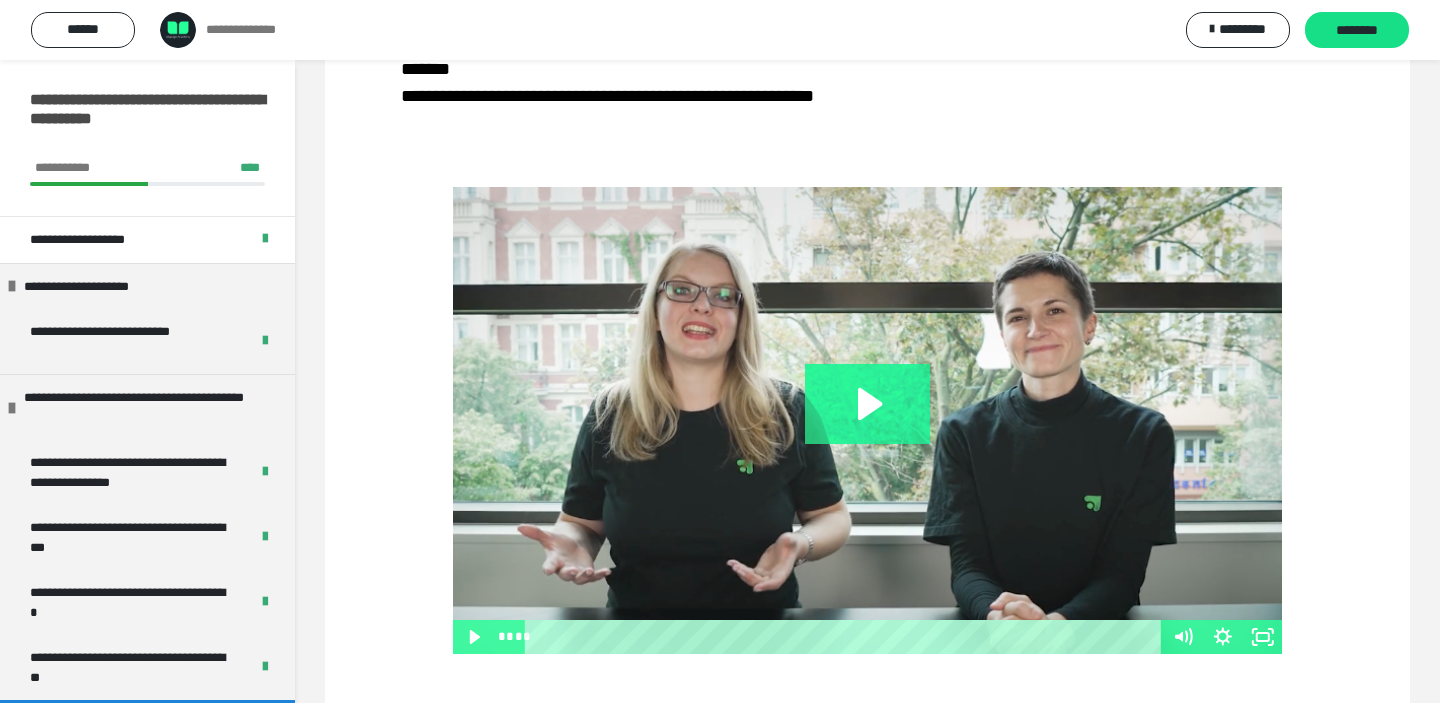 click 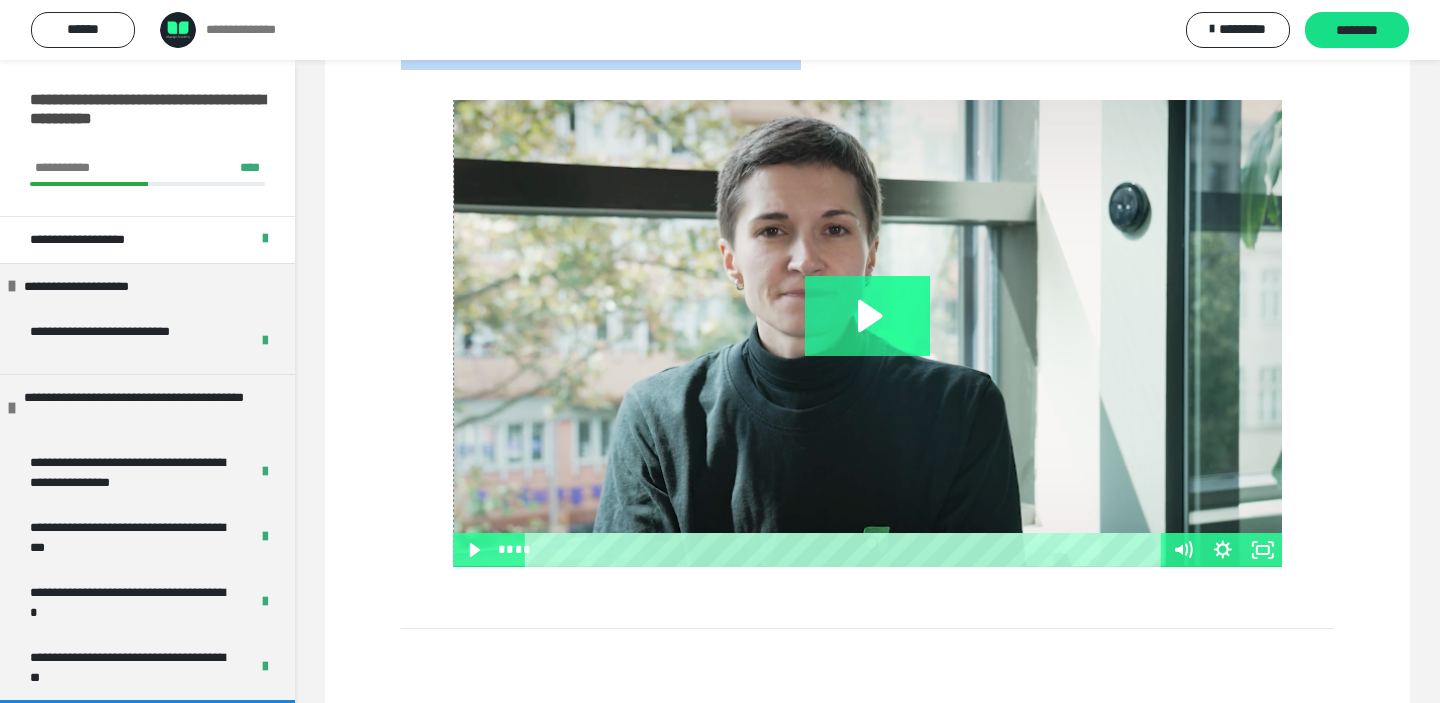 scroll, scrollTop: 2701, scrollLeft: 0, axis: vertical 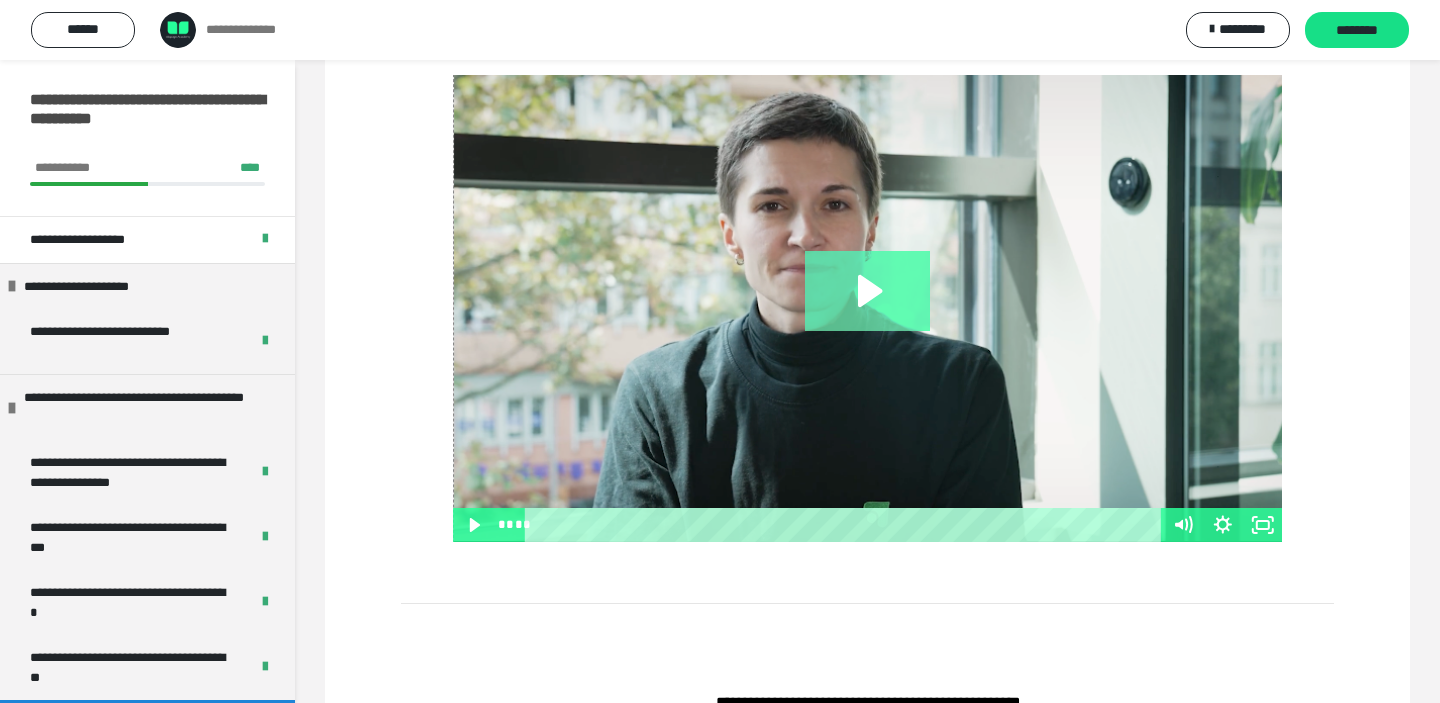 click 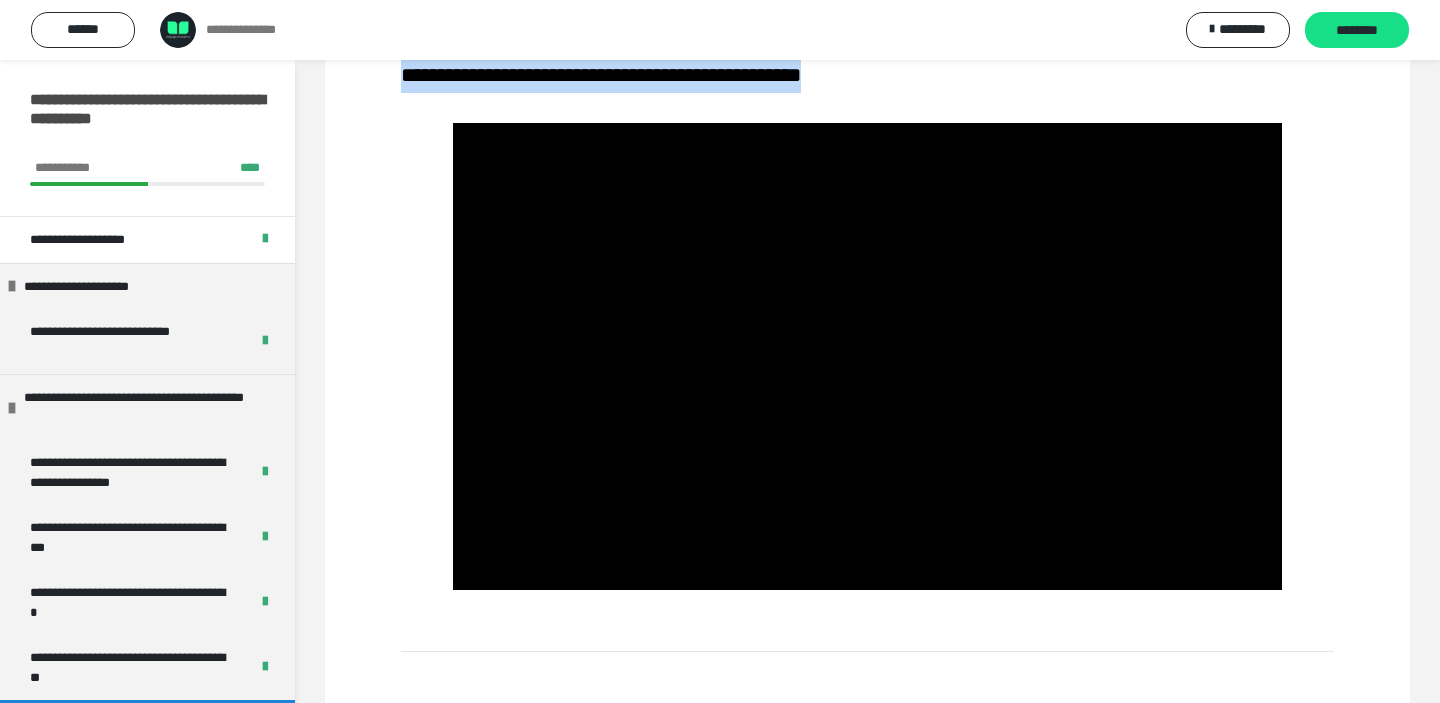 scroll, scrollTop: 2655, scrollLeft: 0, axis: vertical 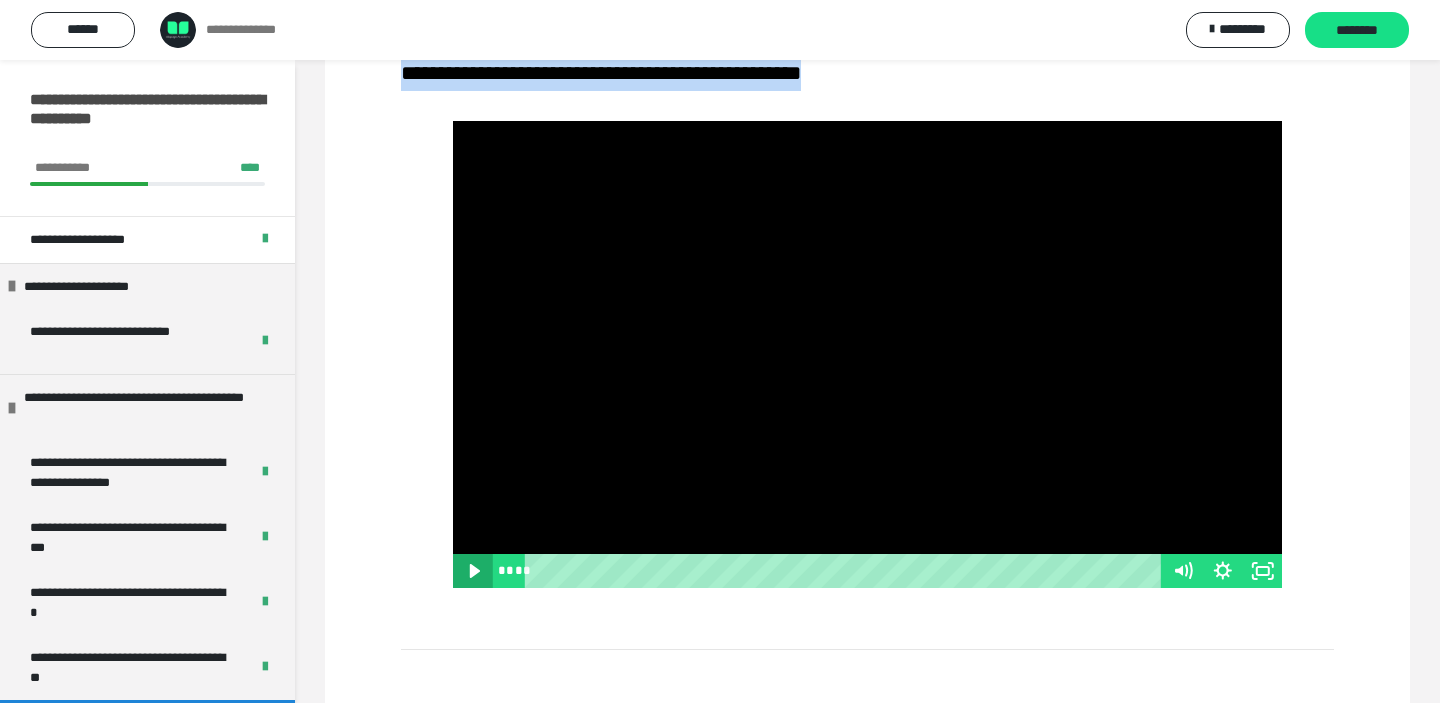 click 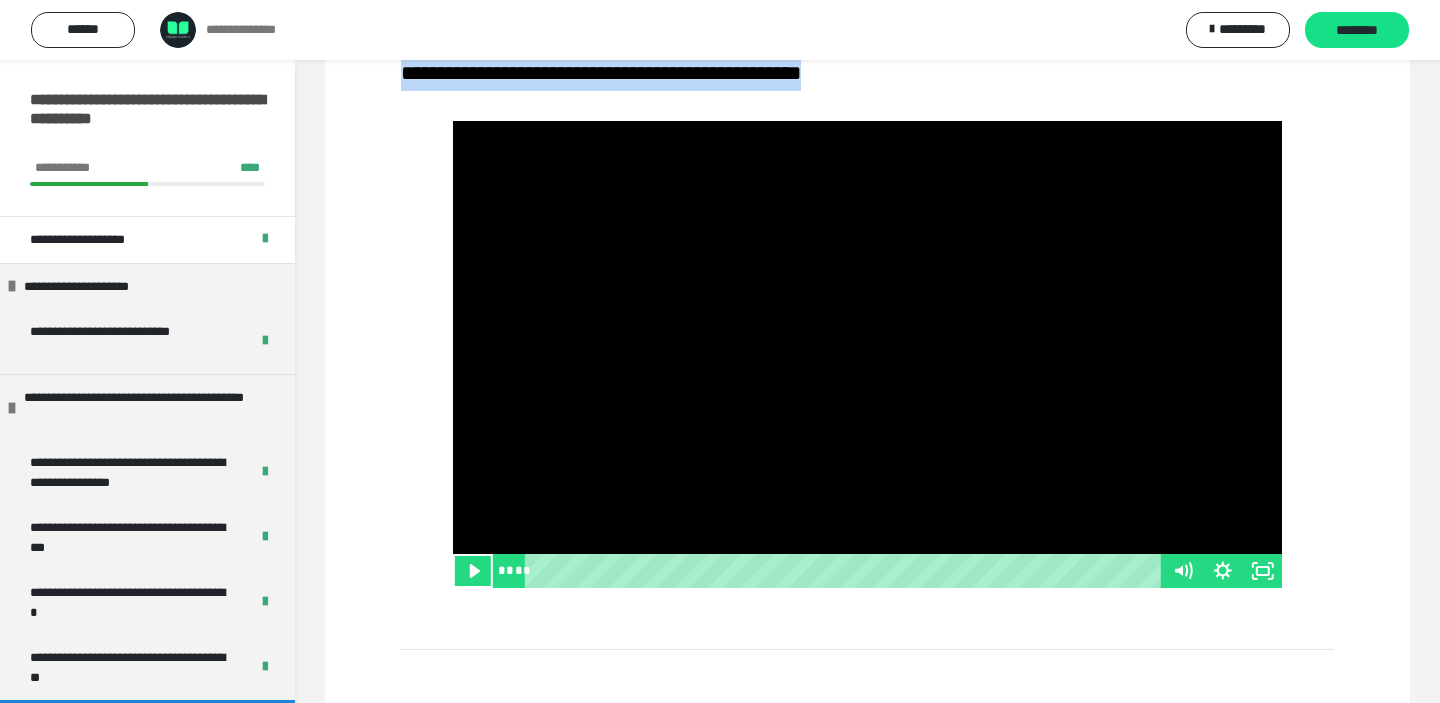 scroll, scrollTop: 2939, scrollLeft: 0, axis: vertical 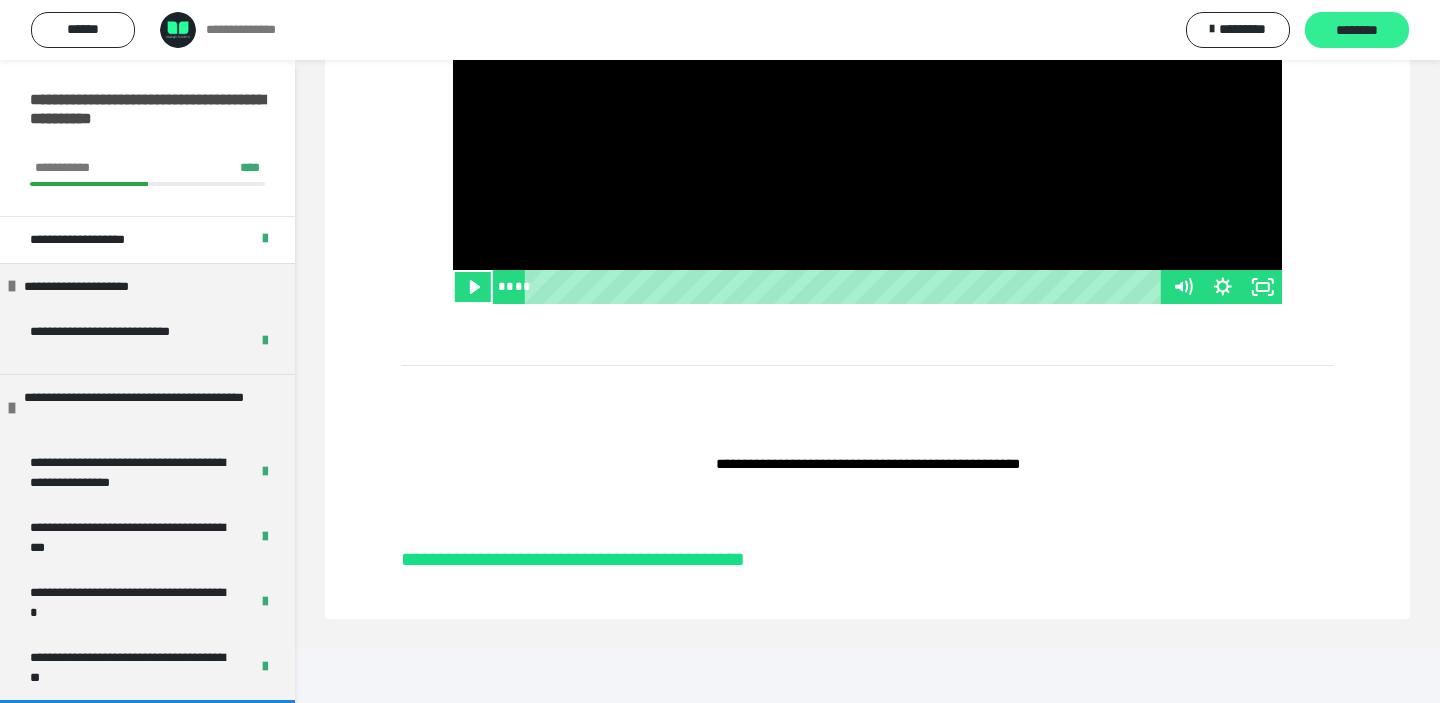 click on "********" at bounding box center (1357, 30) 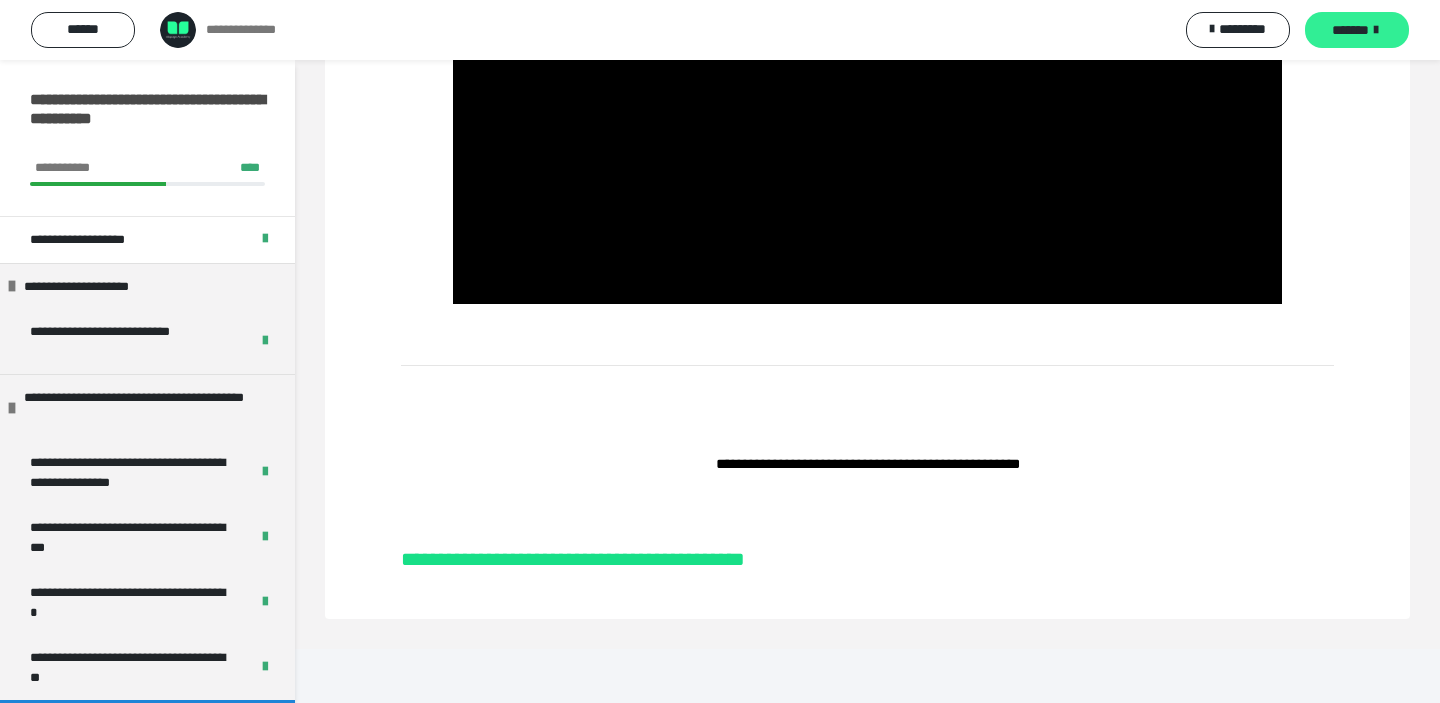 click on "*******" at bounding box center [1357, 30] 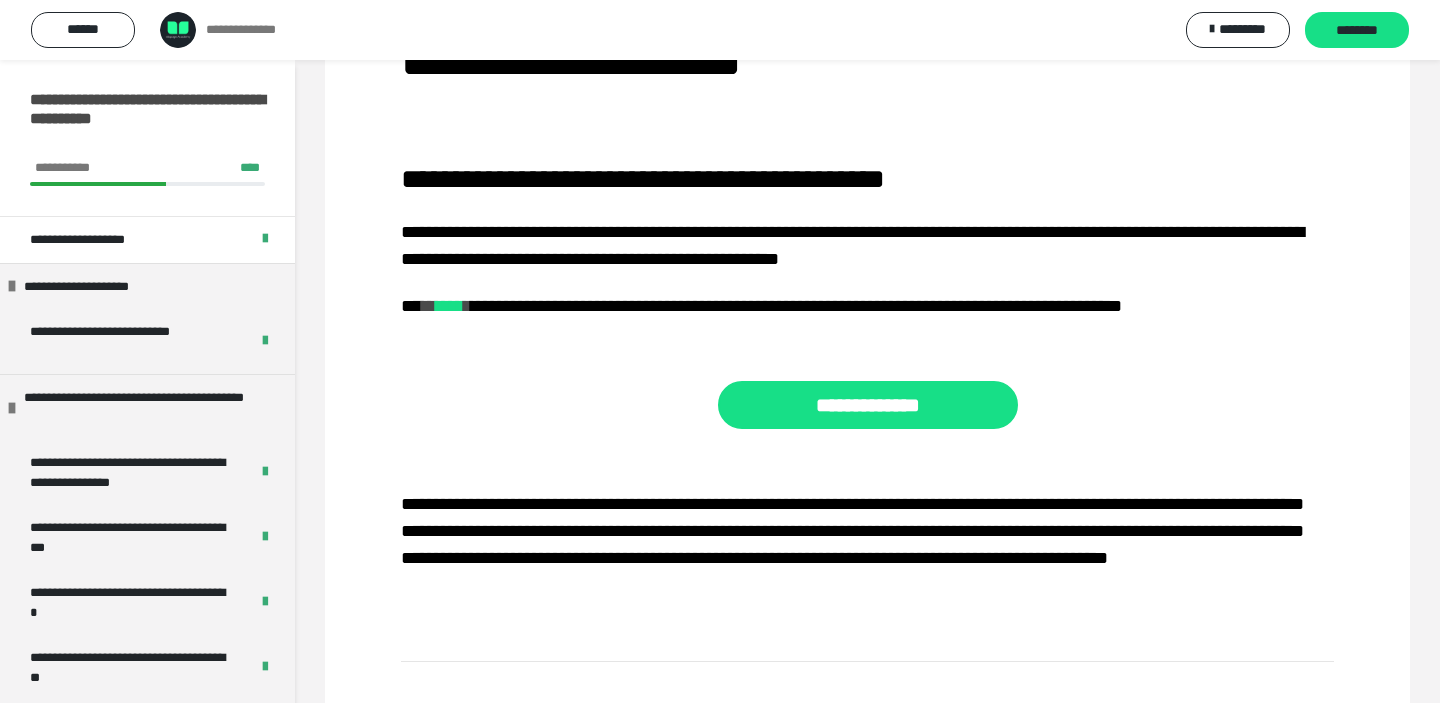 scroll, scrollTop: 189, scrollLeft: 0, axis: vertical 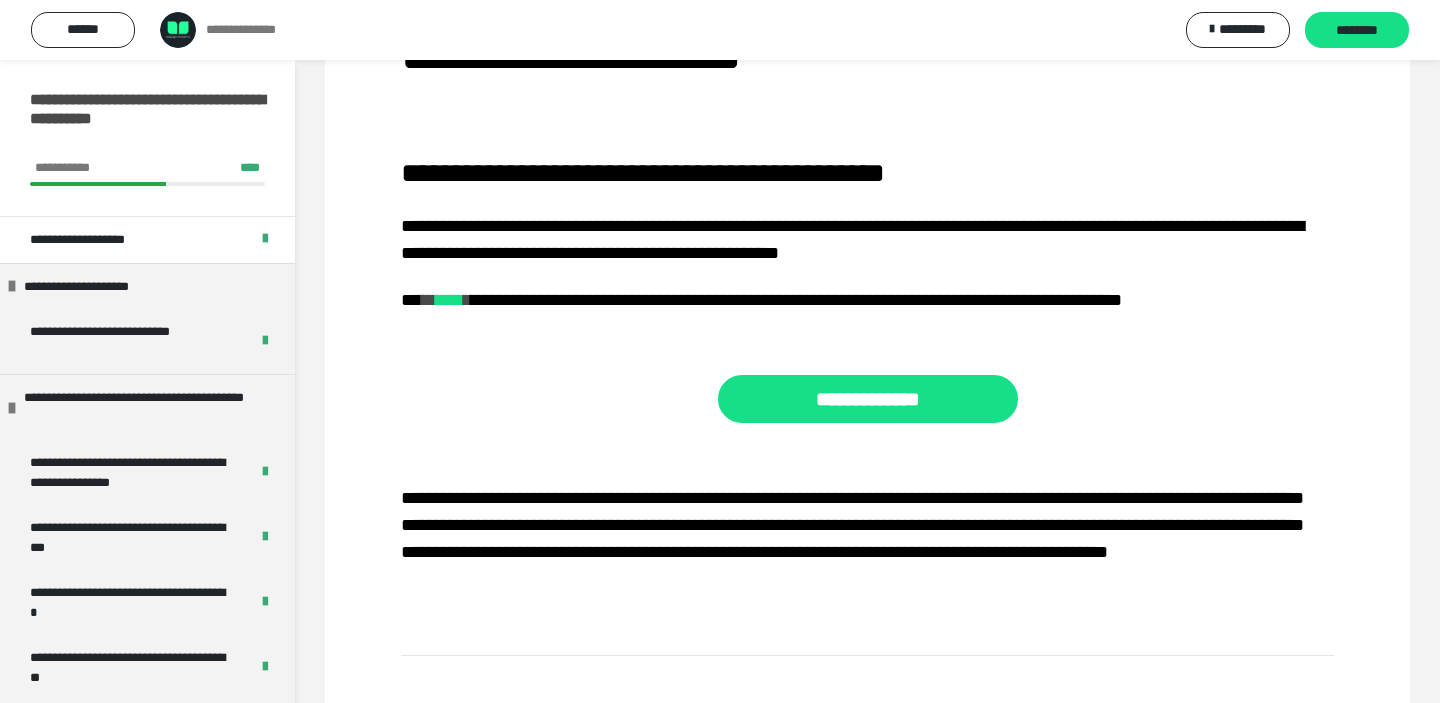 click on "****" at bounding box center (450, 300) 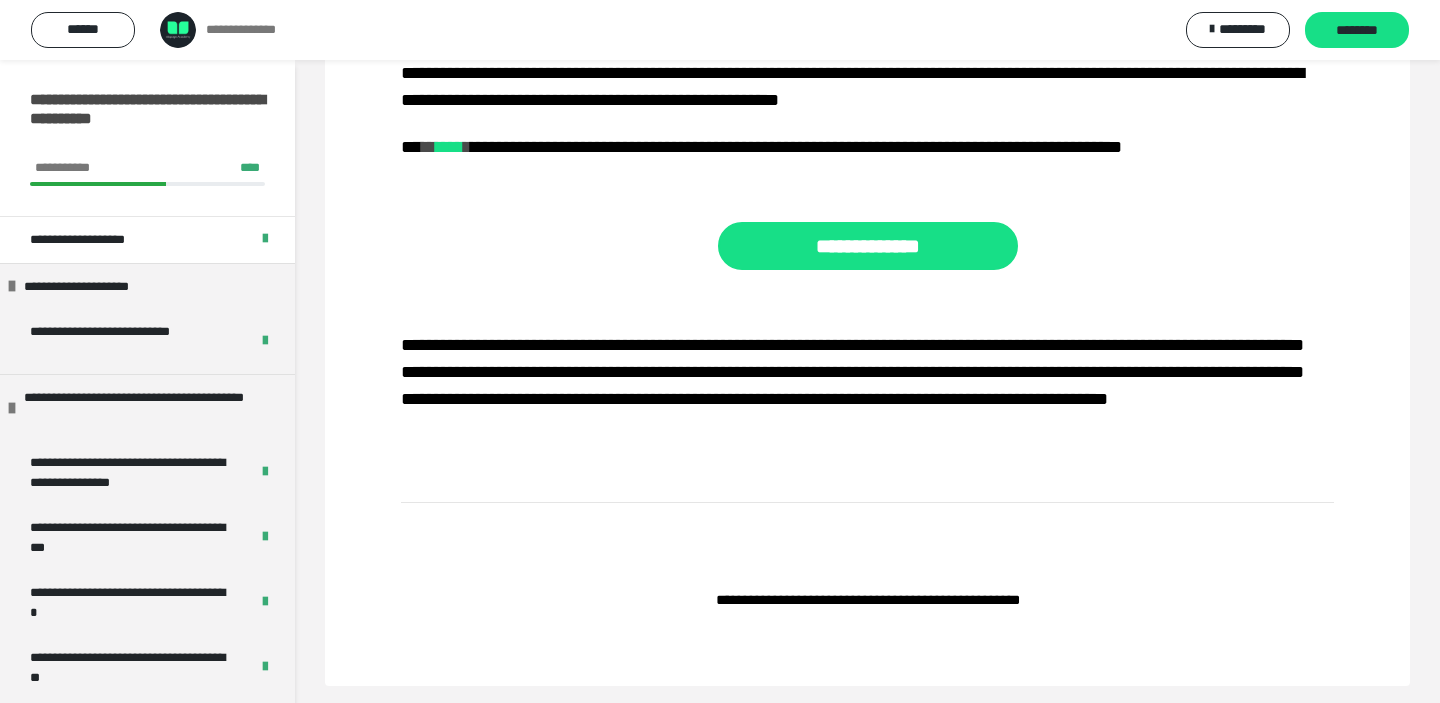scroll, scrollTop: 339, scrollLeft: 0, axis: vertical 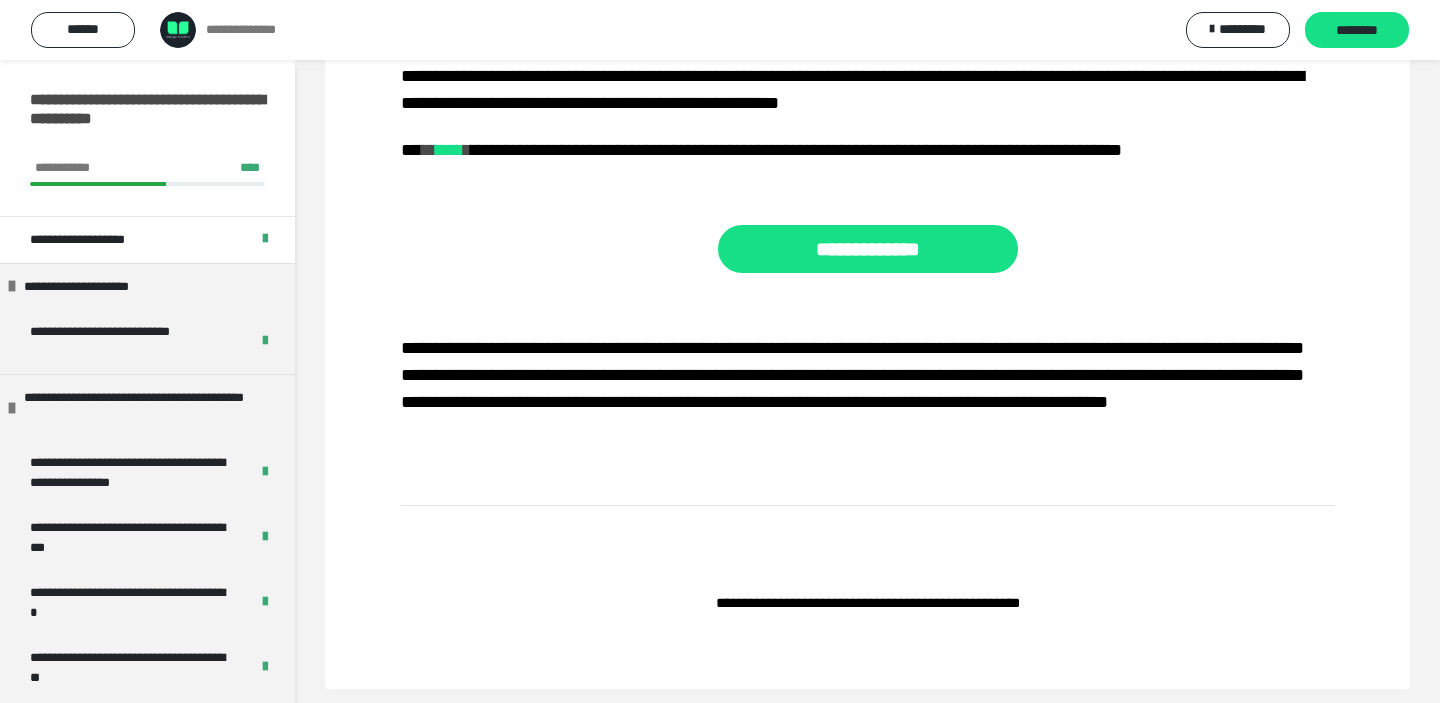 click on "**********" at bounding box center (867, 375) 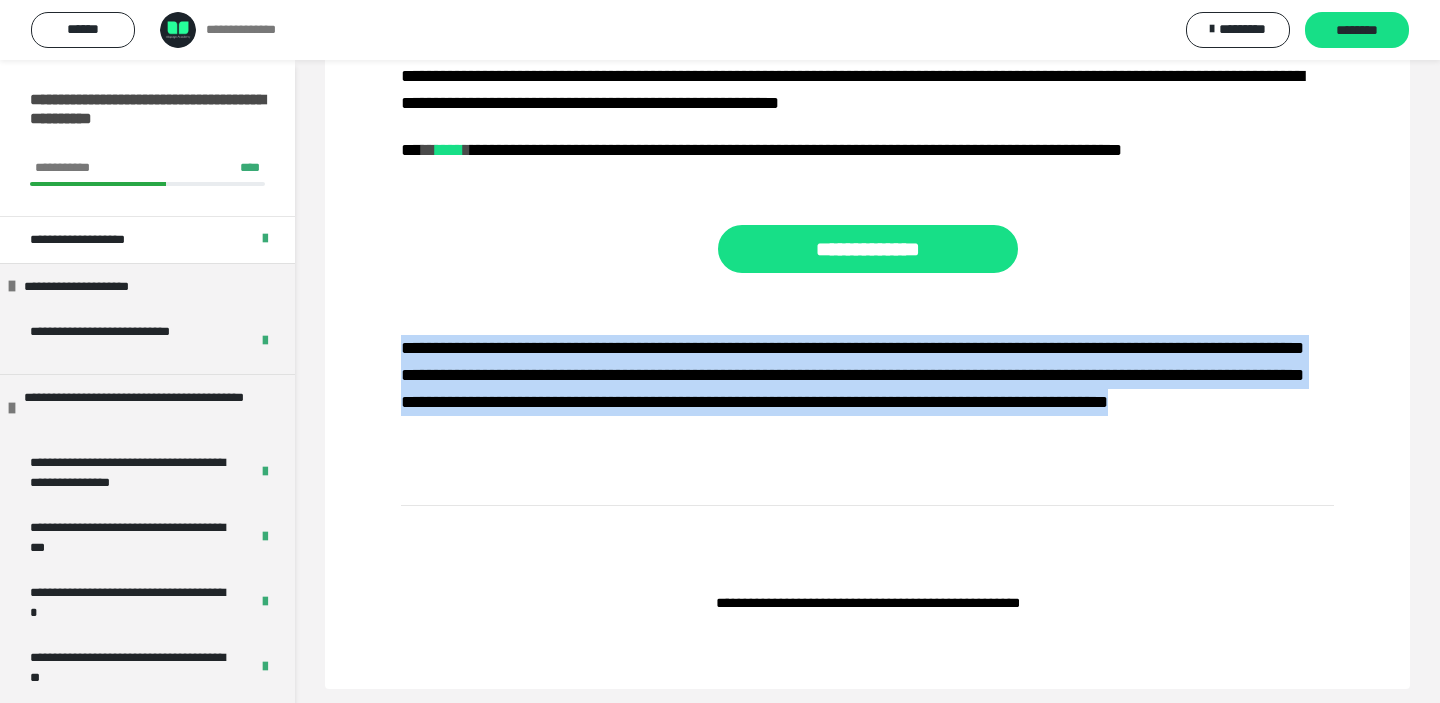 drag, startPoint x: 864, startPoint y: 438, endPoint x: 372, endPoint y: 338, distance: 502.05975 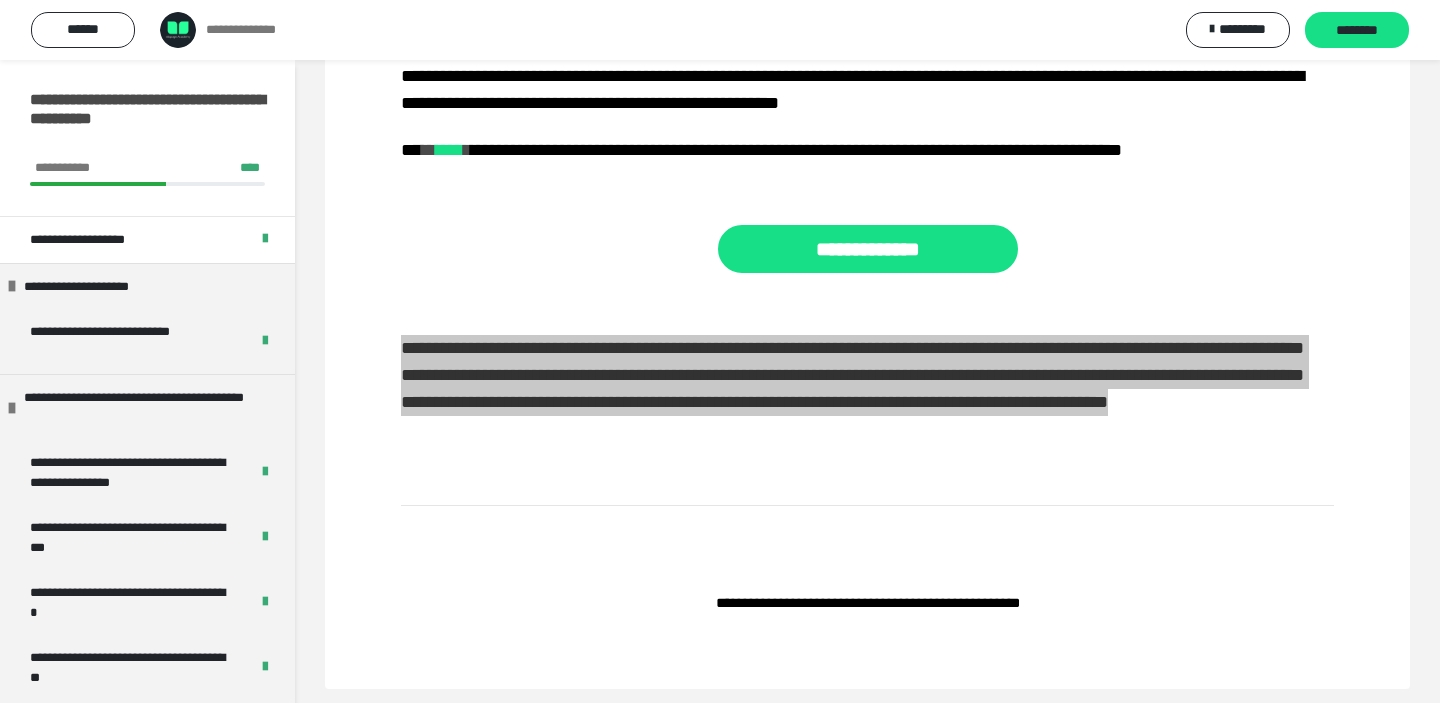 scroll, scrollTop: 382, scrollLeft: 0, axis: vertical 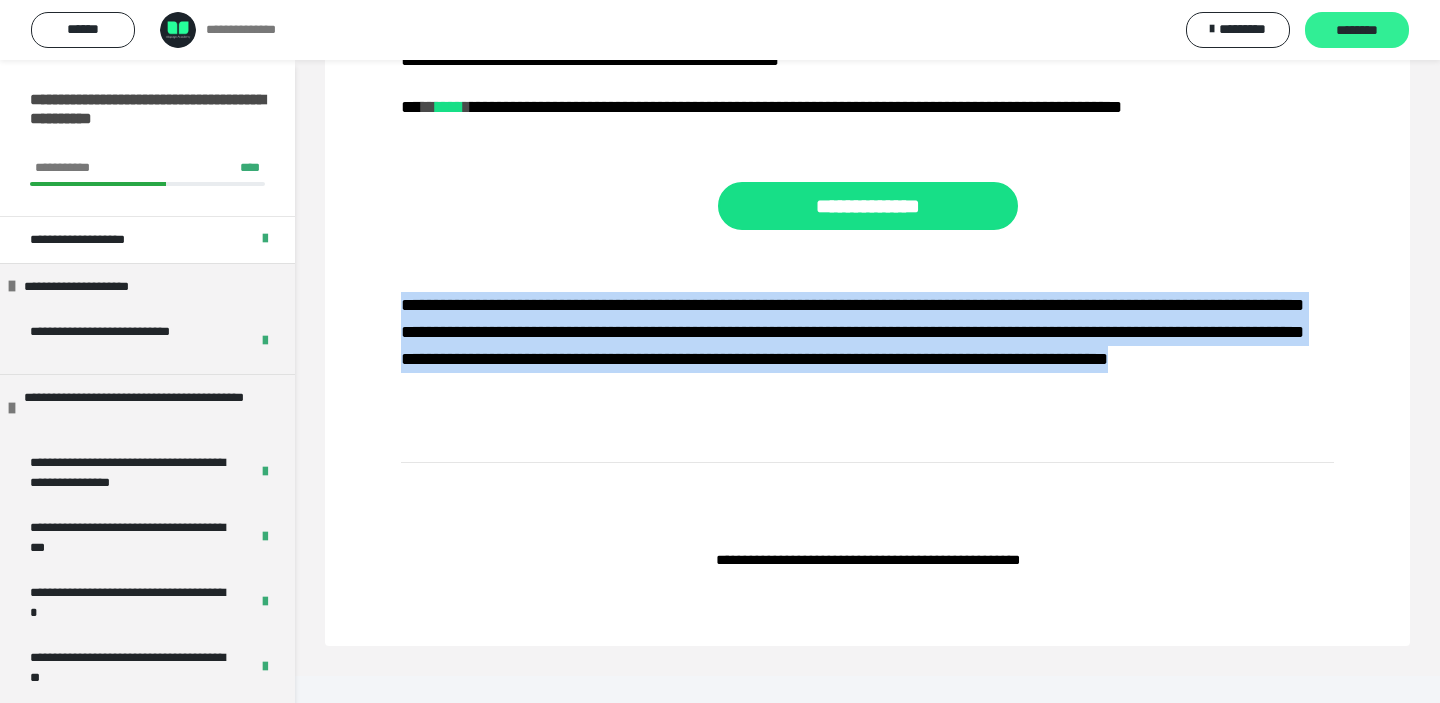 click on "********" at bounding box center [1357, 31] 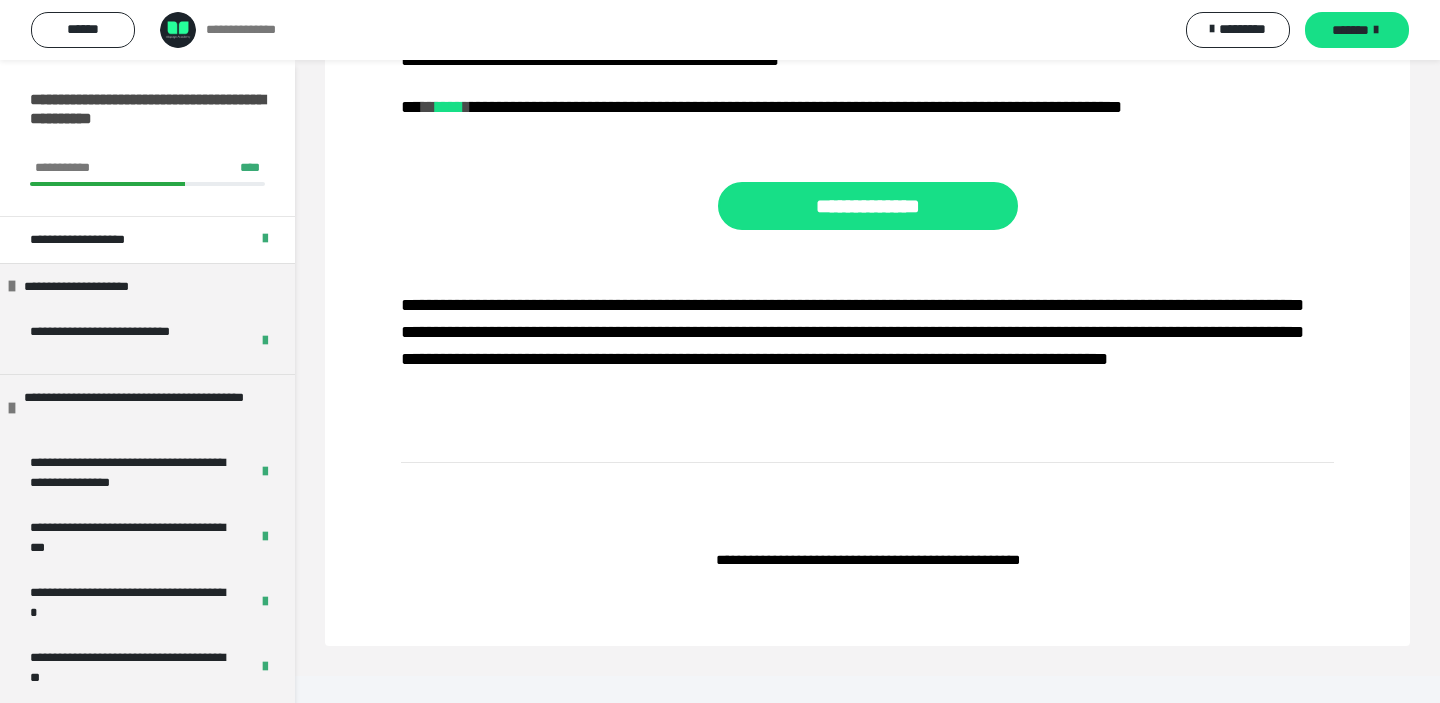 click on "**********" at bounding box center (720, 30) 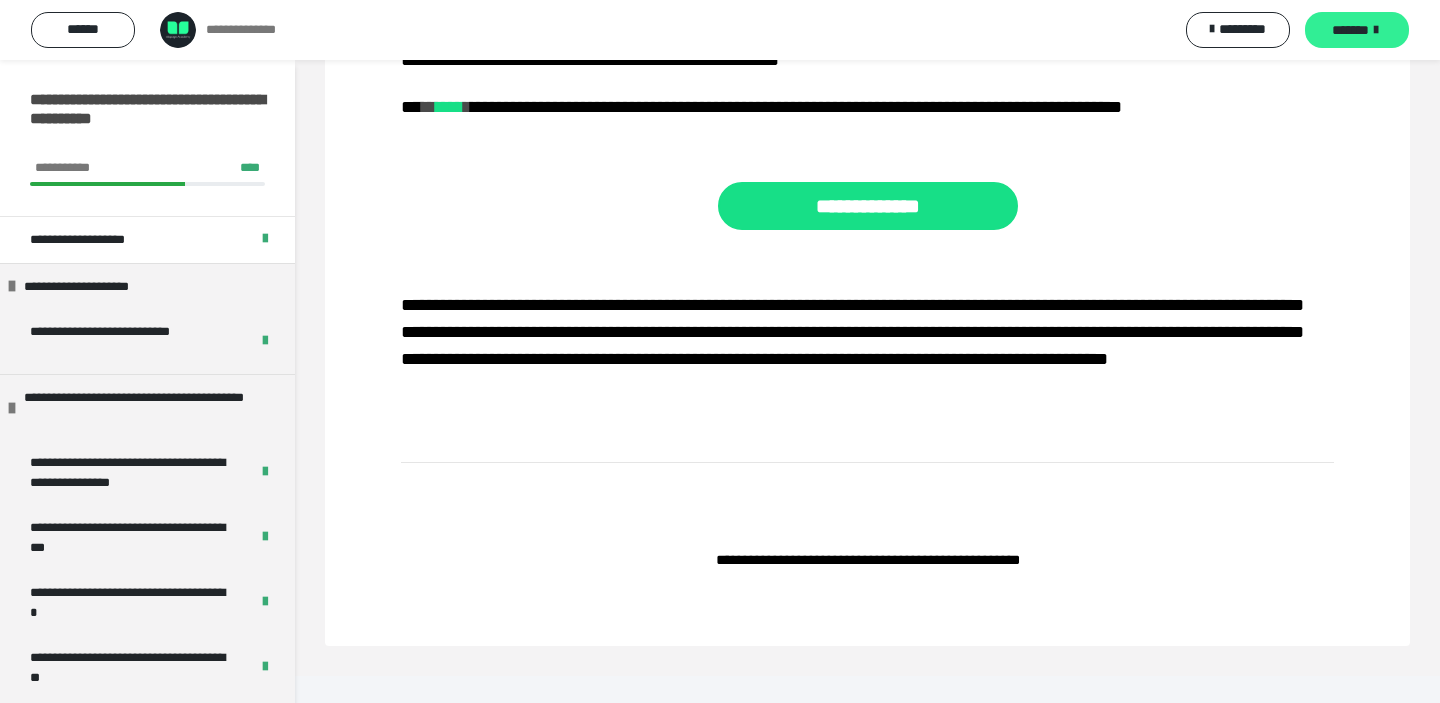 click on "*******" at bounding box center [1350, 30] 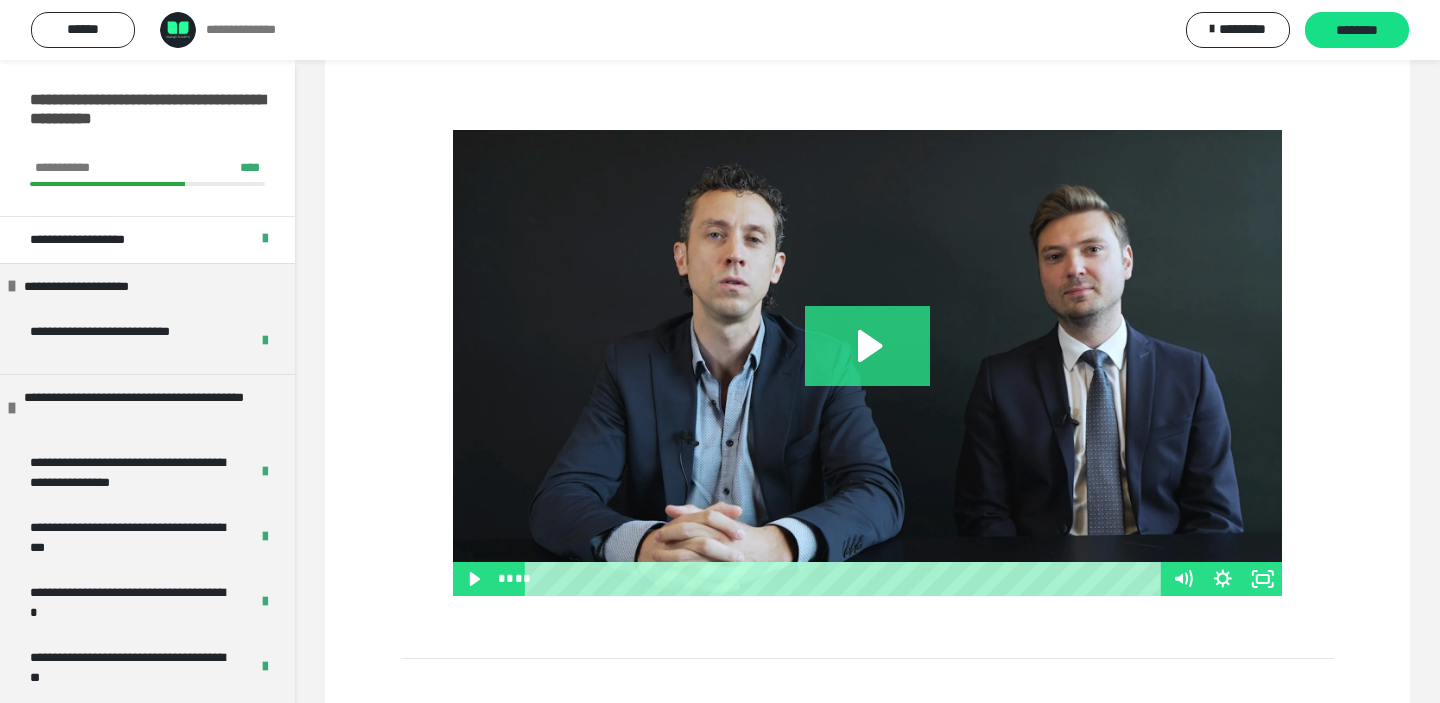scroll, scrollTop: 490, scrollLeft: 0, axis: vertical 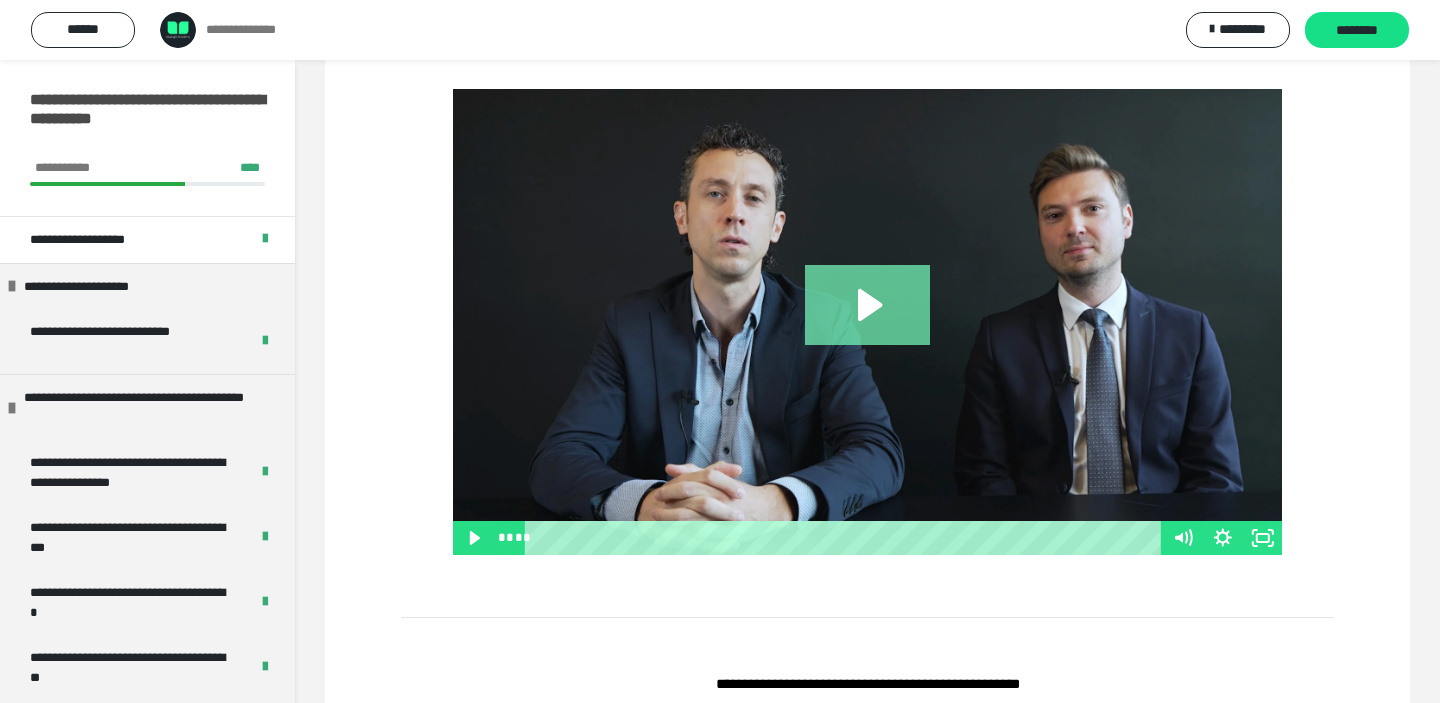 click 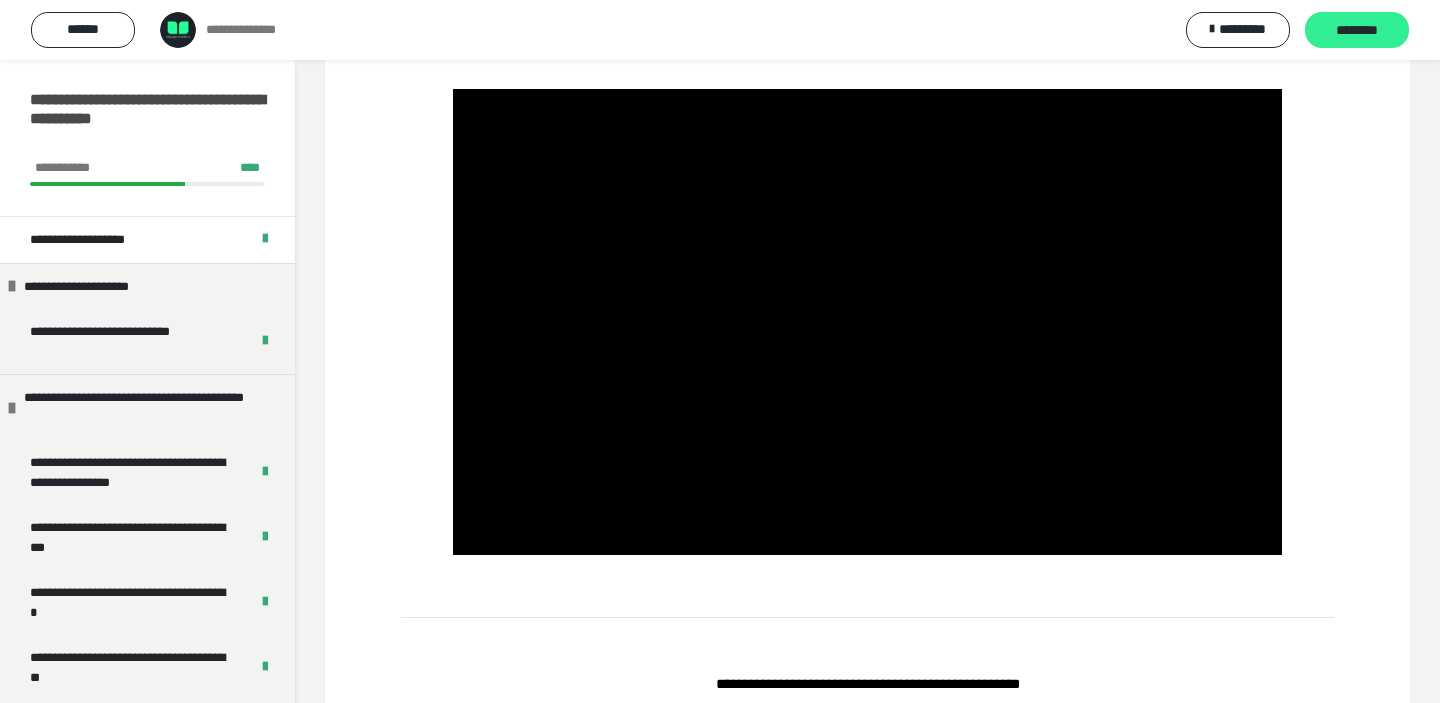 click on "********" at bounding box center [1357, 31] 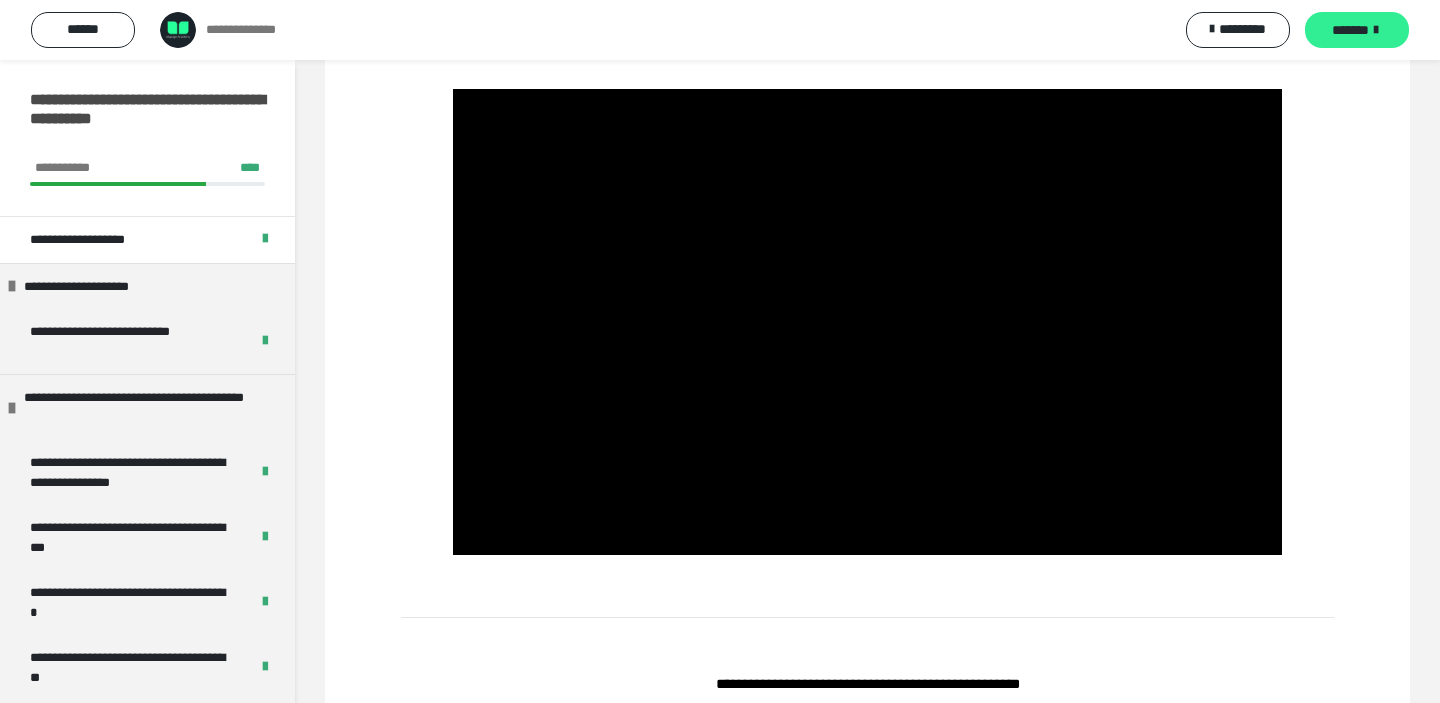 click at bounding box center [1376, 30] 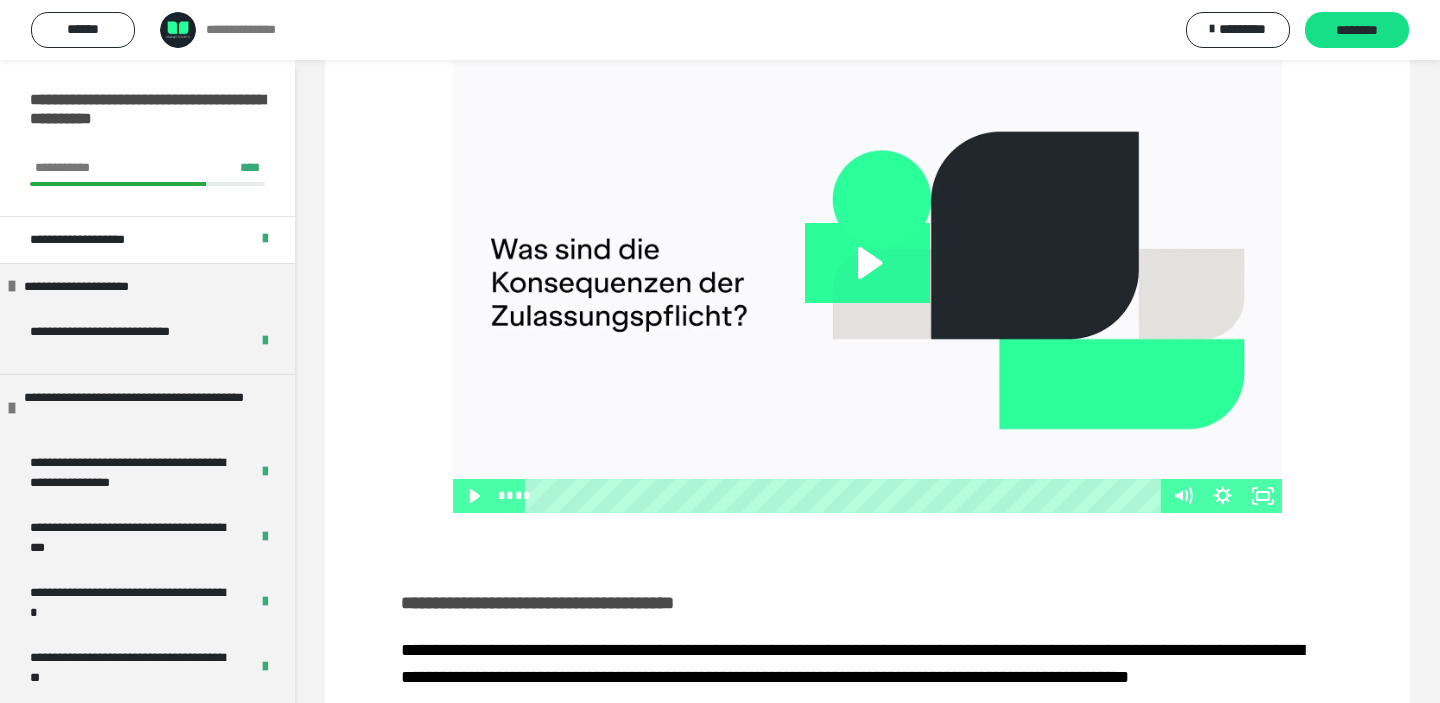 scroll, scrollTop: 360, scrollLeft: 0, axis: vertical 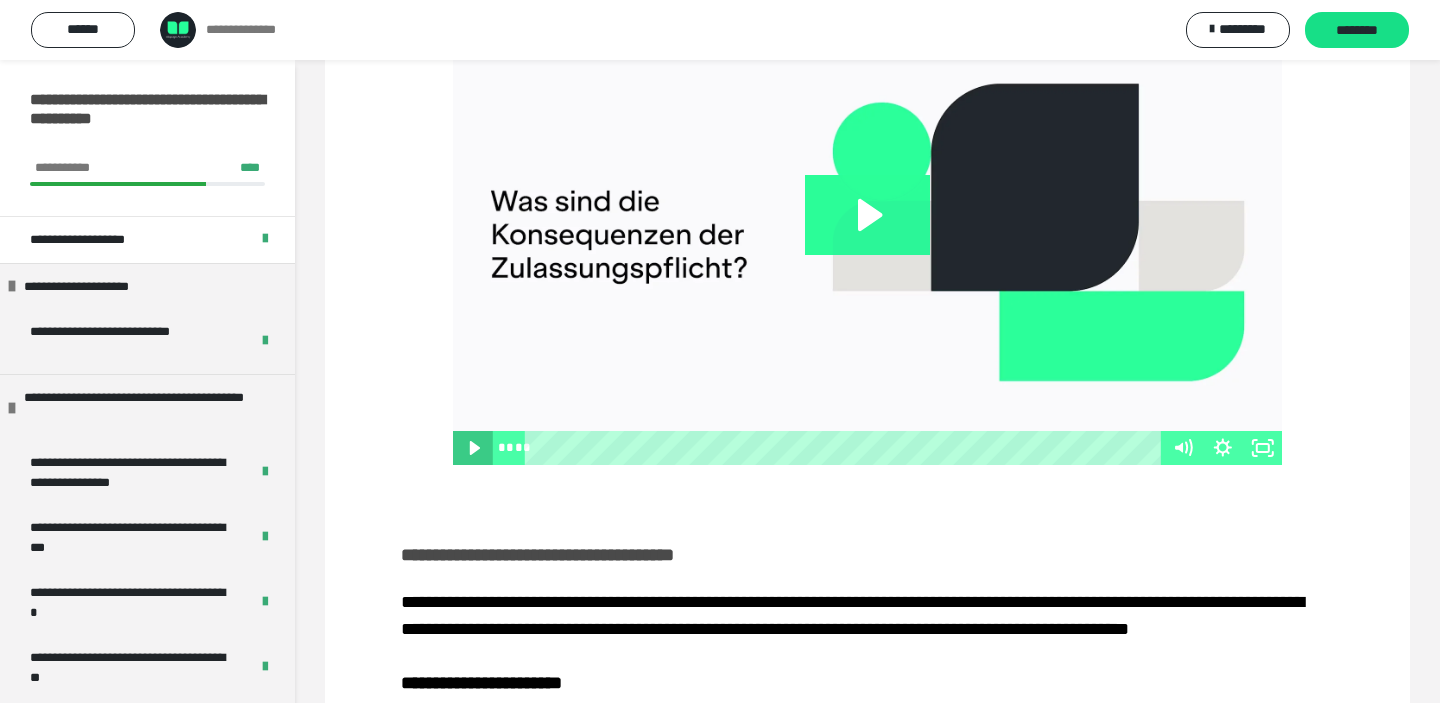 click 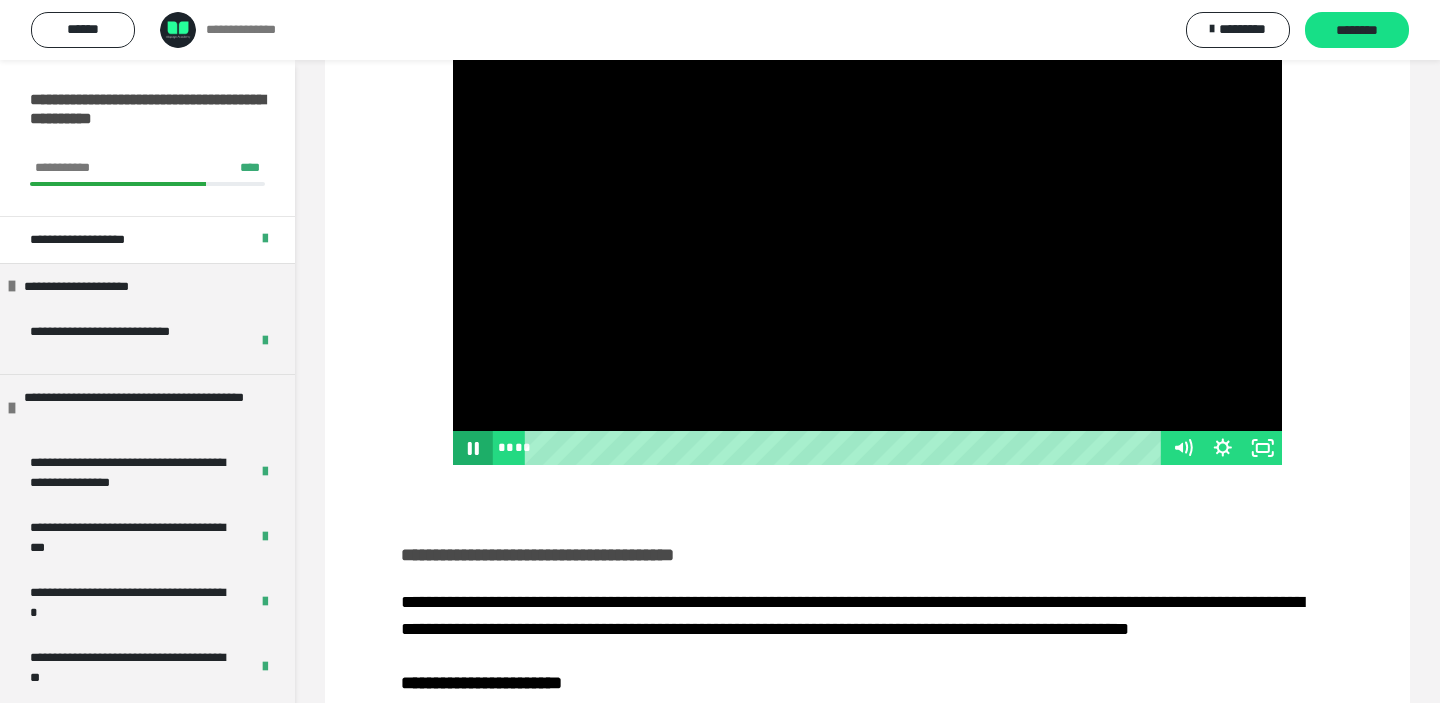 click 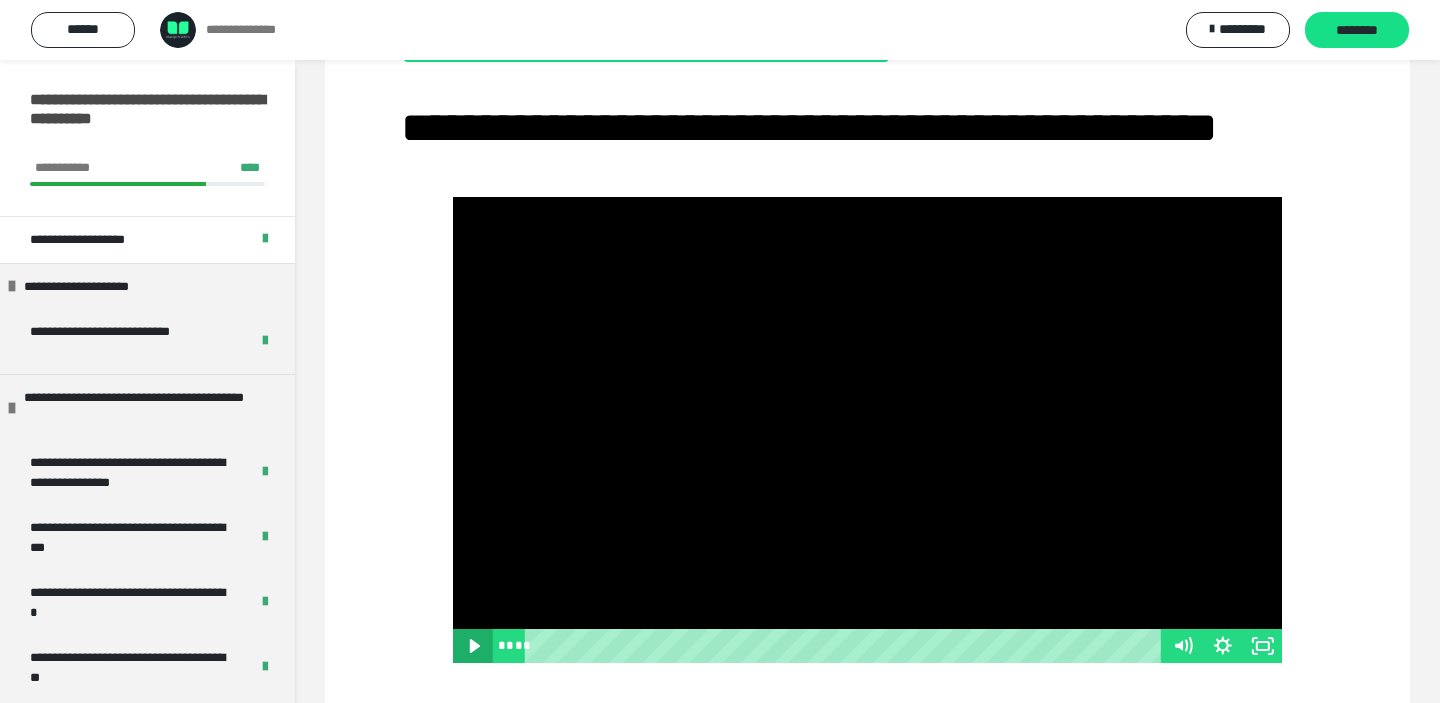 scroll, scrollTop: 0, scrollLeft: 0, axis: both 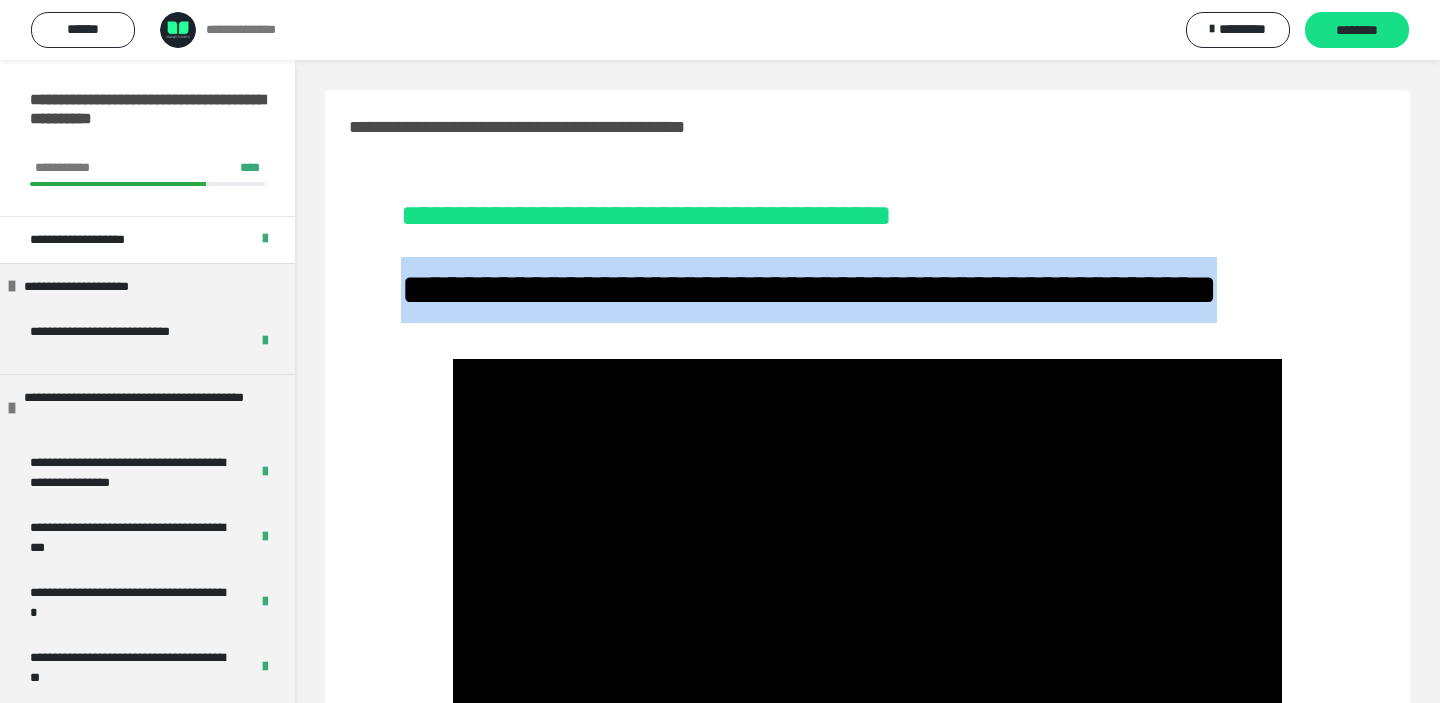 drag, startPoint x: 395, startPoint y: 279, endPoint x: 888, endPoint y: 341, distance: 496.8833 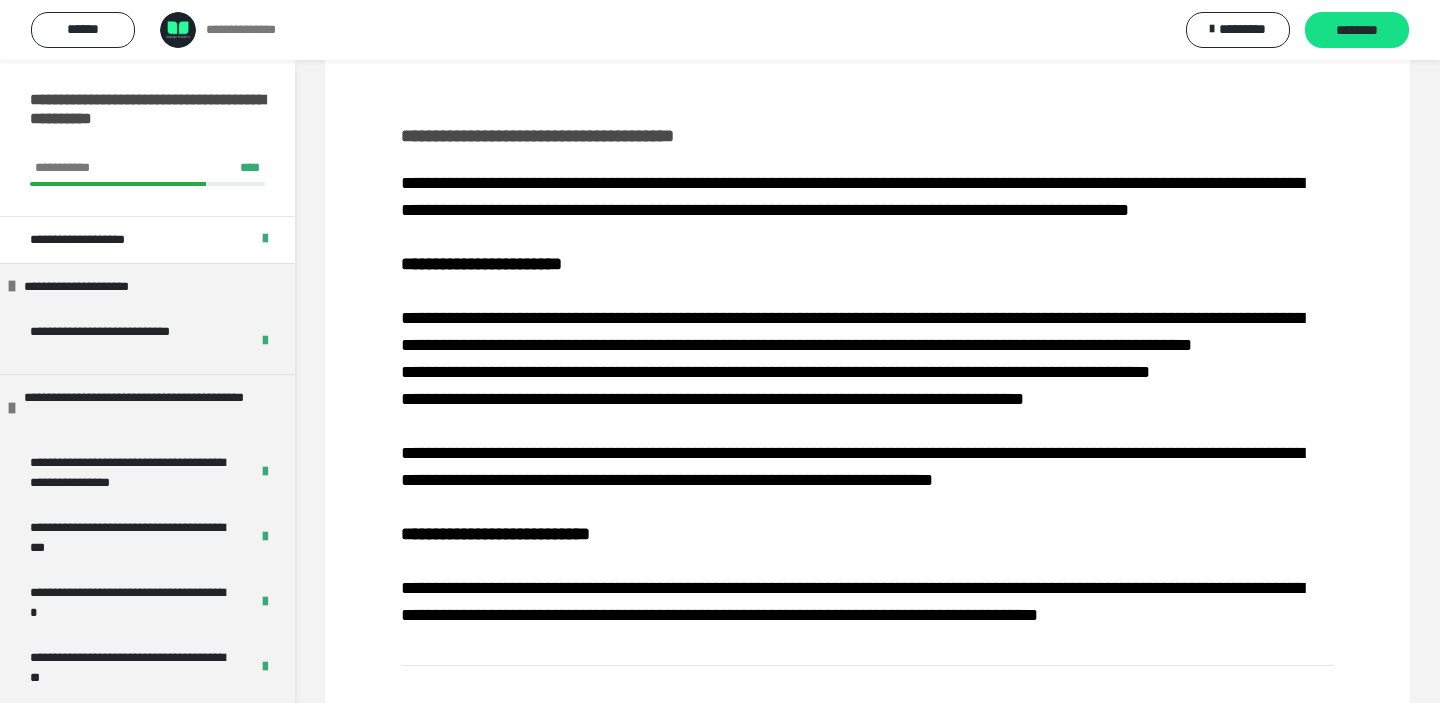 scroll, scrollTop: 781, scrollLeft: 0, axis: vertical 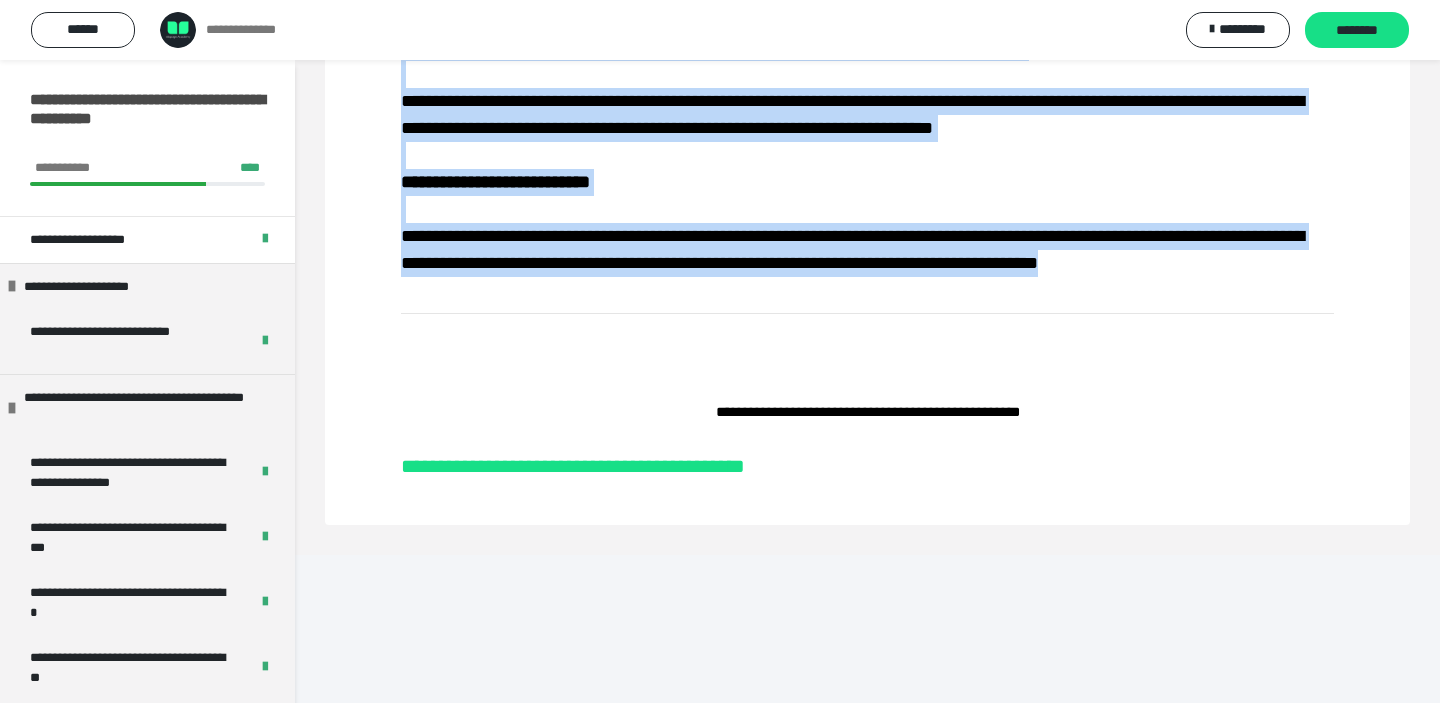drag, startPoint x: 391, startPoint y: 193, endPoint x: 733, endPoint y: 422, distance: 411.58838 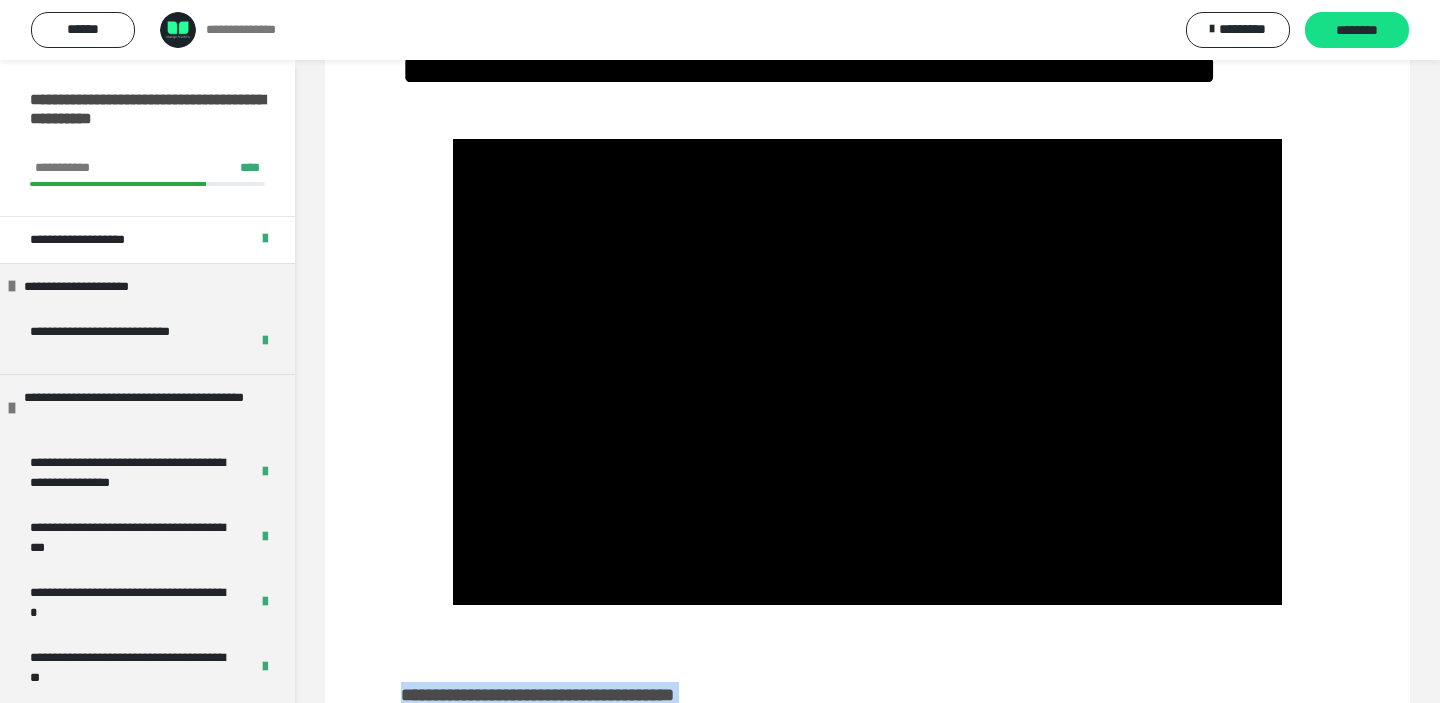 scroll, scrollTop: 223, scrollLeft: 0, axis: vertical 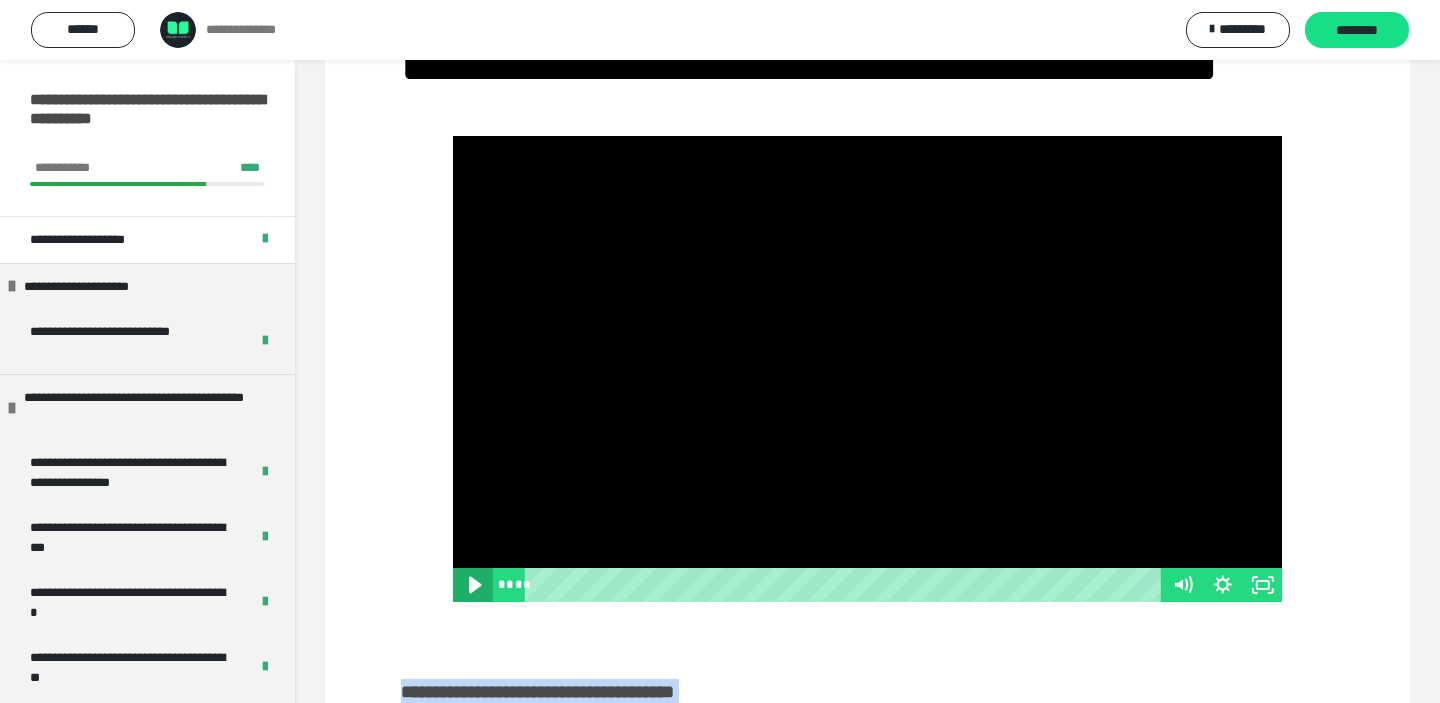 click 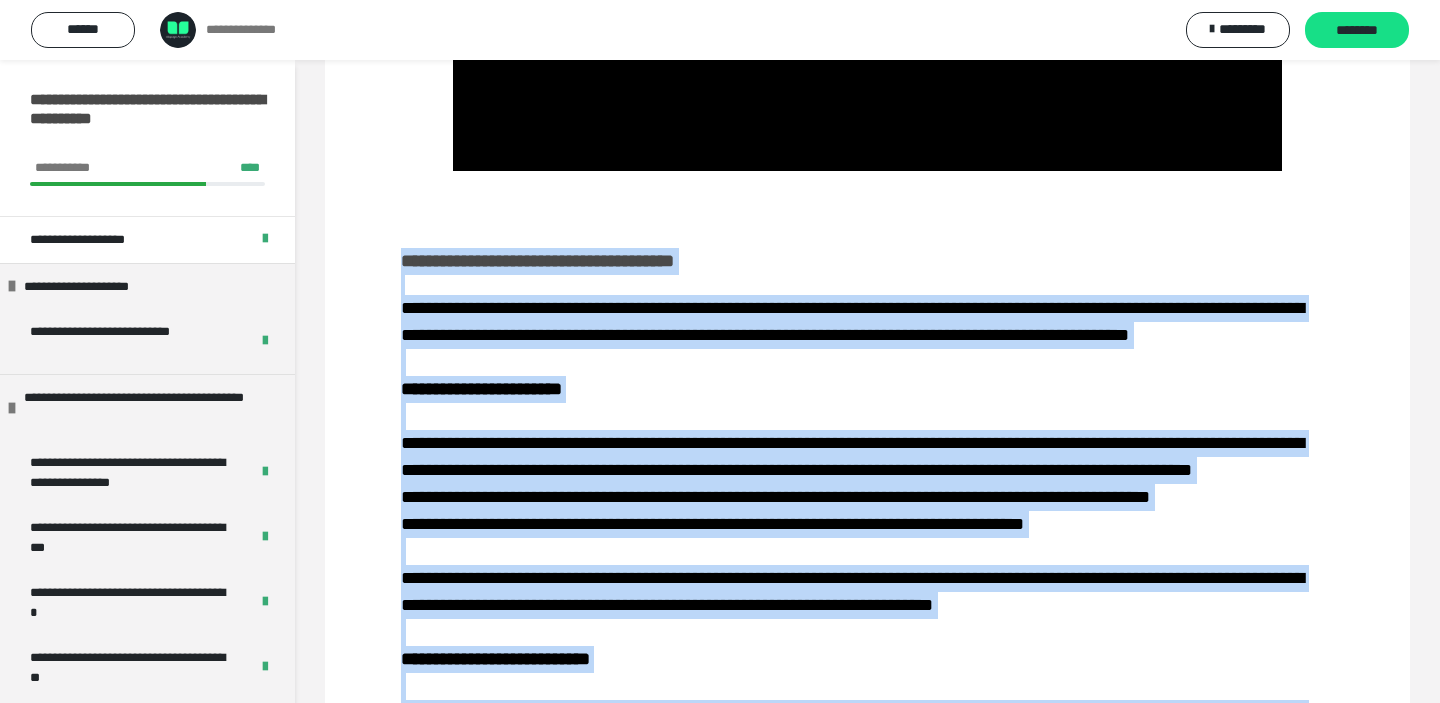 scroll, scrollTop: 650, scrollLeft: 0, axis: vertical 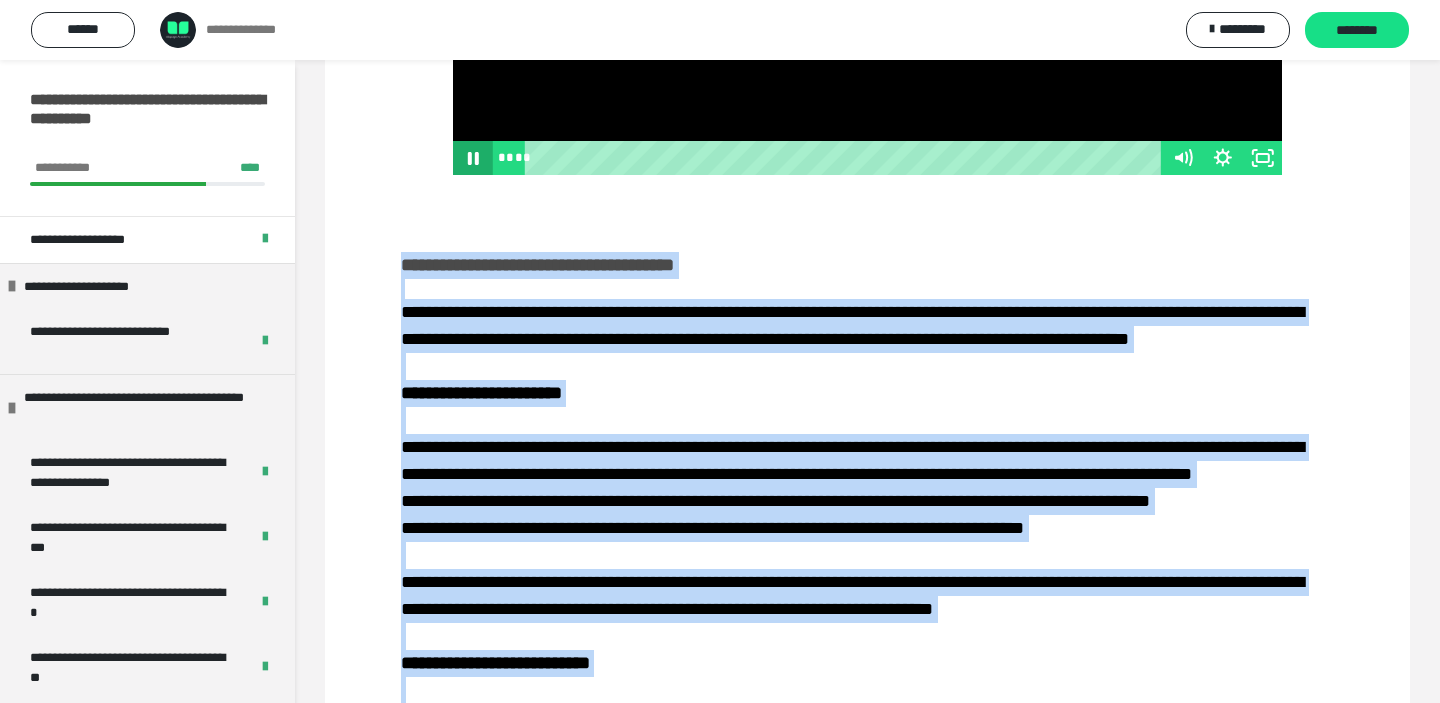 click 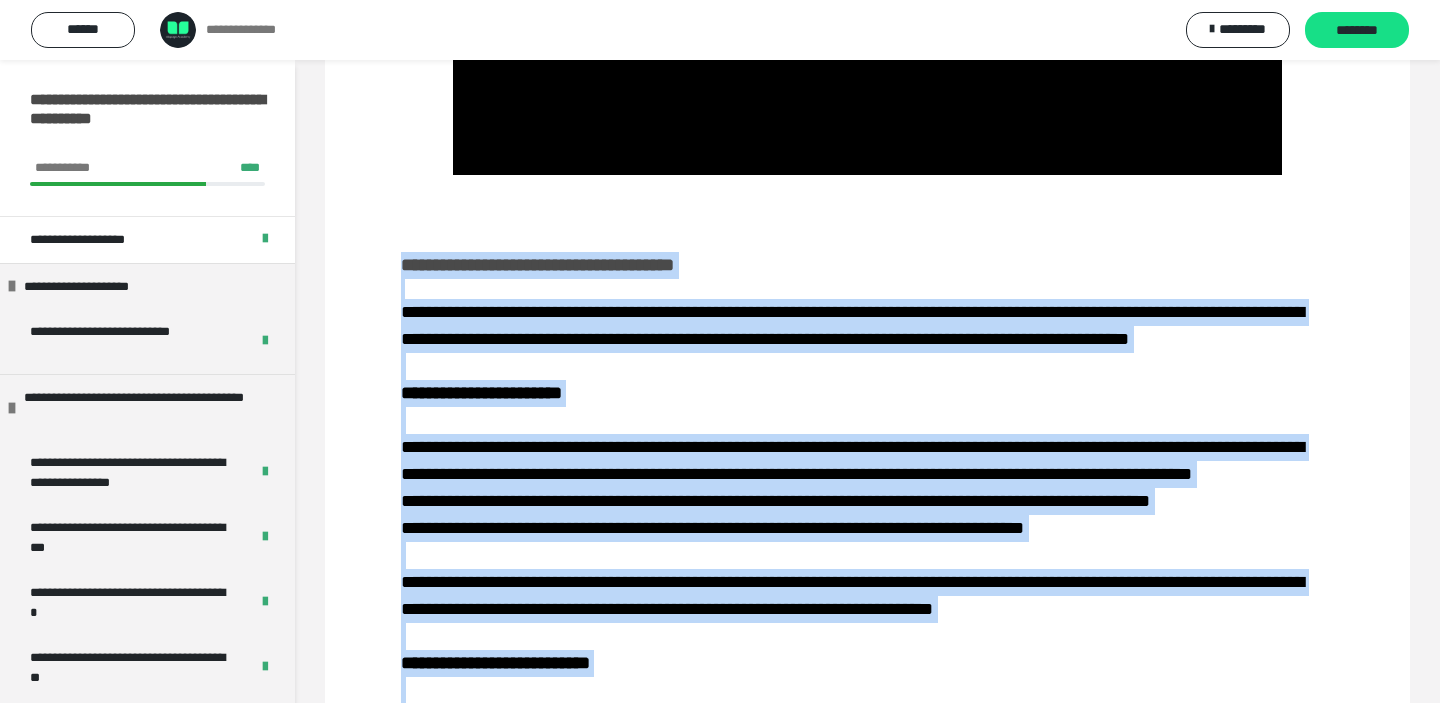 click on "**********" at bounding box center [867, 505] 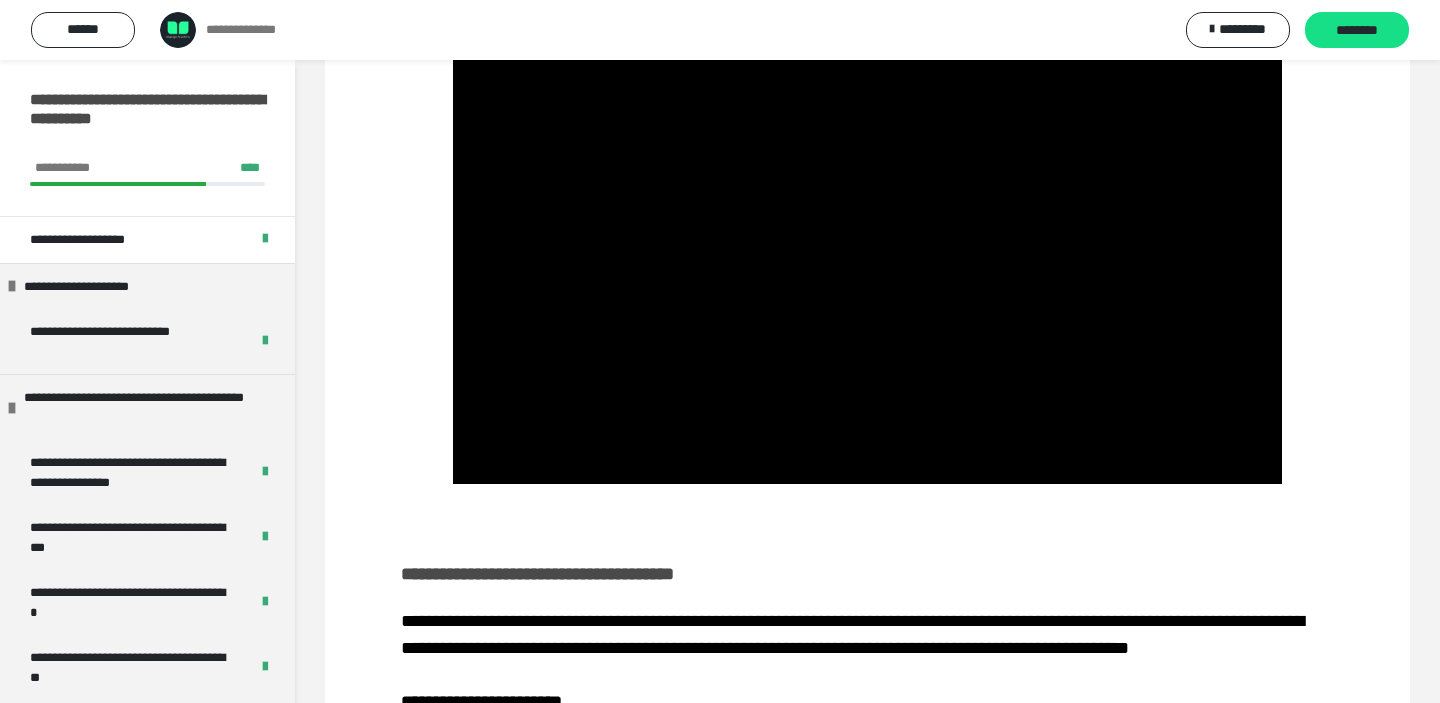 scroll, scrollTop: 1131, scrollLeft: 0, axis: vertical 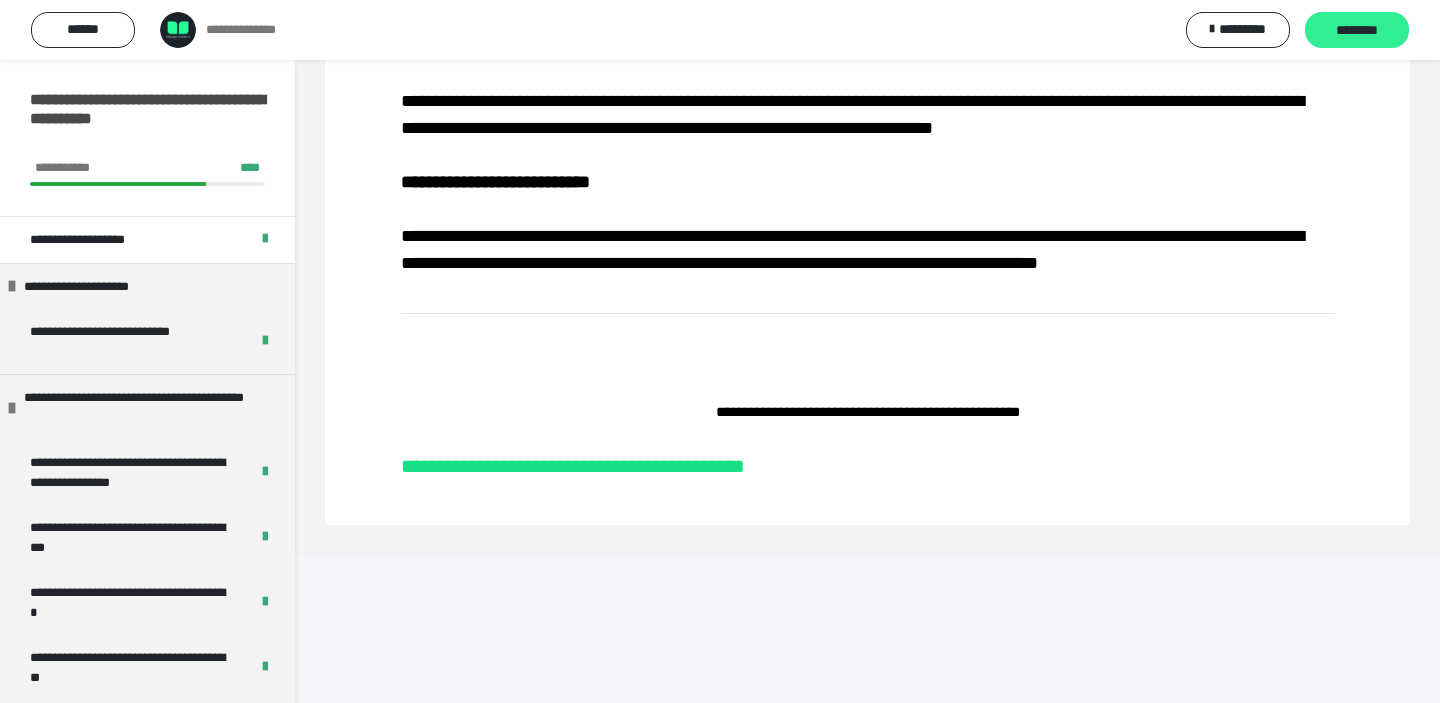 click on "********" at bounding box center [1357, 31] 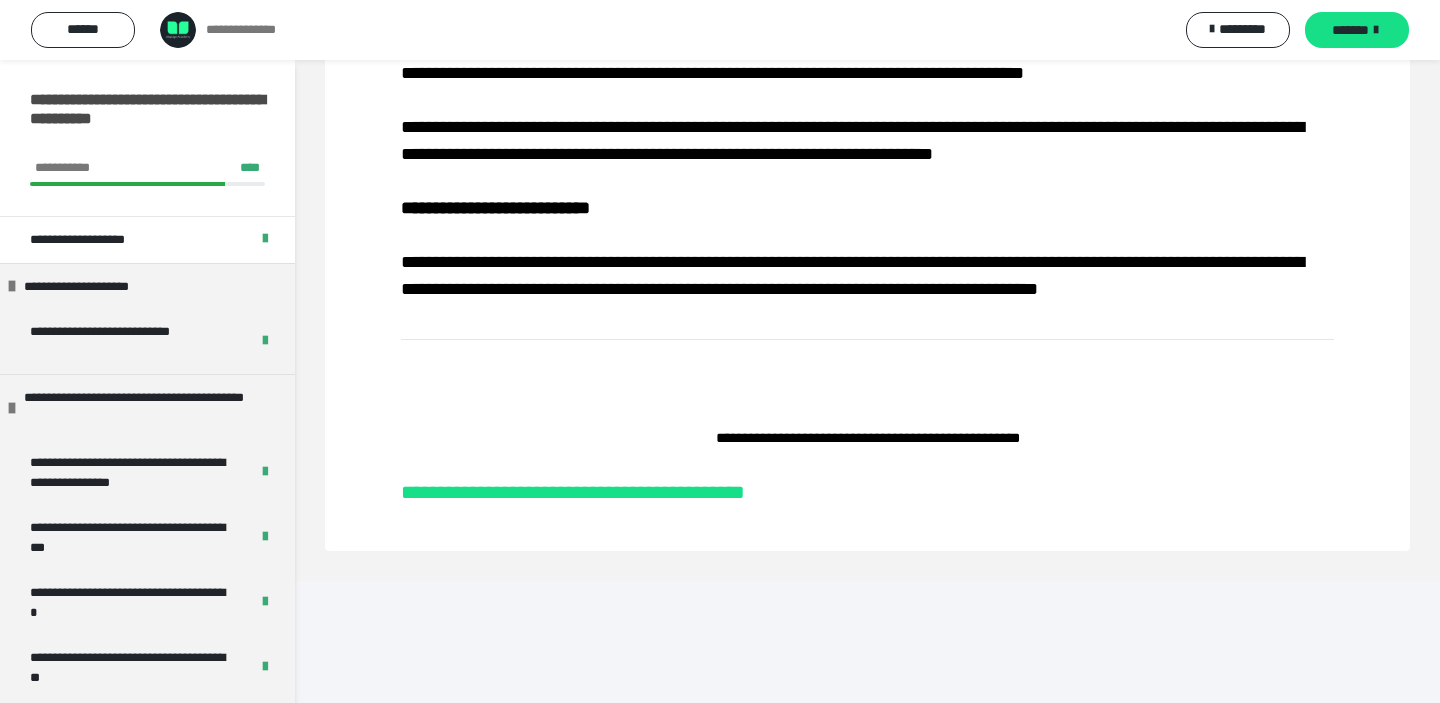 scroll, scrollTop: 1131, scrollLeft: 0, axis: vertical 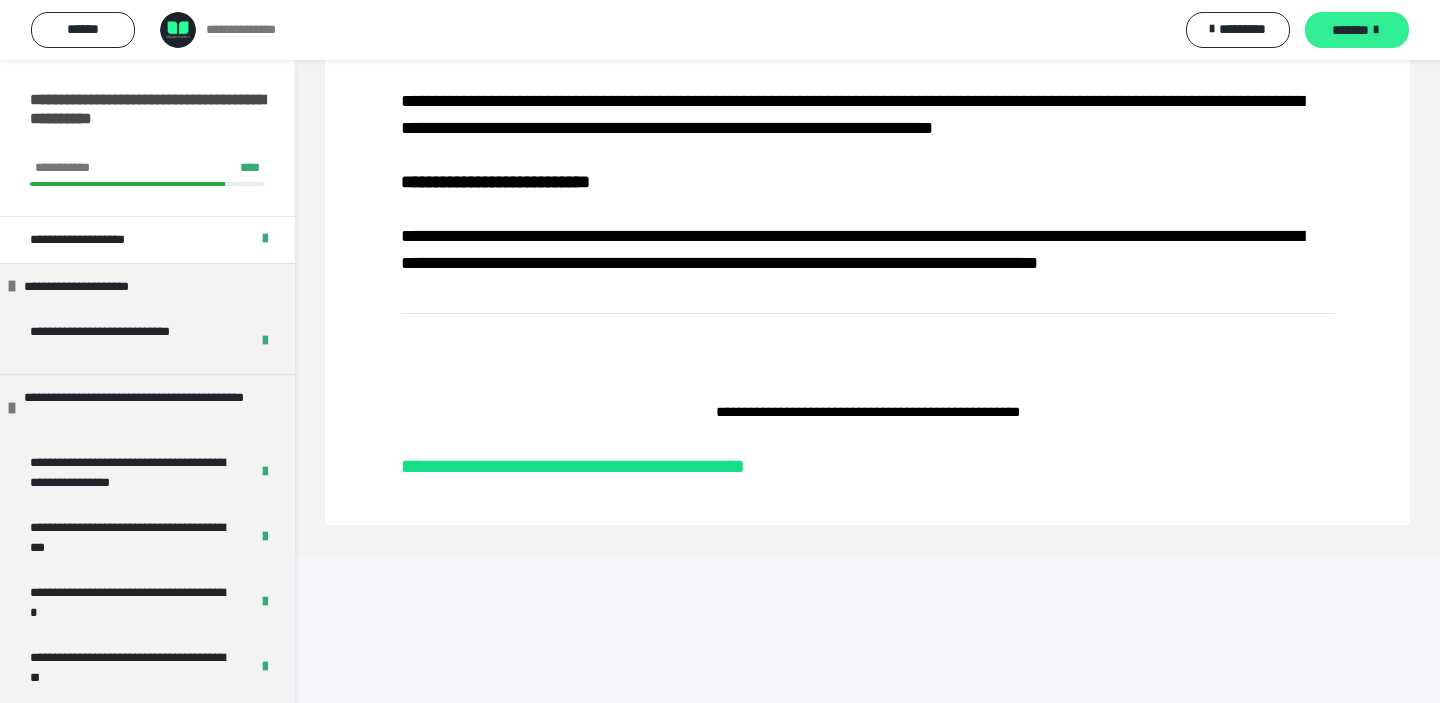 click on "*******" at bounding box center [1350, 30] 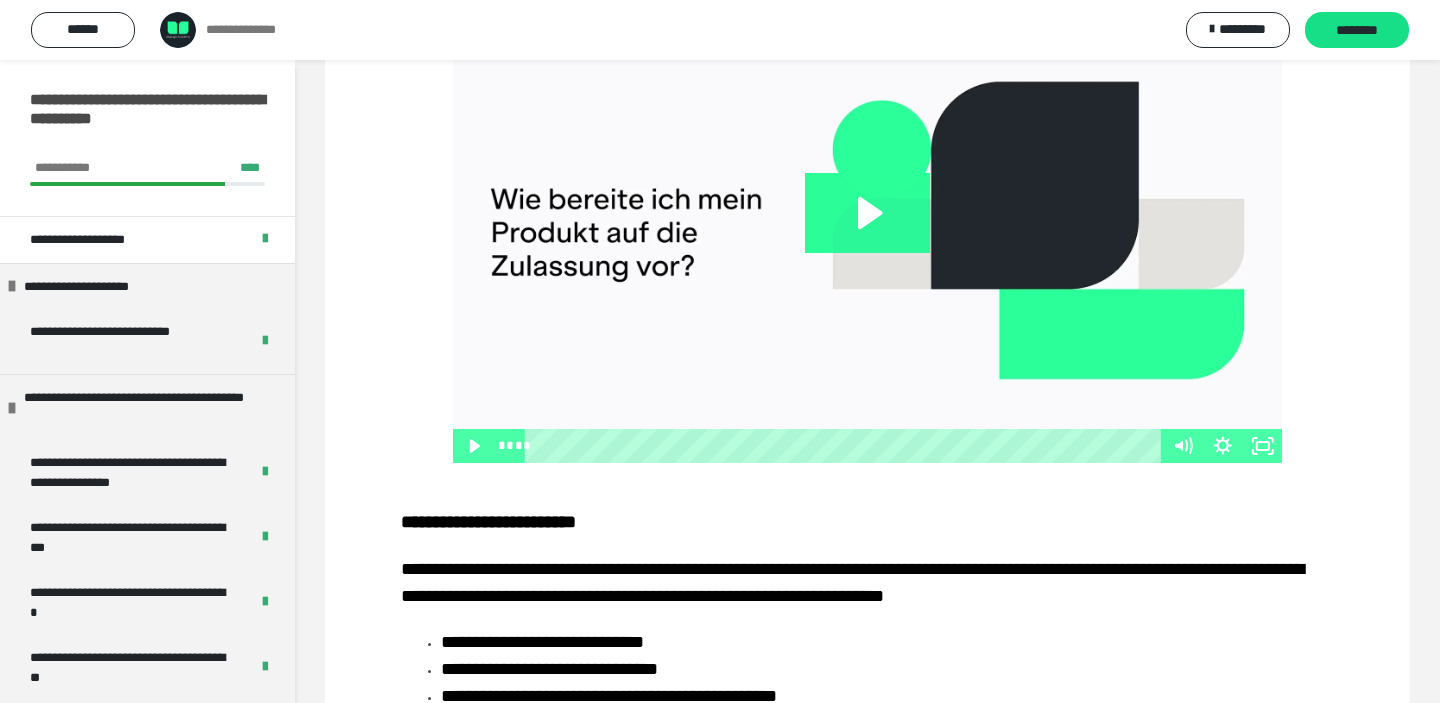 scroll, scrollTop: 366, scrollLeft: 0, axis: vertical 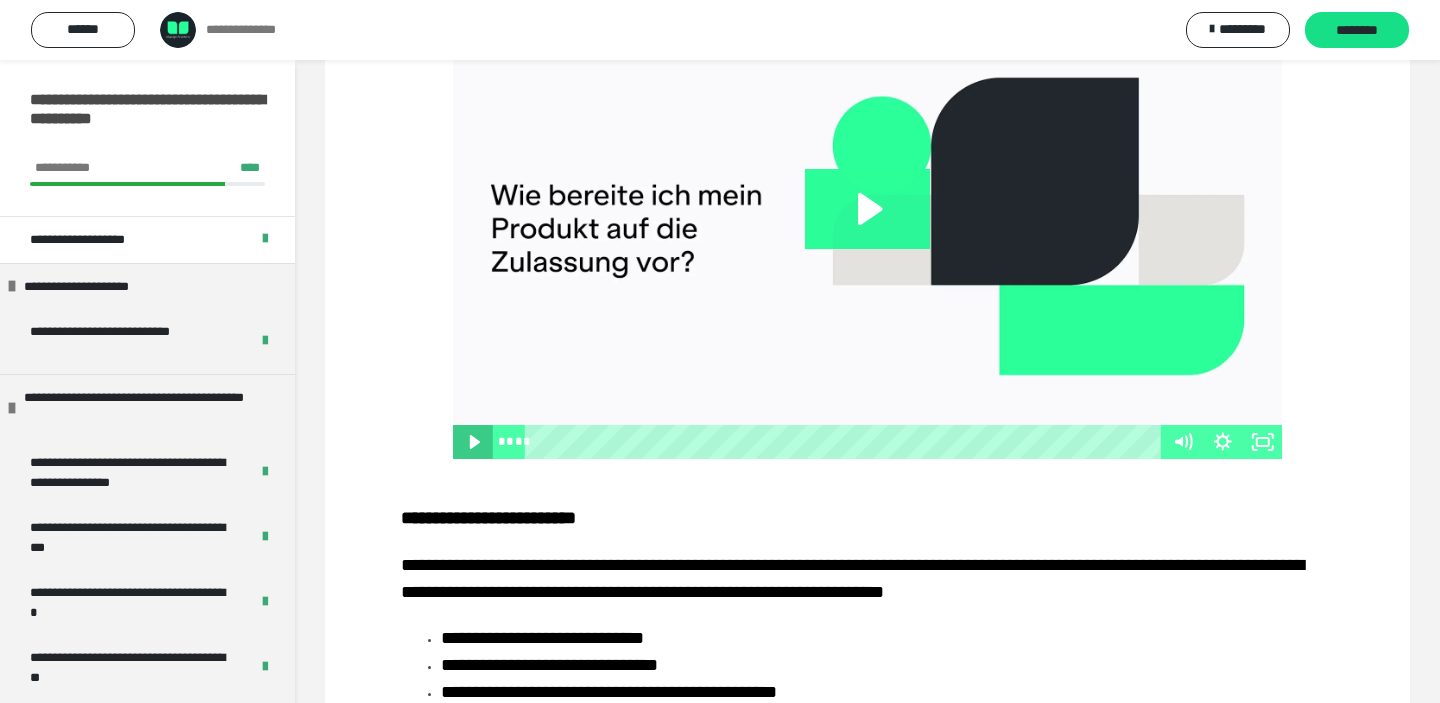 click 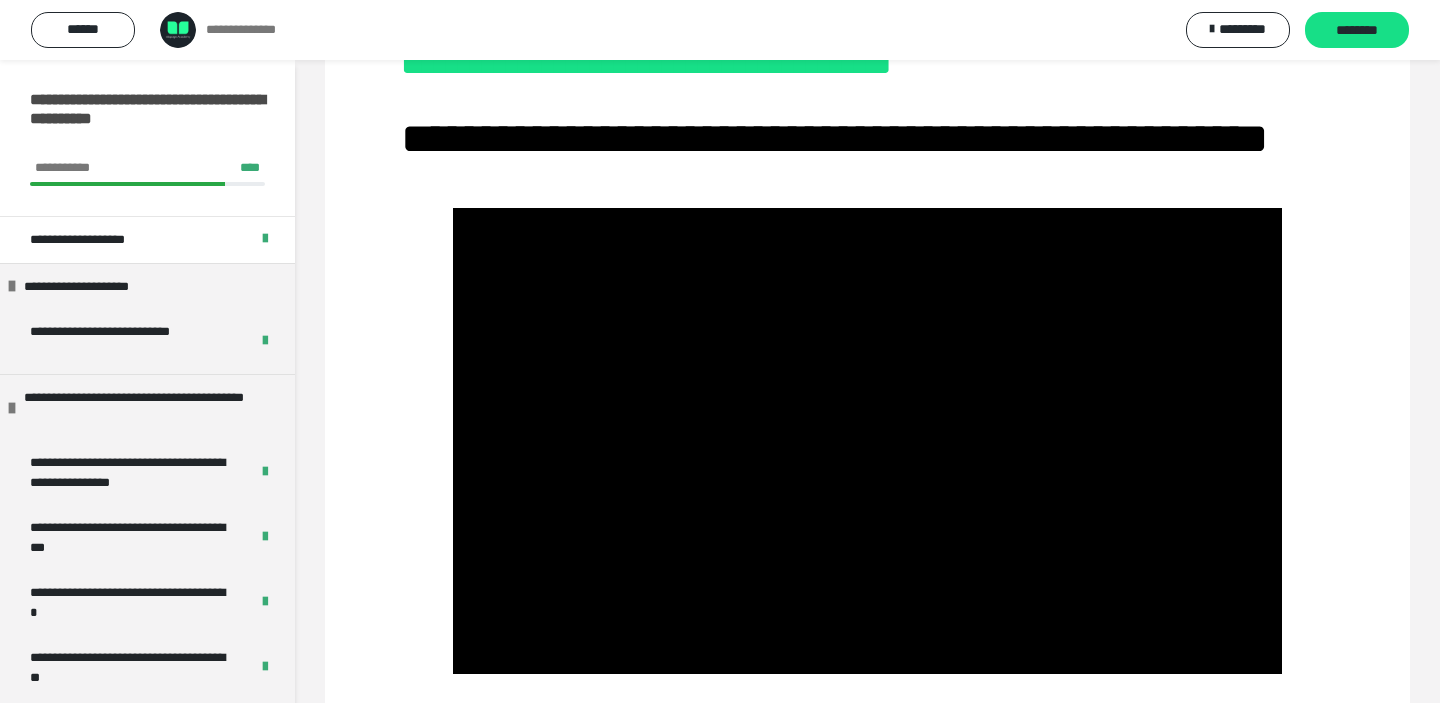 scroll, scrollTop: 121, scrollLeft: 0, axis: vertical 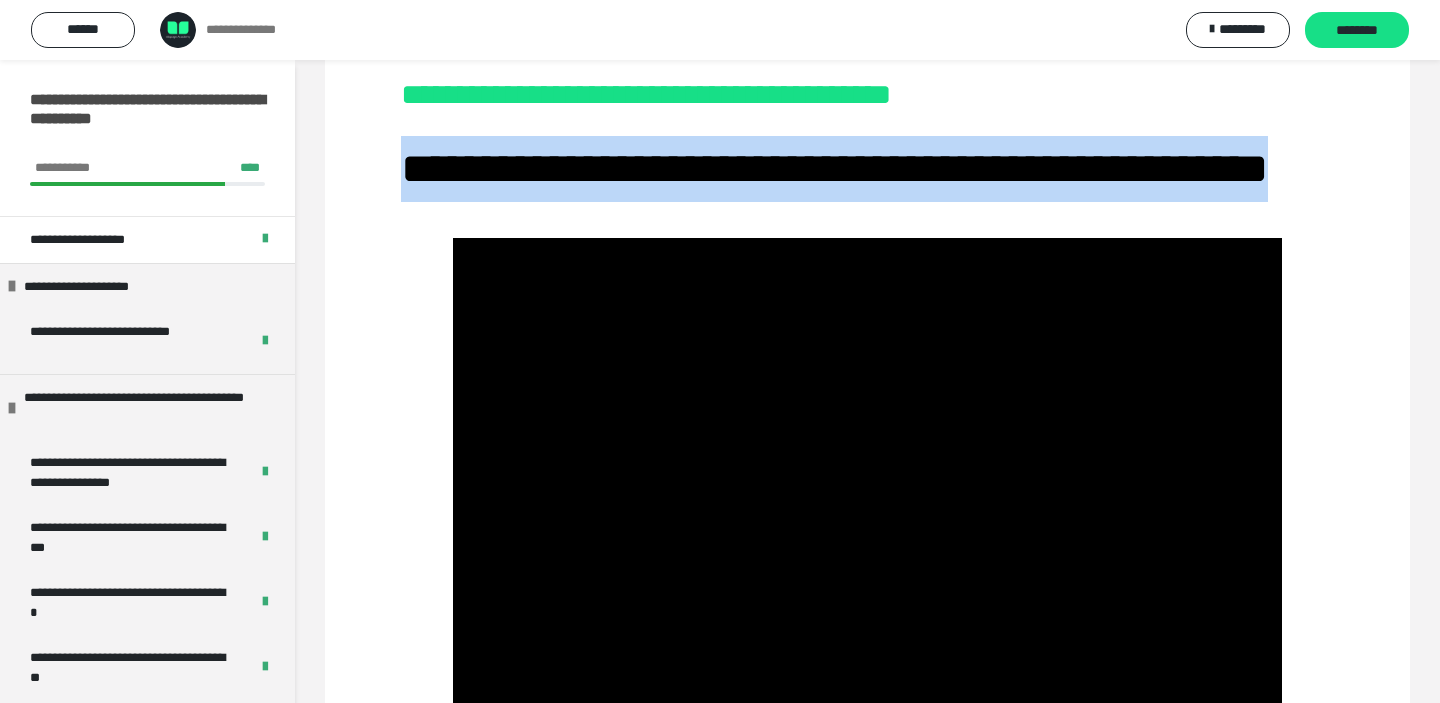 drag, startPoint x: 396, startPoint y: 153, endPoint x: 739, endPoint y: 239, distance: 353.61703 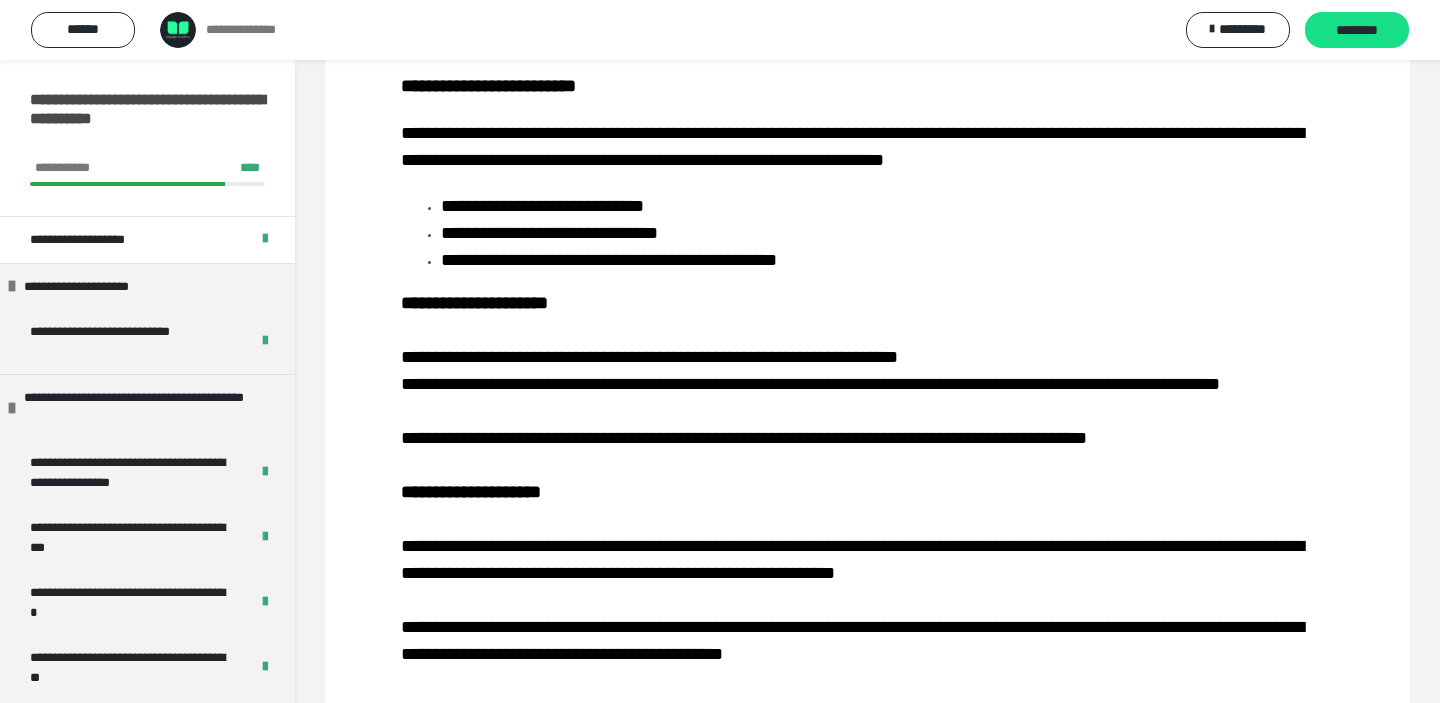 scroll, scrollTop: 785, scrollLeft: 0, axis: vertical 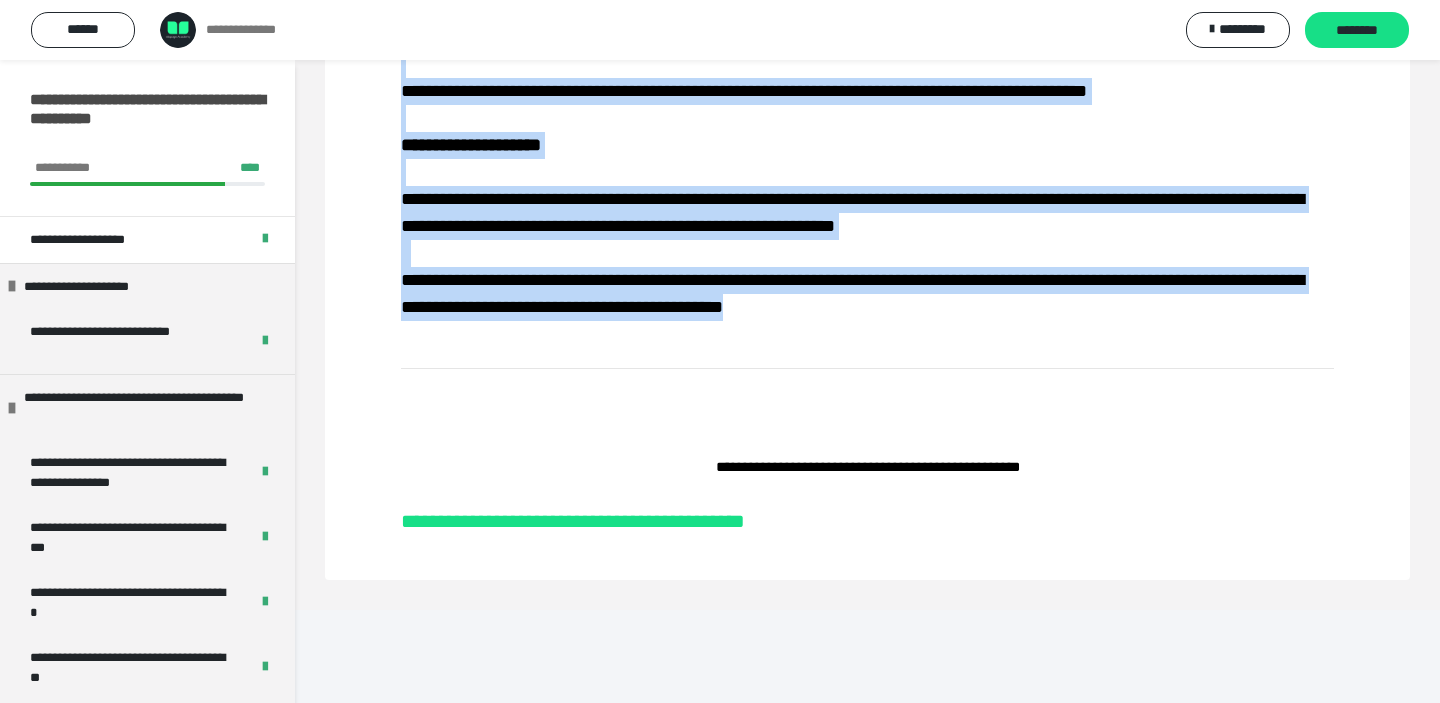drag, startPoint x: 395, startPoint y: 163, endPoint x: 1115, endPoint y: 388, distance: 754.33746 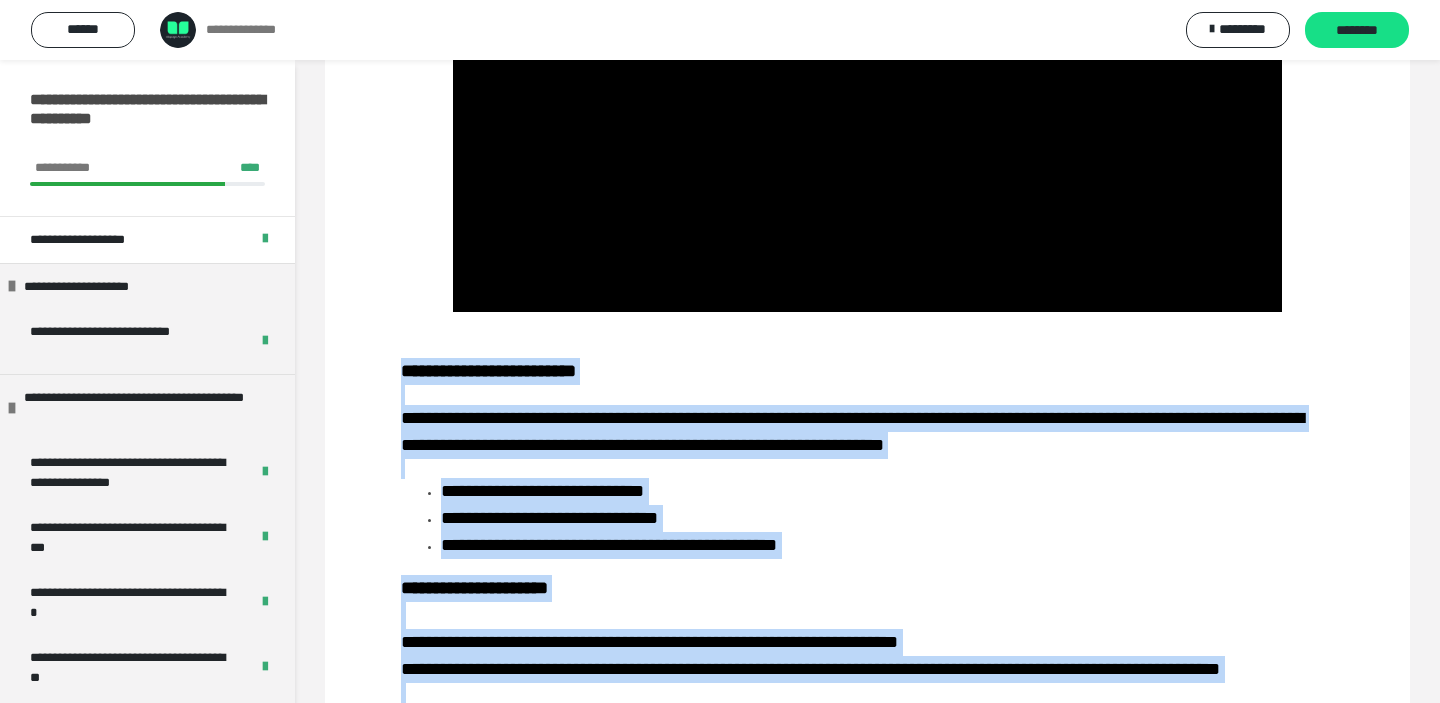 scroll, scrollTop: 524, scrollLeft: 0, axis: vertical 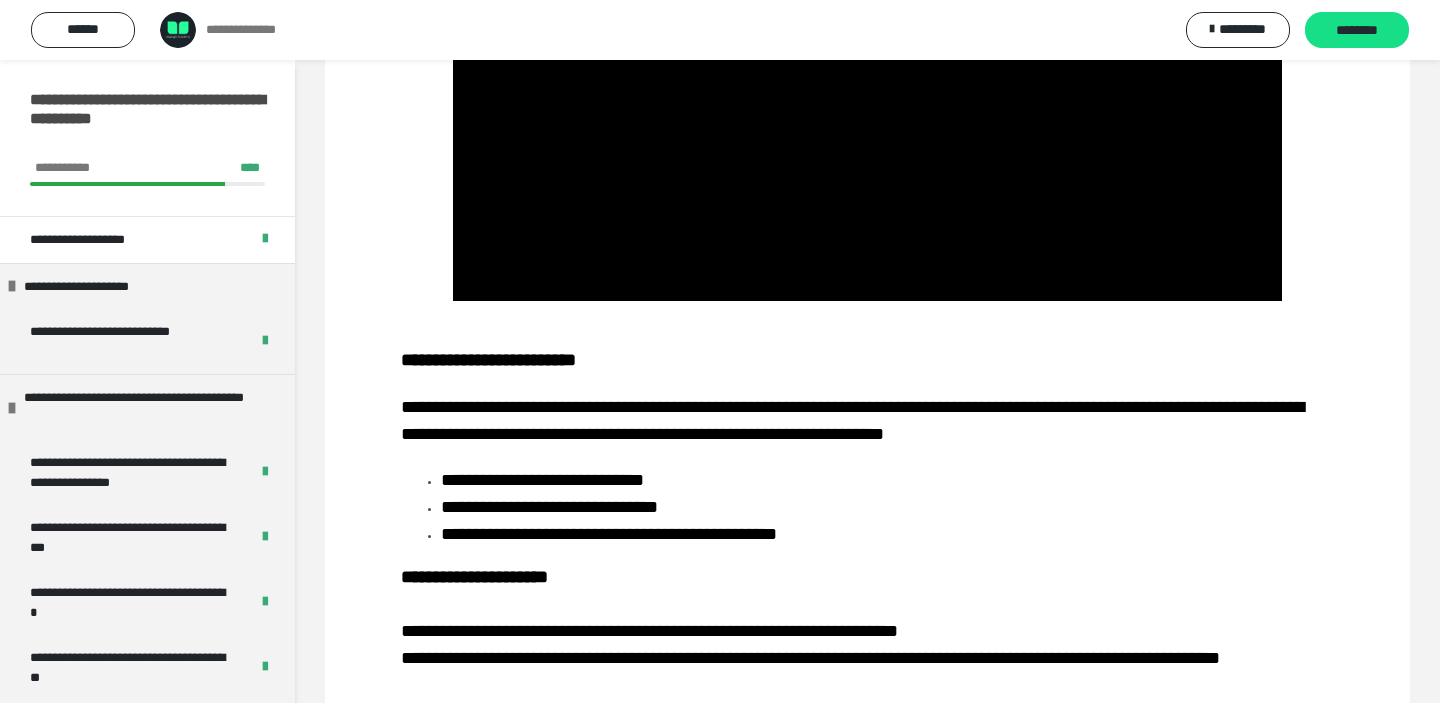 click on "**********" at bounding box center [887, 480] 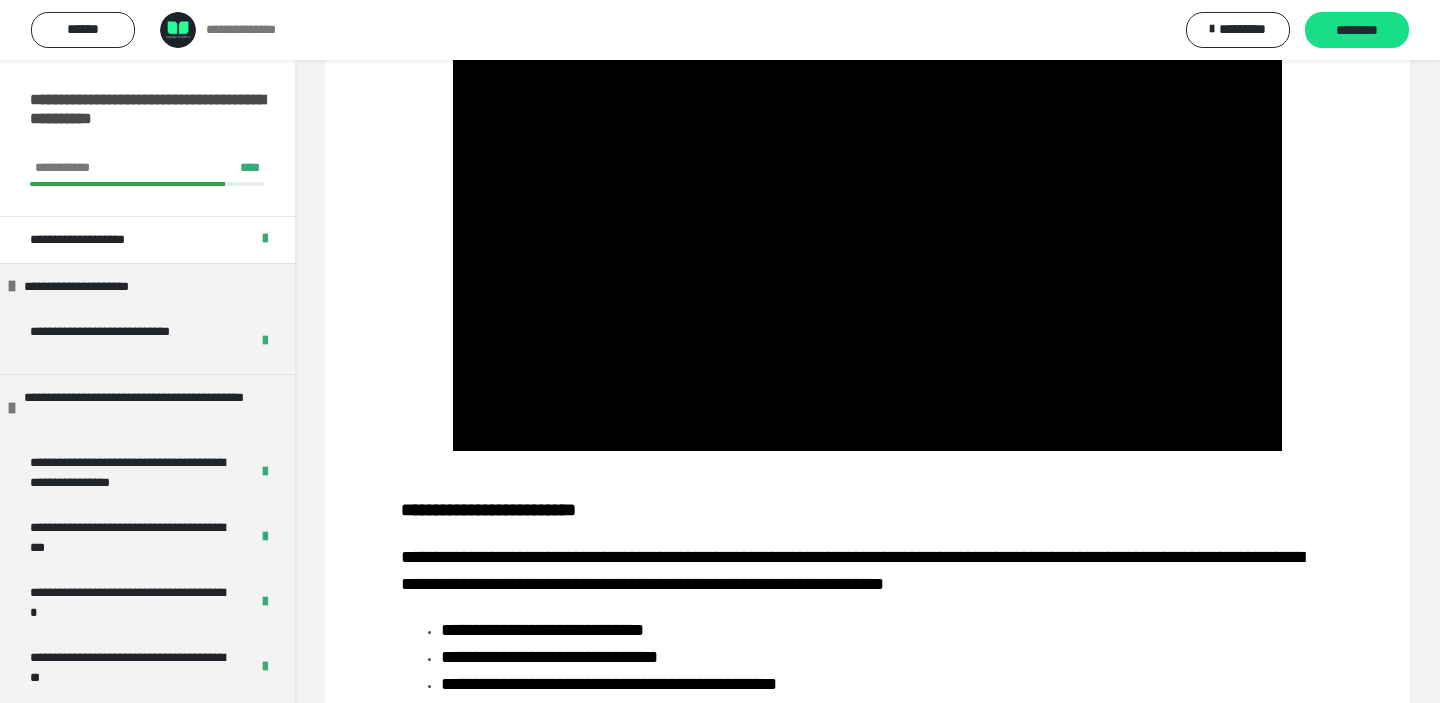 scroll, scrollTop: 364, scrollLeft: 0, axis: vertical 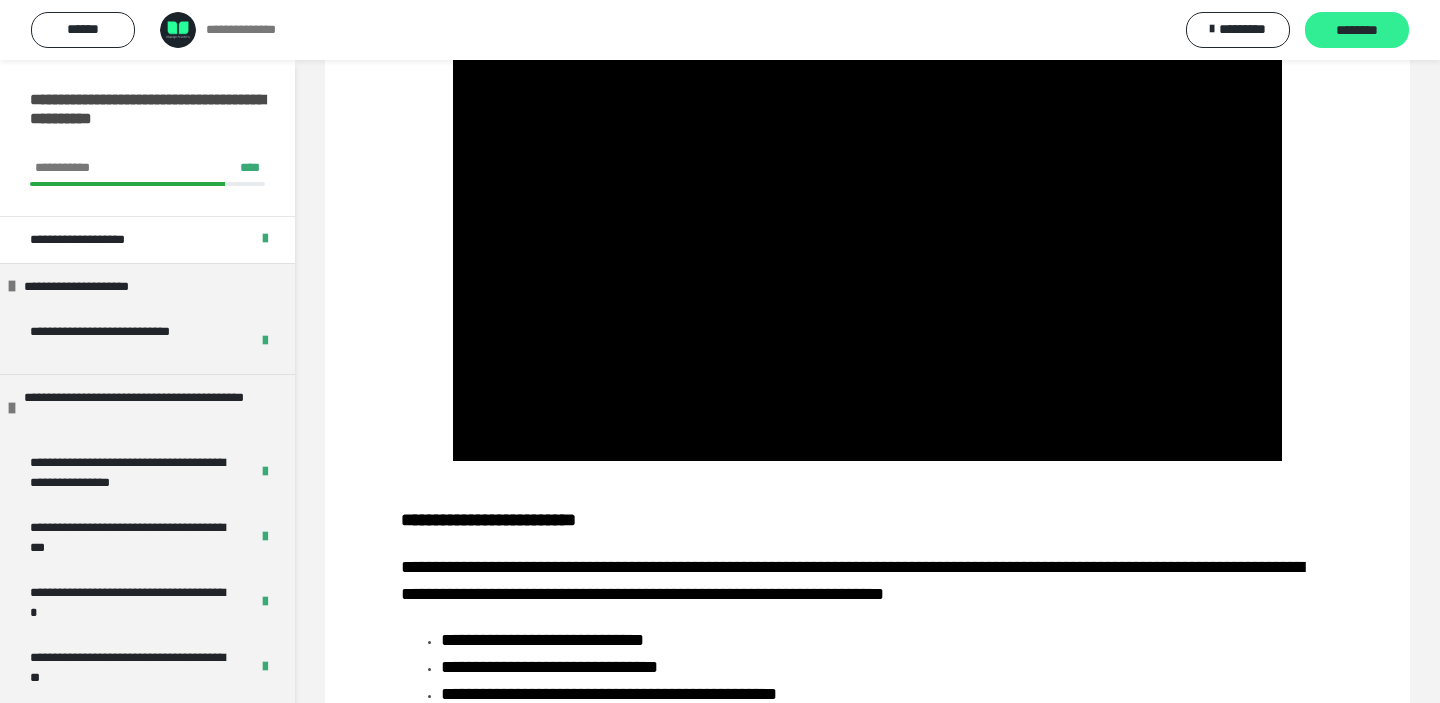 click on "********" at bounding box center [1357, 31] 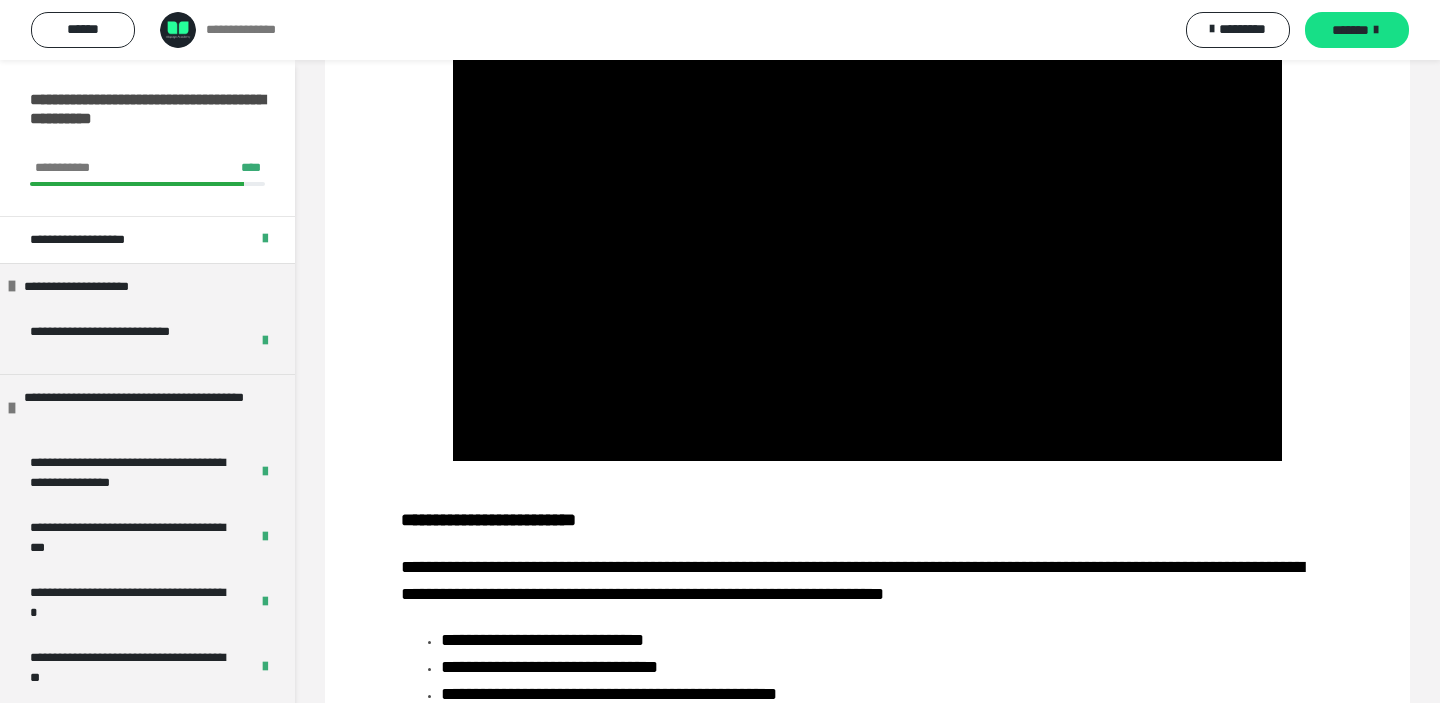 click on "*******" at bounding box center (1350, 30) 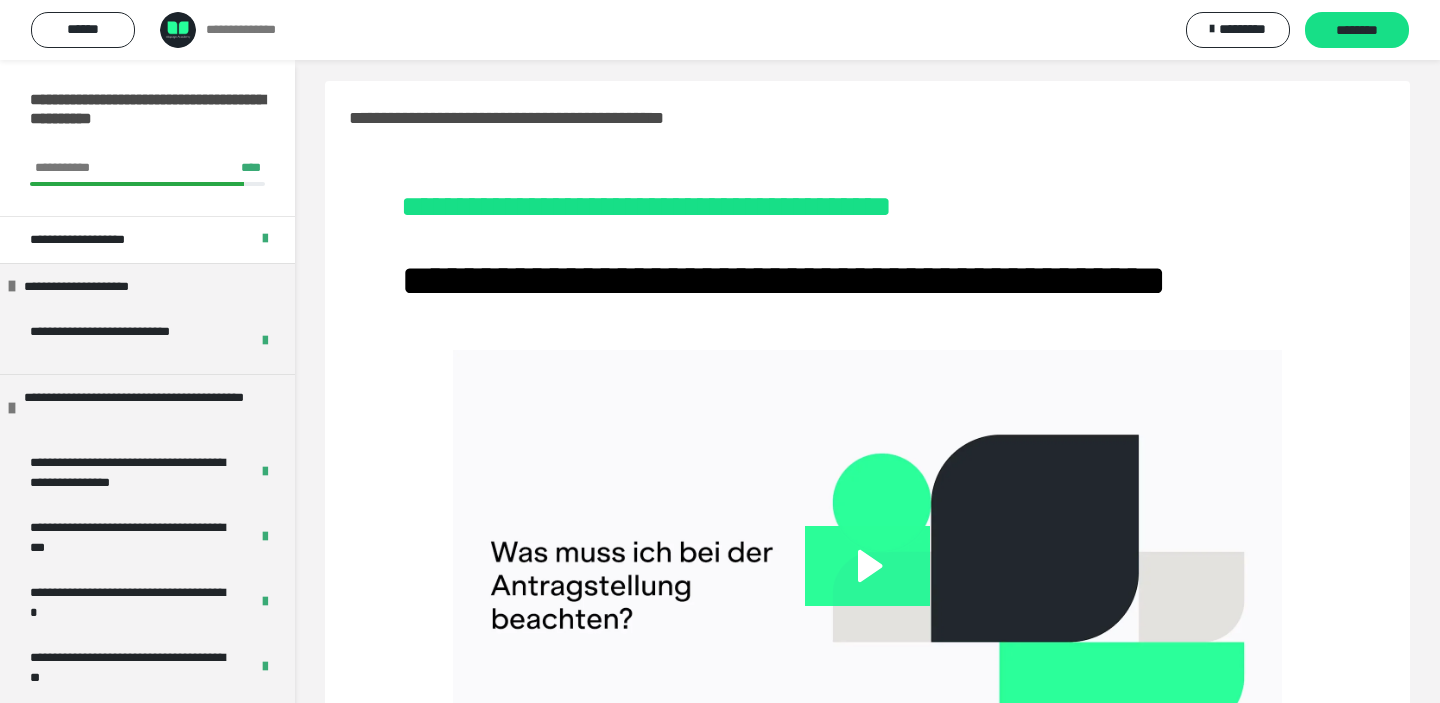 scroll, scrollTop: 0, scrollLeft: 0, axis: both 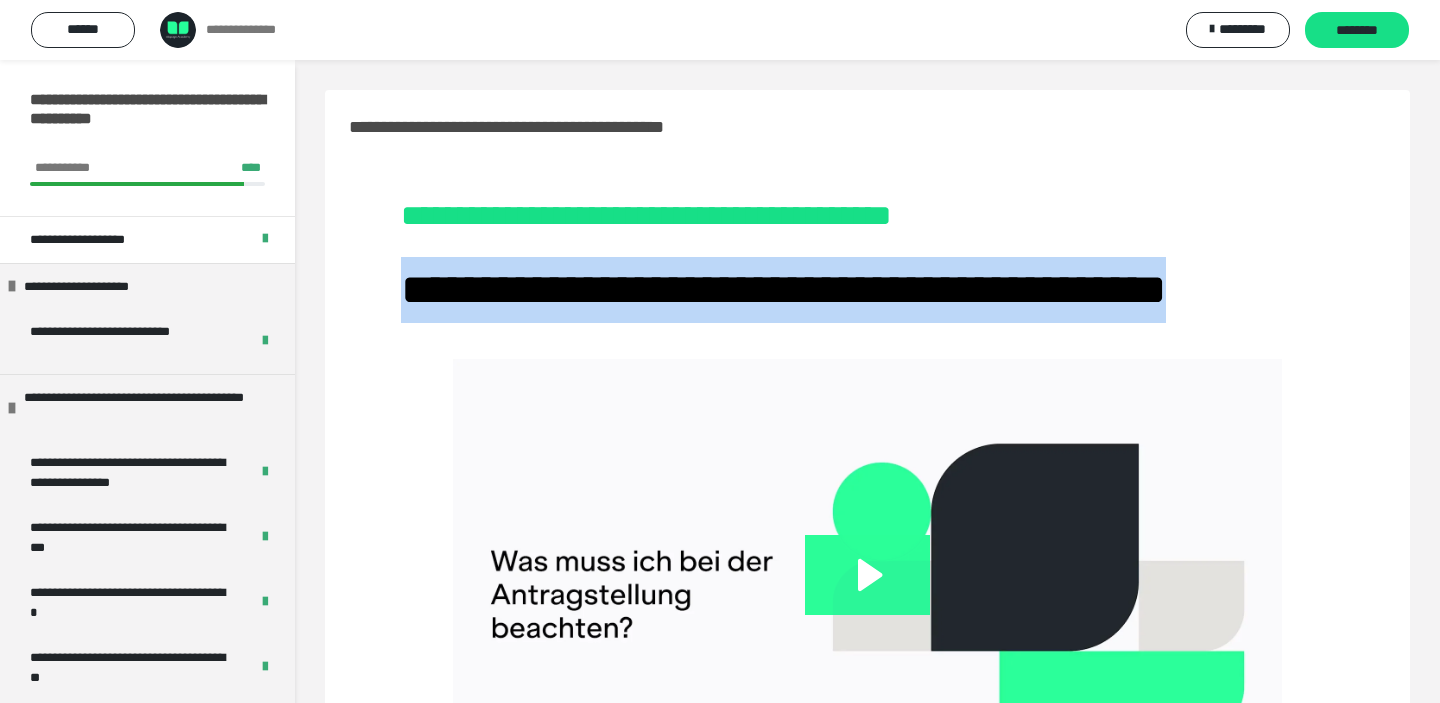 drag, startPoint x: 393, startPoint y: 274, endPoint x: 646, endPoint y: 346, distance: 263.04562 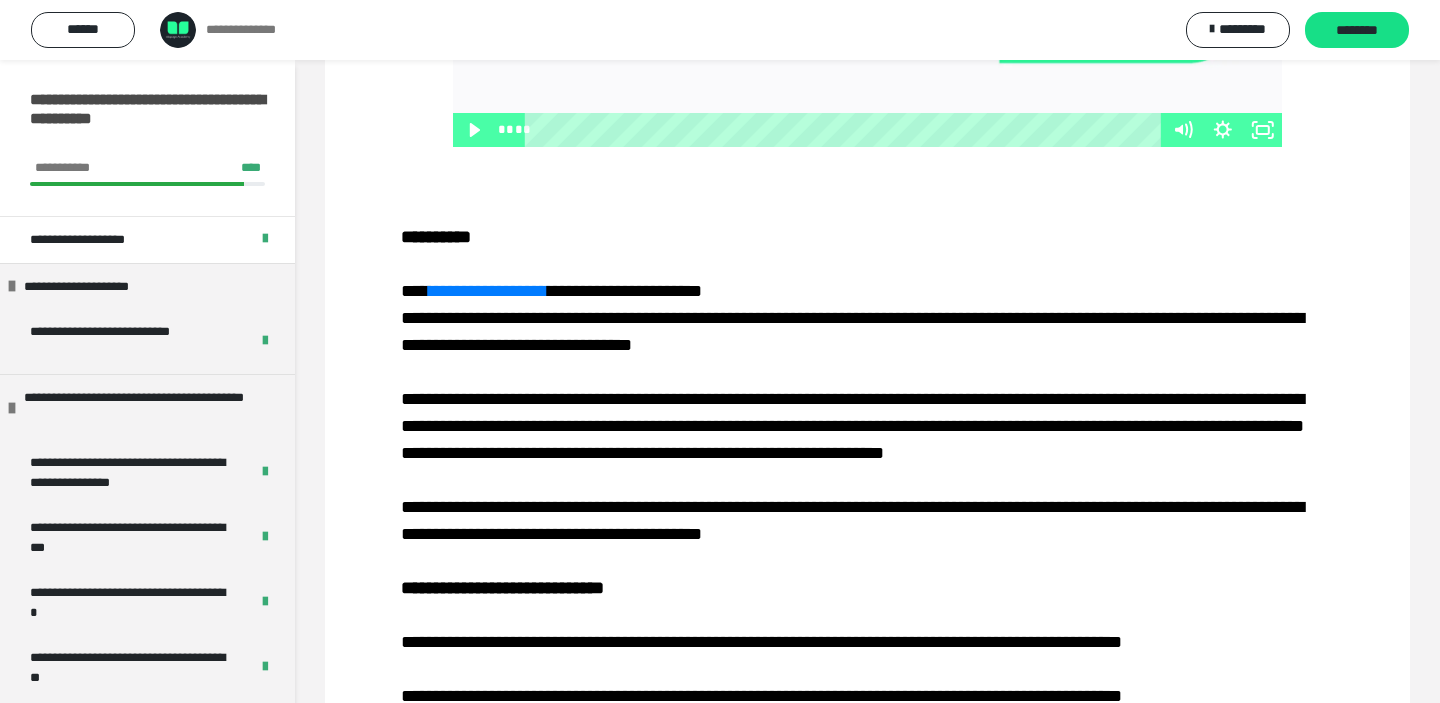 scroll, scrollTop: 730, scrollLeft: 0, axis: vertical 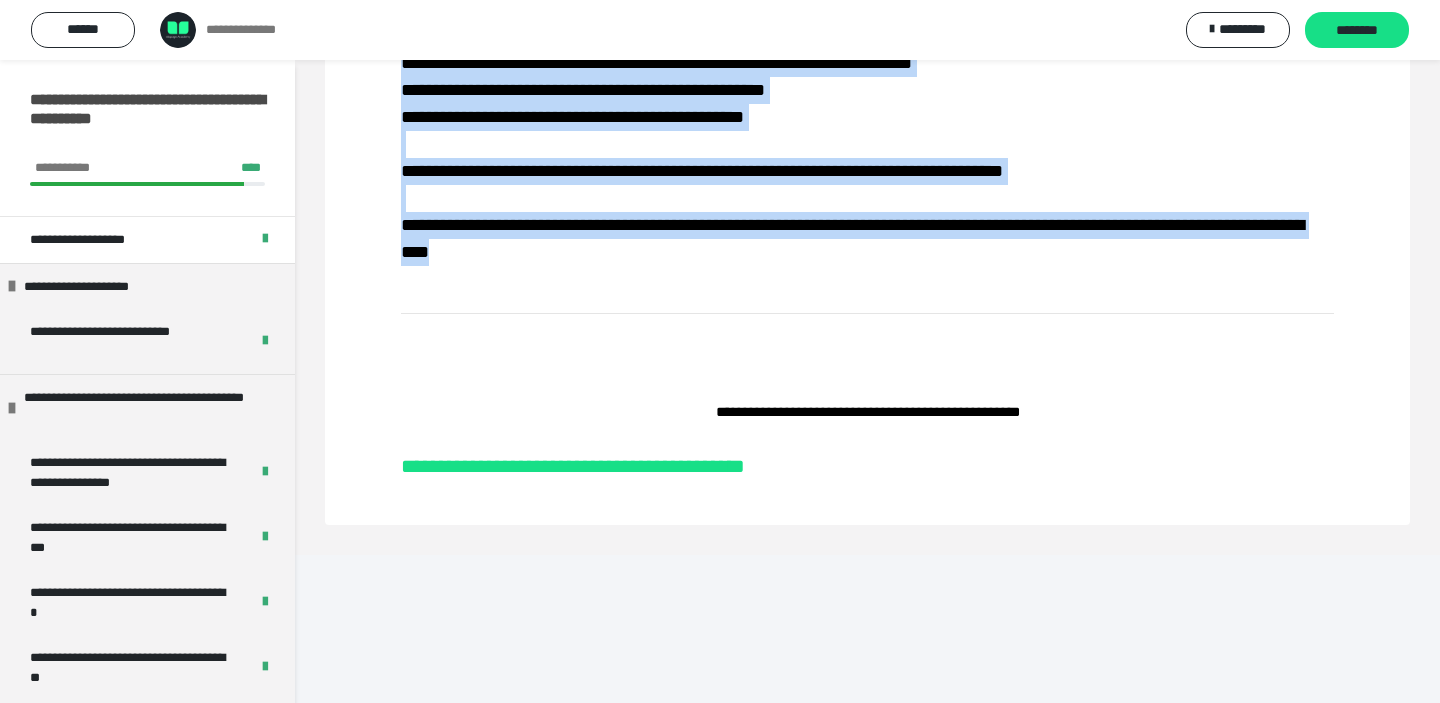 drag, startPoint x: 397, startPoint y: 240, endPoint x: 734, endPoint y: 419, distance: 381.58878 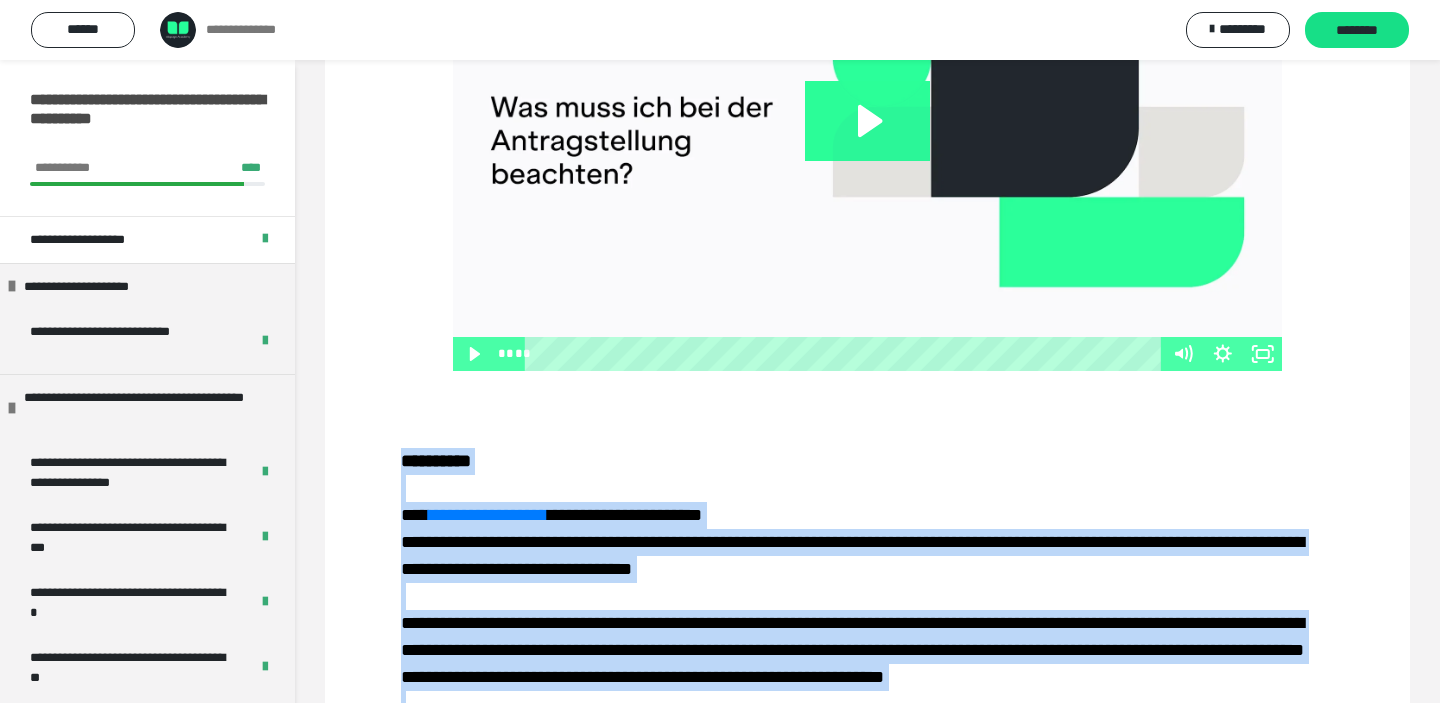 scroll, scrollTop: 453, scrollLeft: 0, axis: vertical 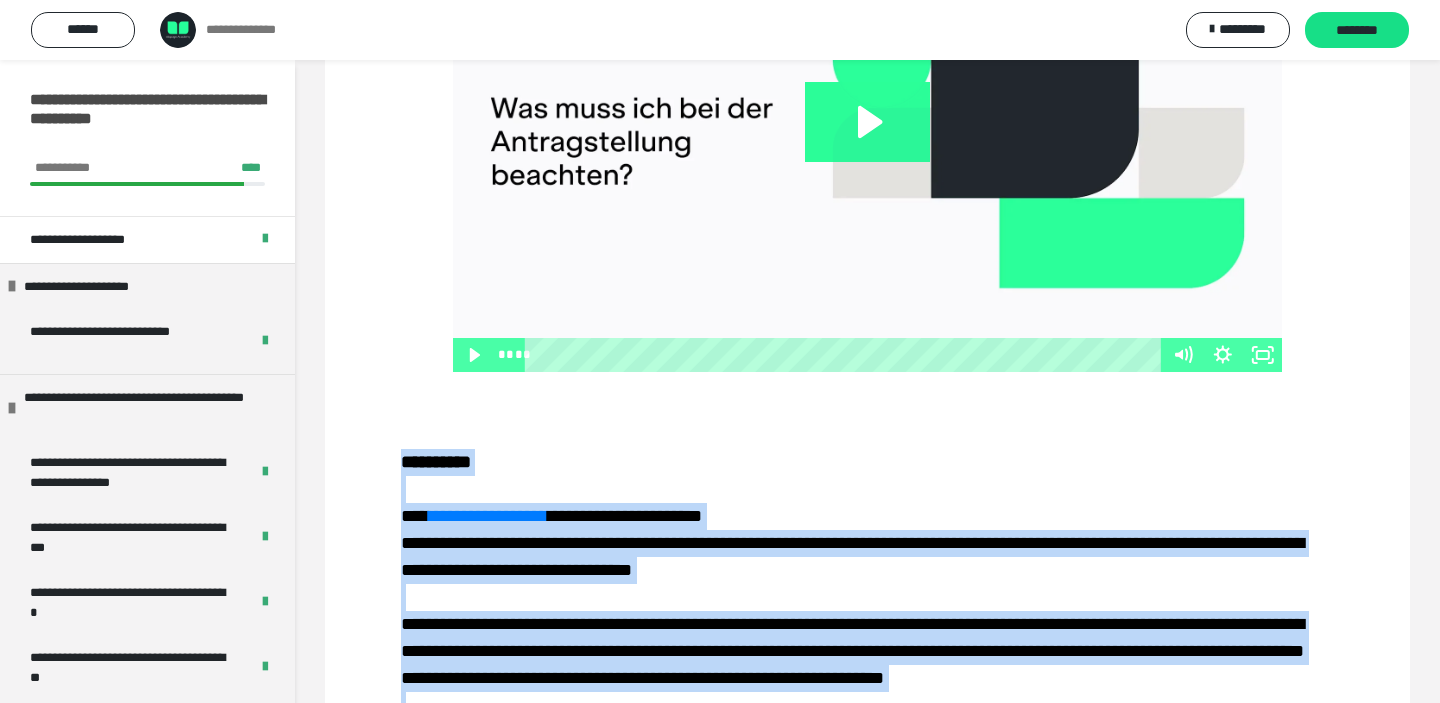 click 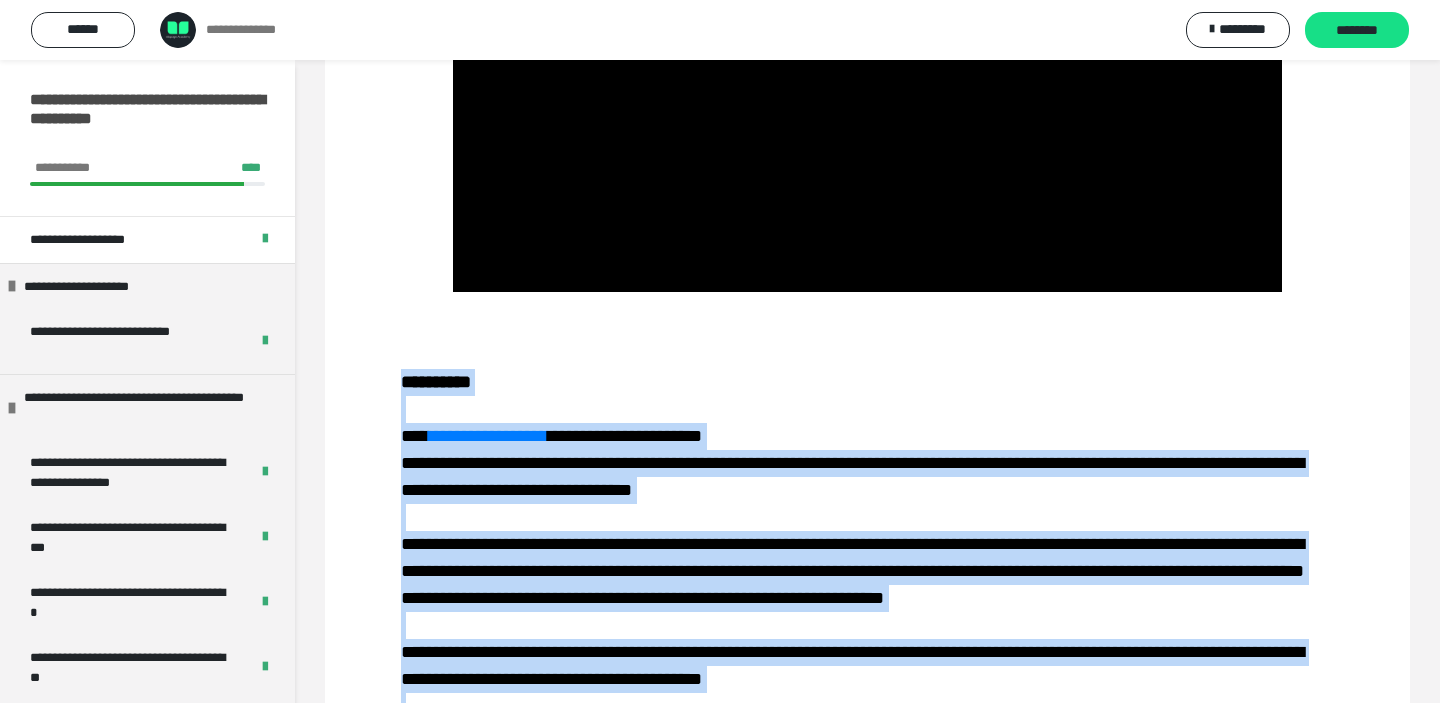 scroll, scrollTop: 536, scrollLeft: 0, axis: vertical 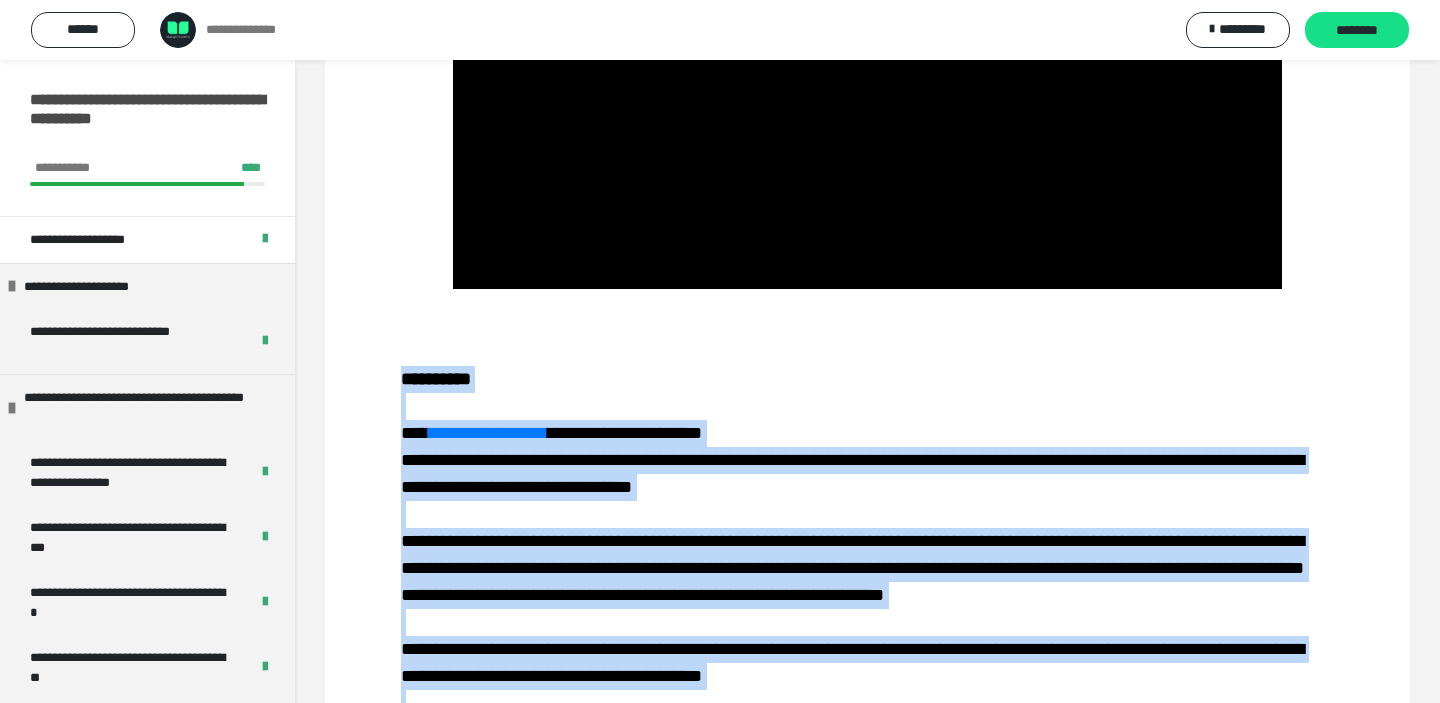 click on "**********" at bounding box center (852, 703) 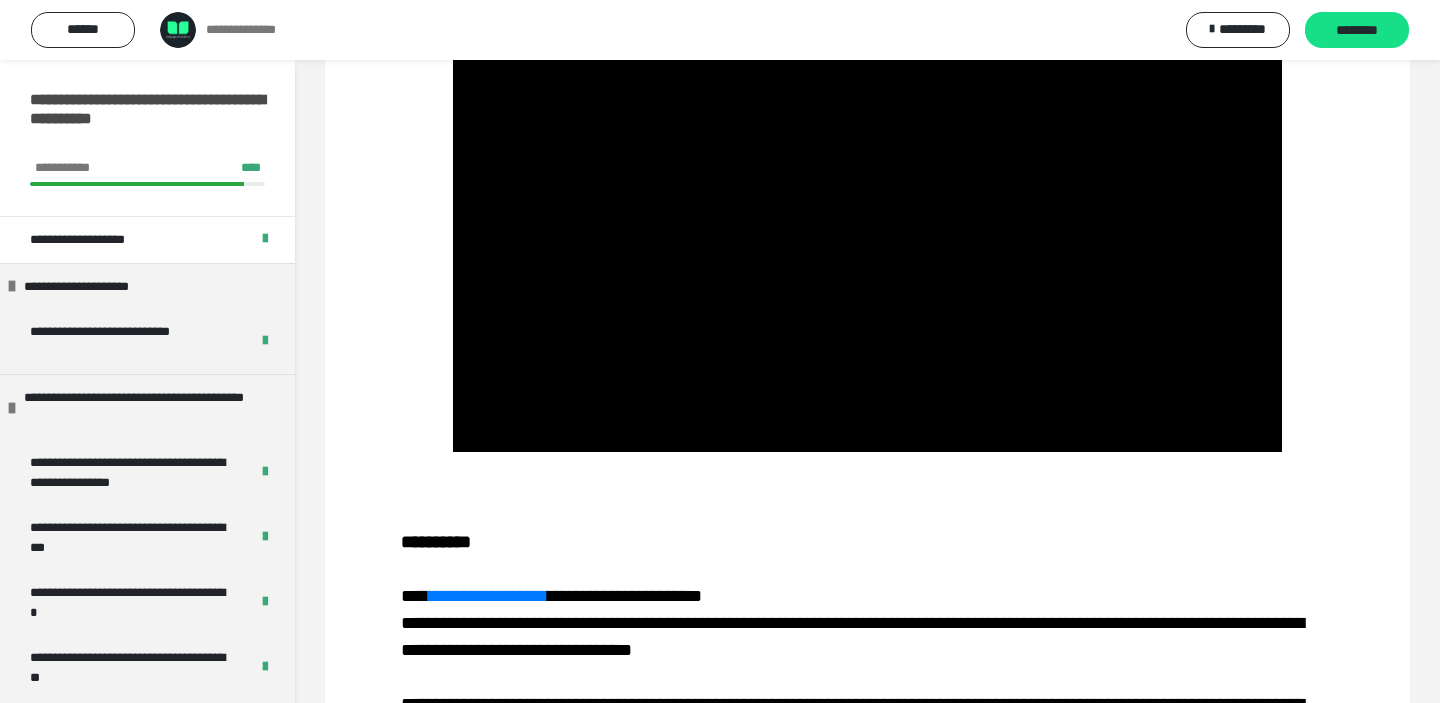 scroll, scrollTop: 359, scrollLeft: 0, axis: vertical 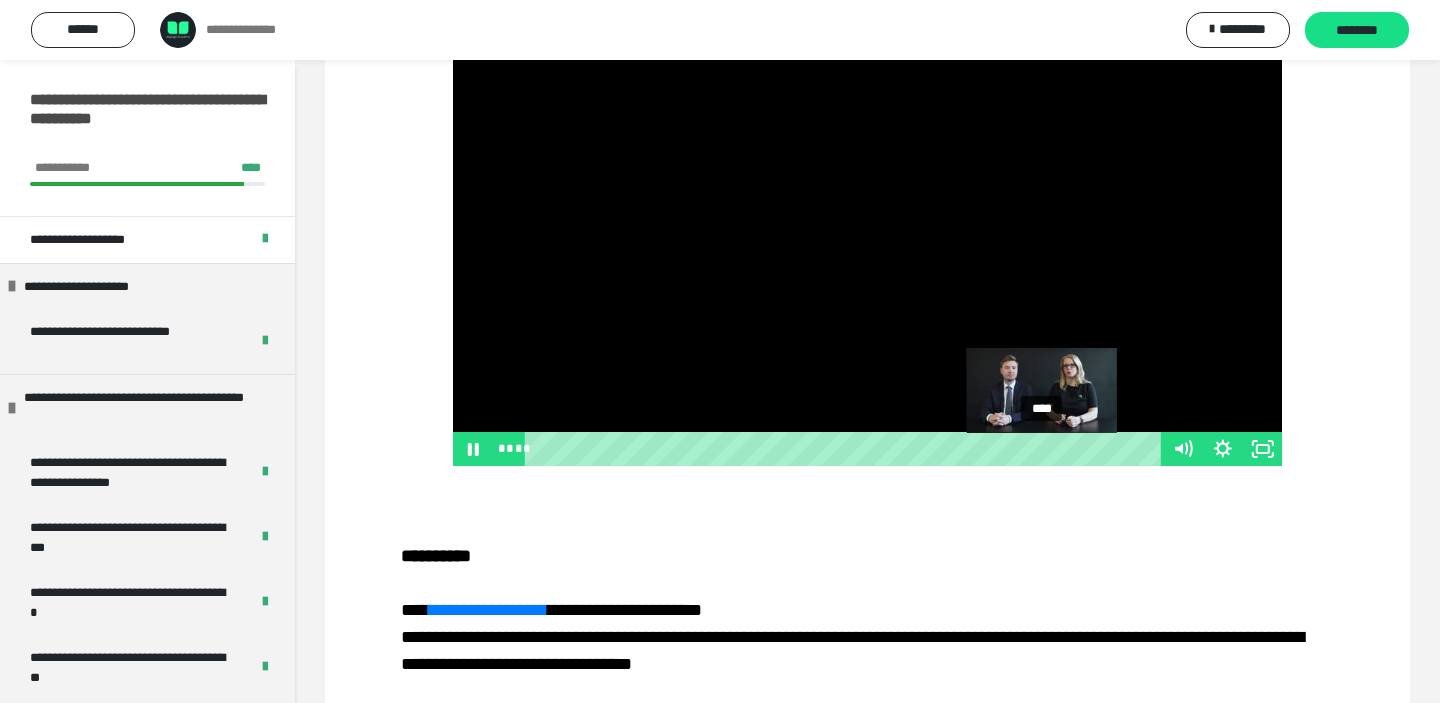 click on "****" at bounding box center (845, 449) 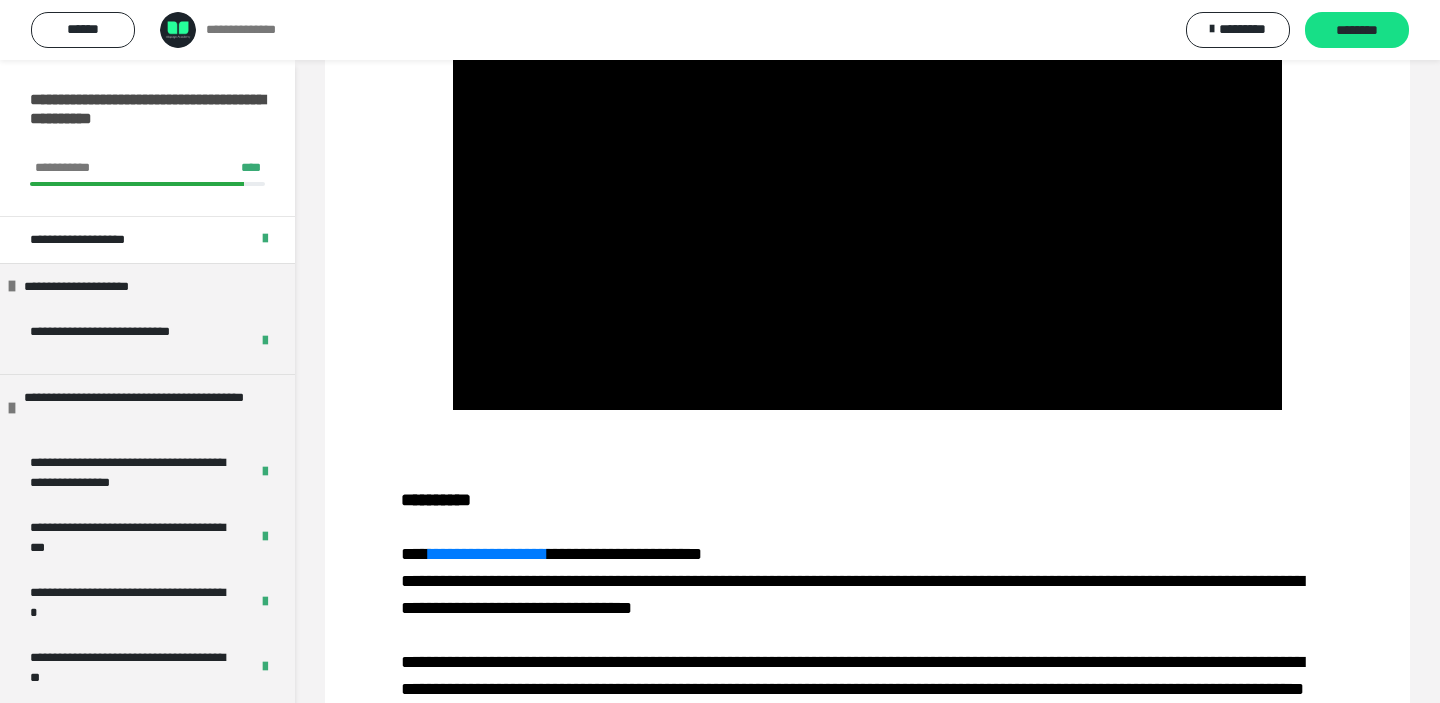 scroll, scrollTop: 413, scrollLeft: 0, axis: vertical 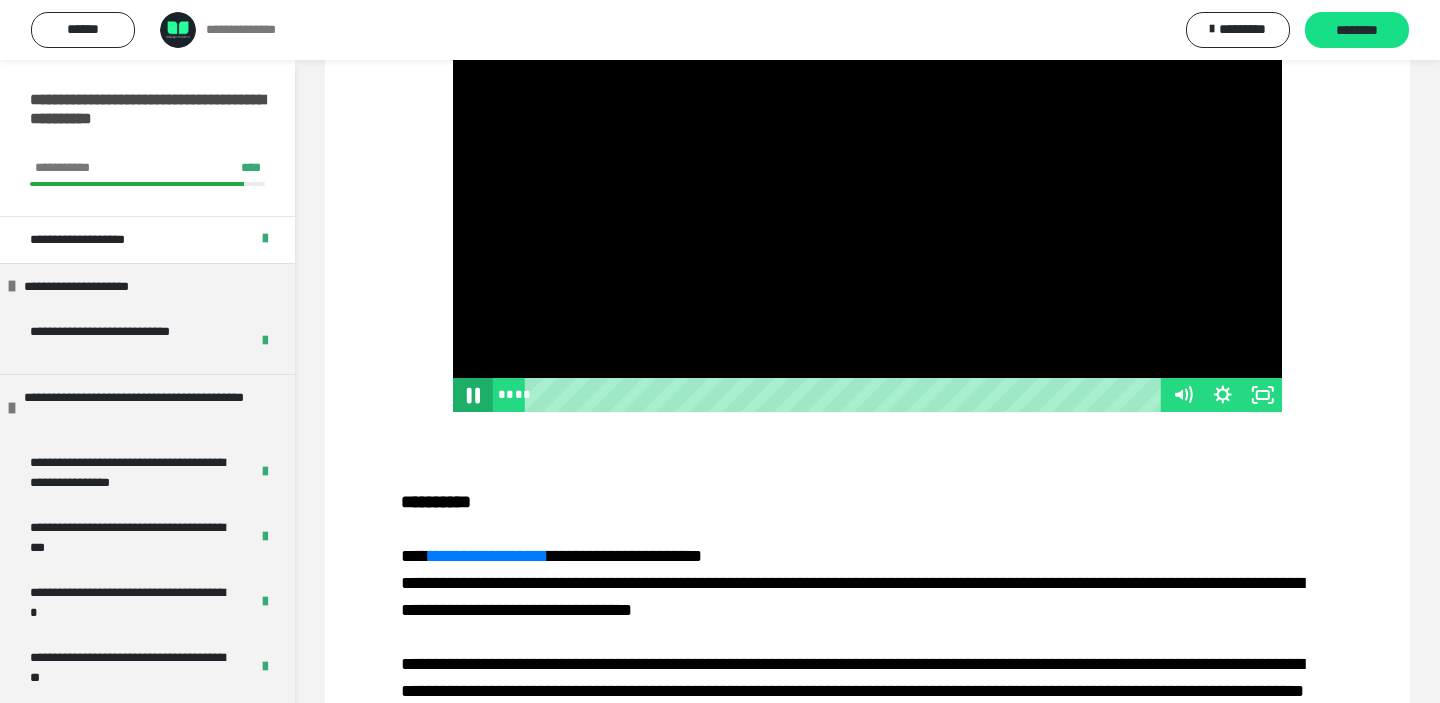 click 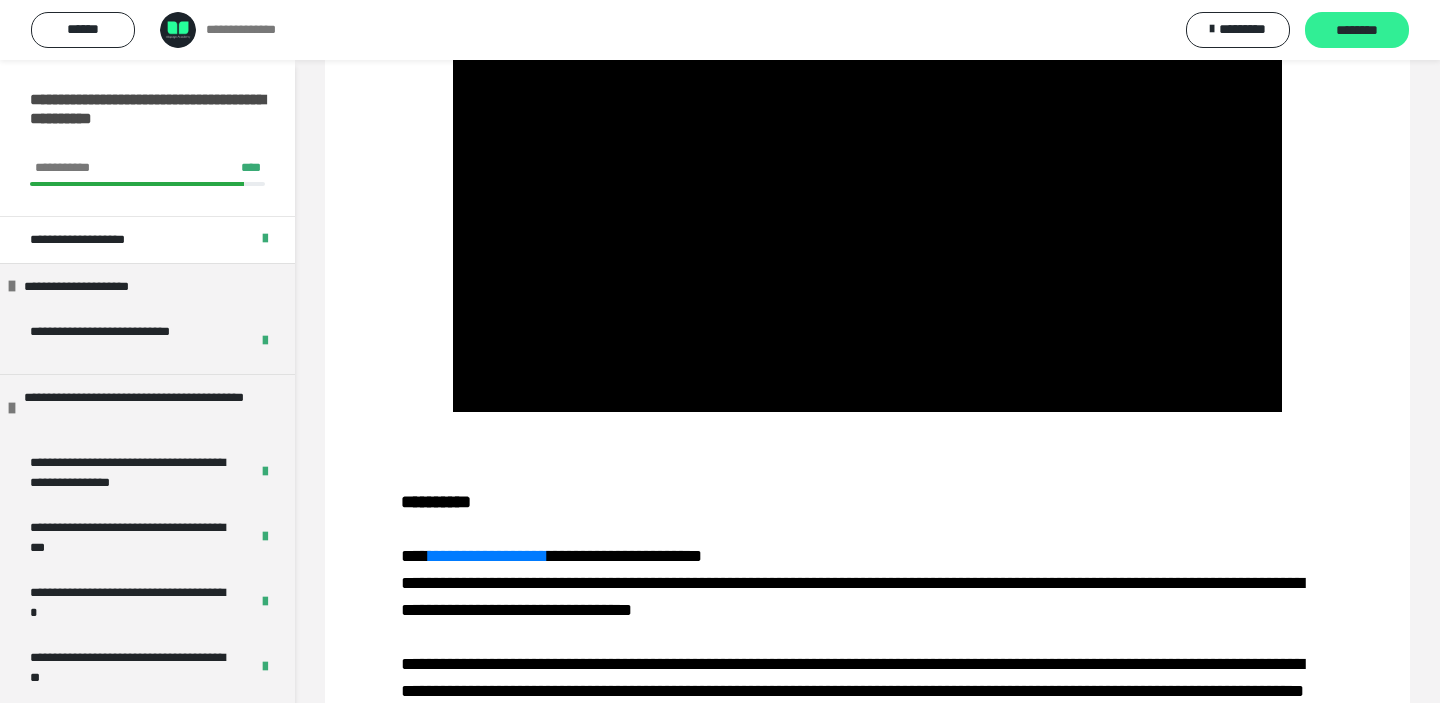 click on "********" at bounding box center (1357, 30) 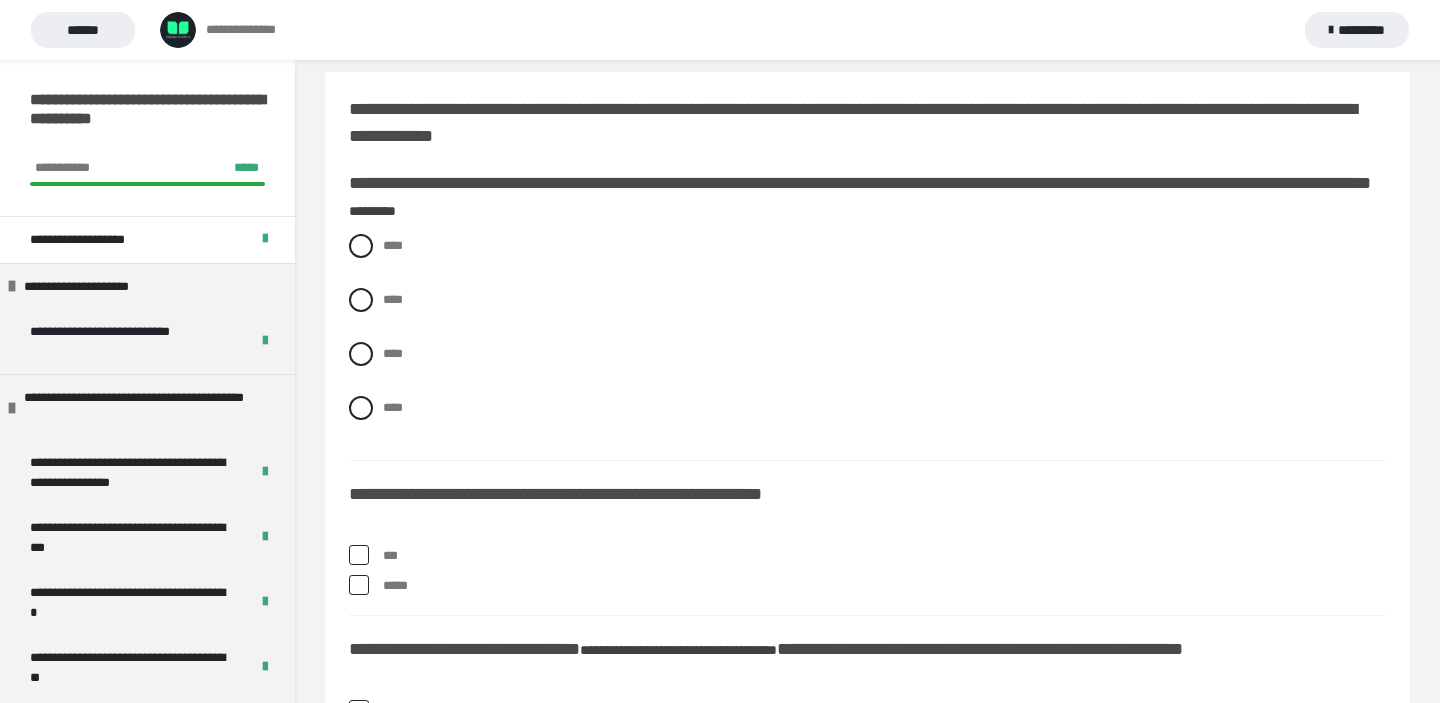 scroll, scrollTop: 14, scrollLeft: 0, axis: vertical 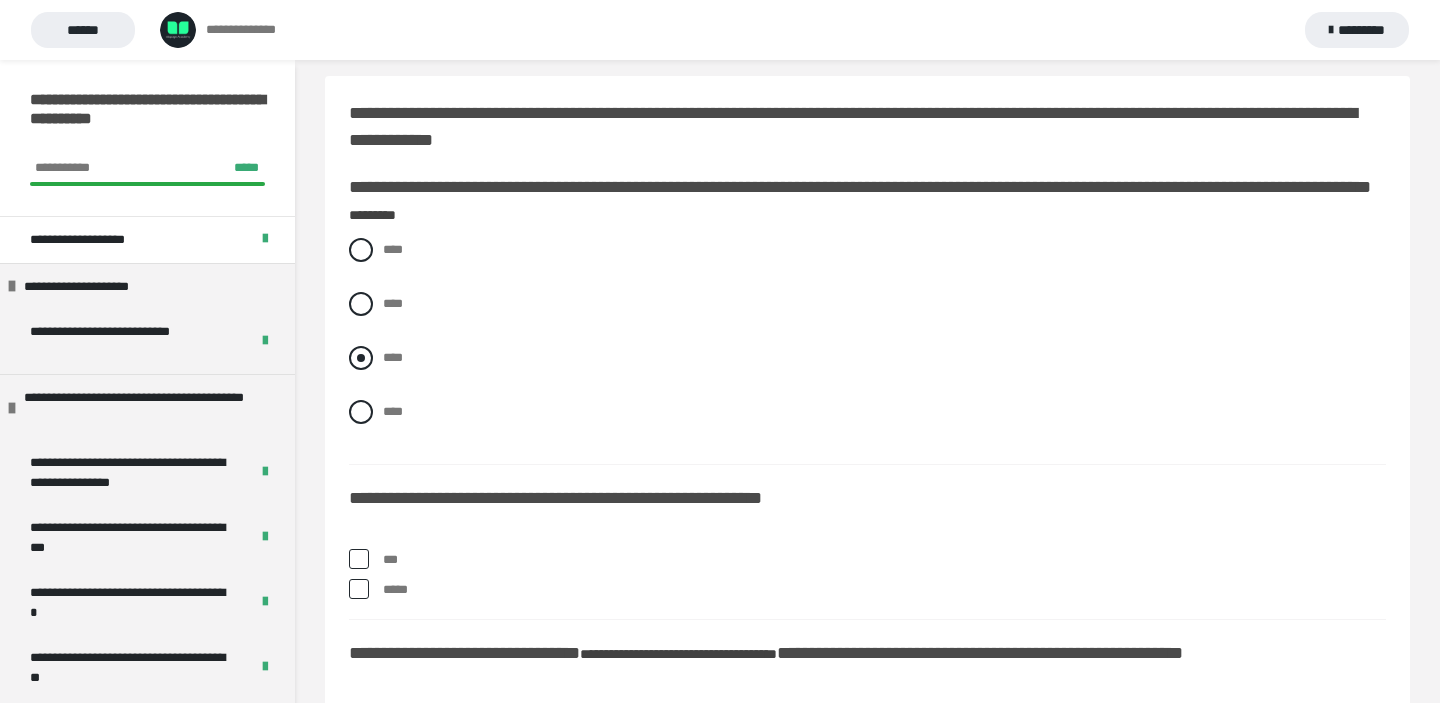 click at bounding box center (361, 358) 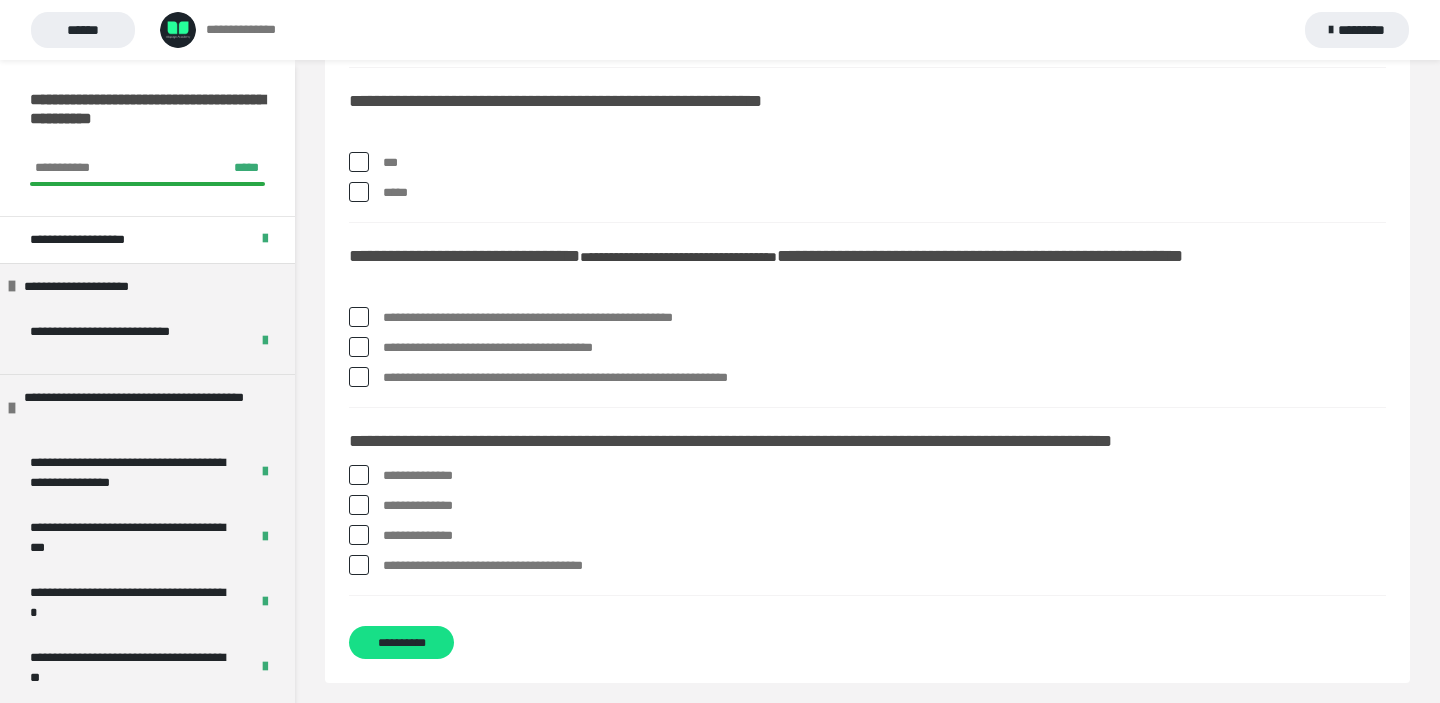 scroll, scrollTop: 414, scrollLeft: 0, axis: vertical 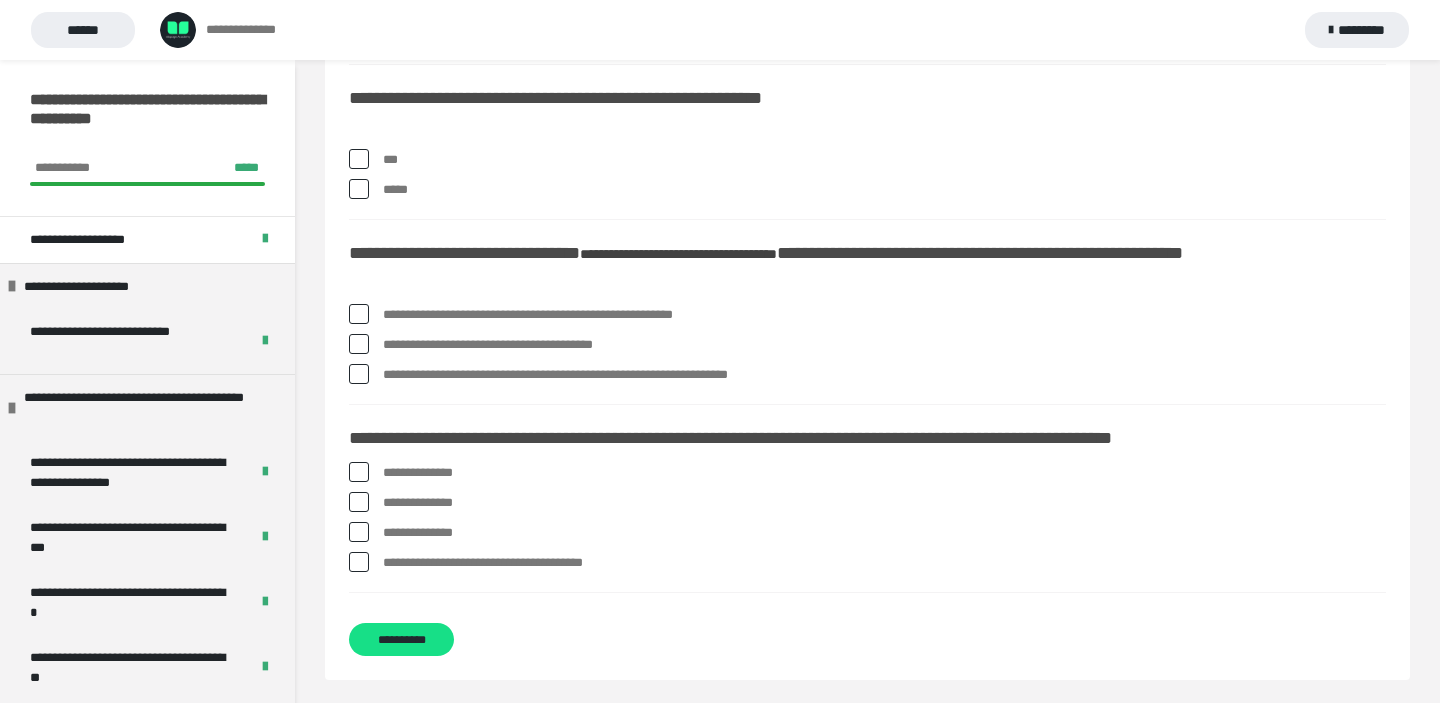 click at bounding box center [359, 189] 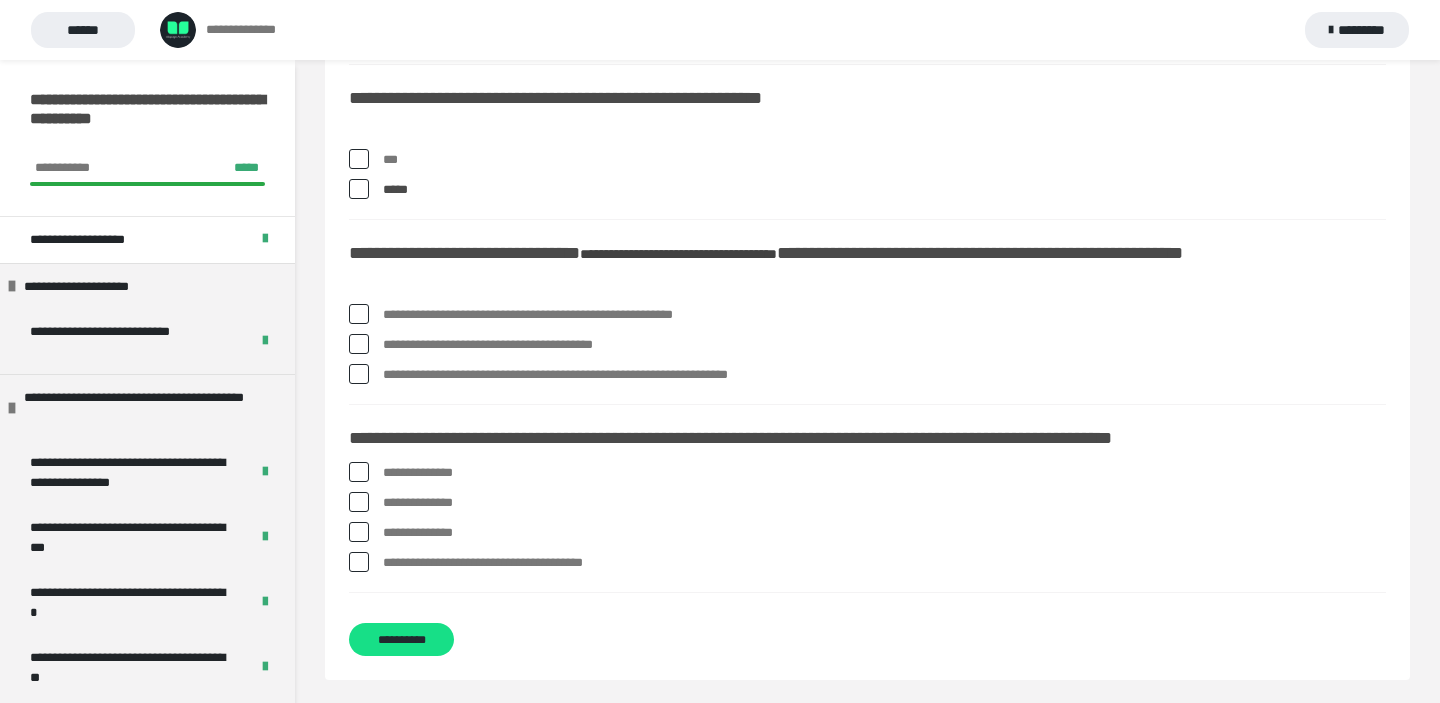 scroll, scrollTop: 421, scrollLeft: 0, axis: vertical 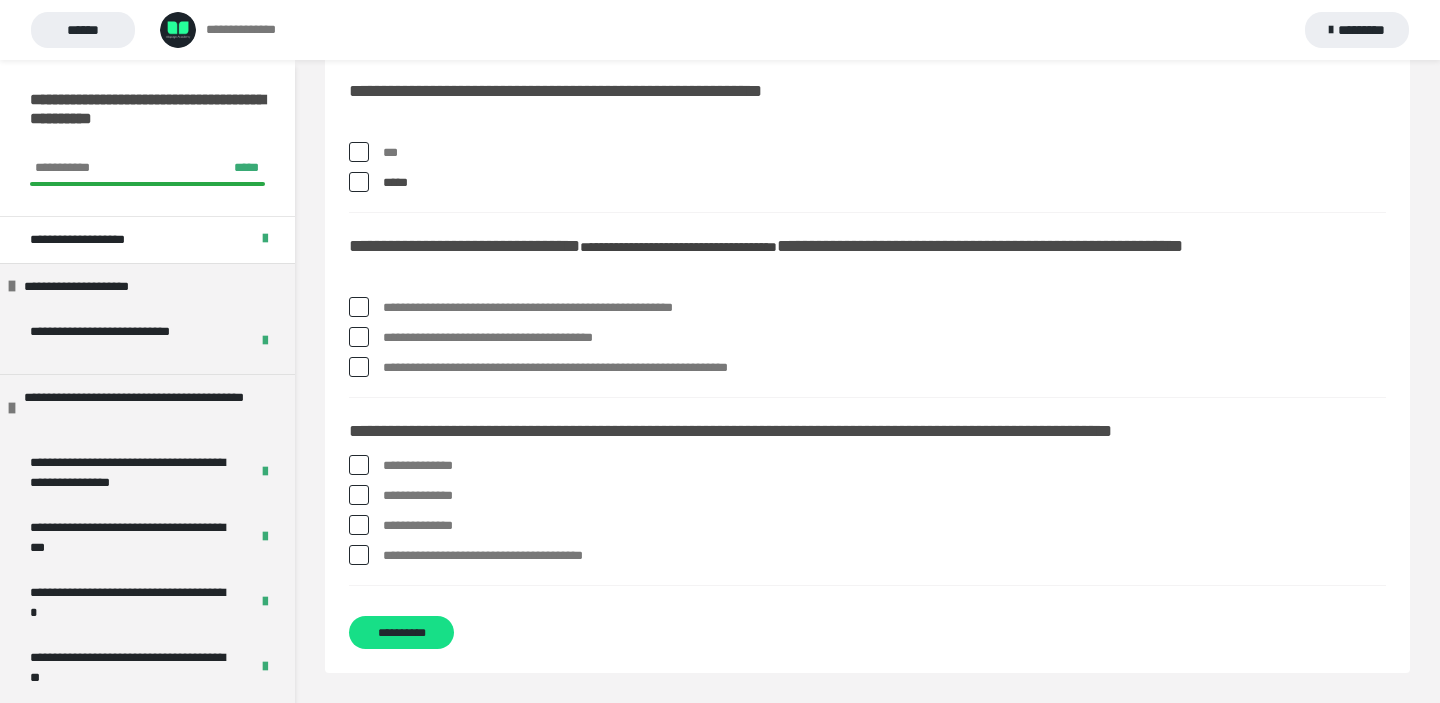 click at bounding box center [359, 337] 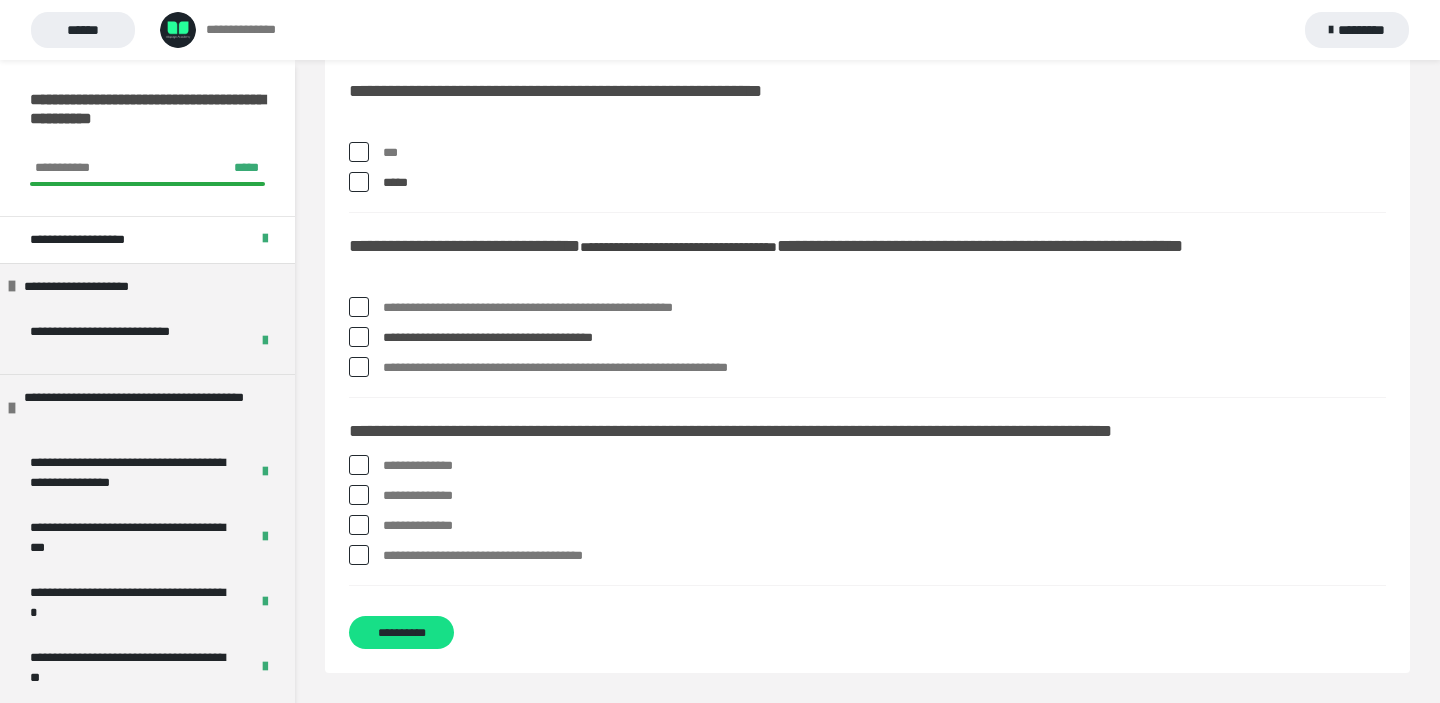 click at bounding box center (359, 307) 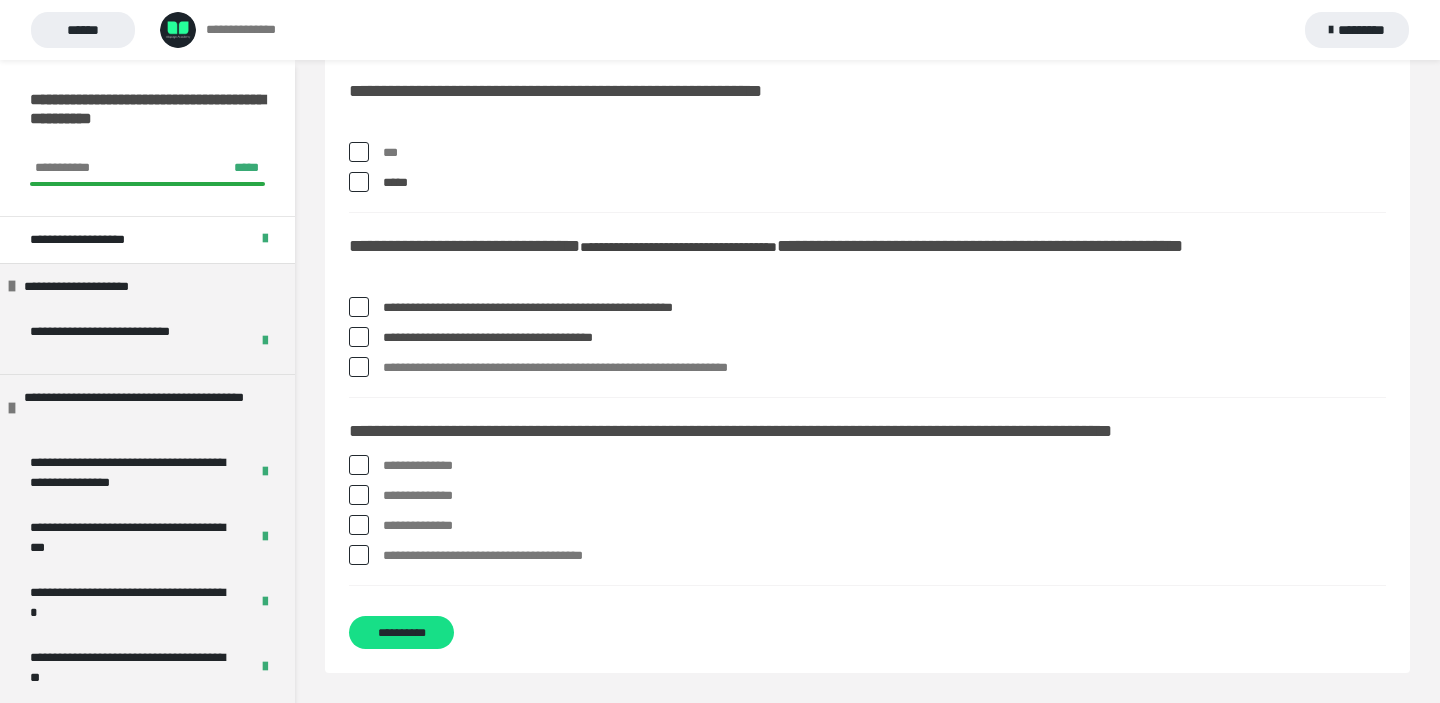 click at bounding box center [359, 307] 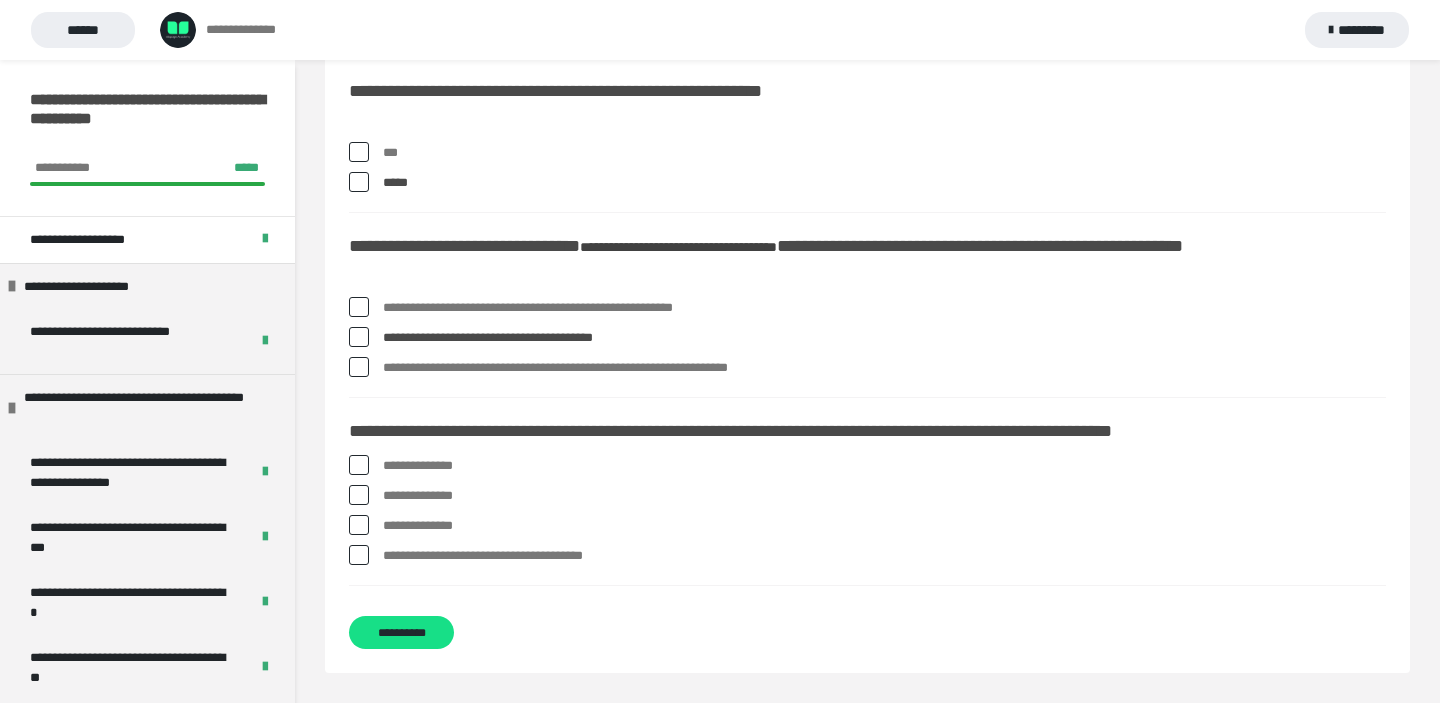 click at bounding box center (359, 495) 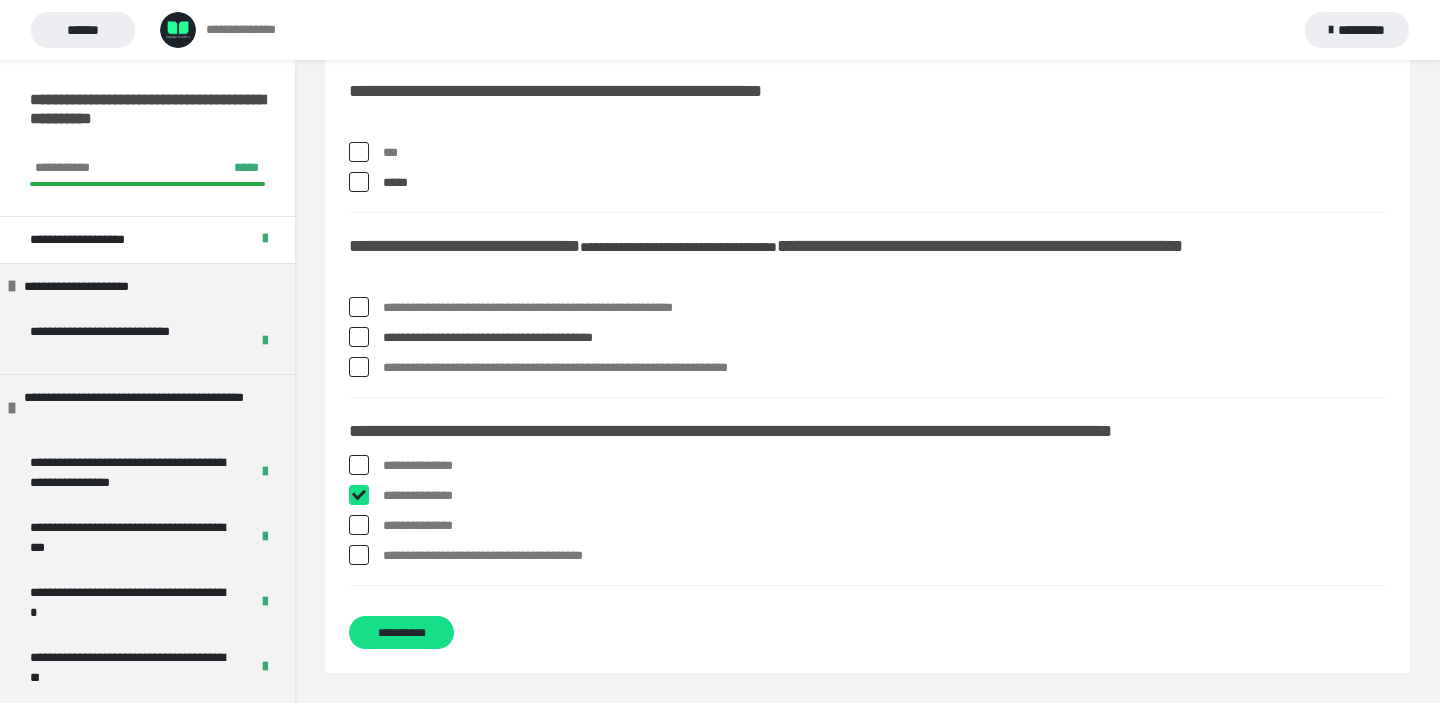 checkbox on "****" 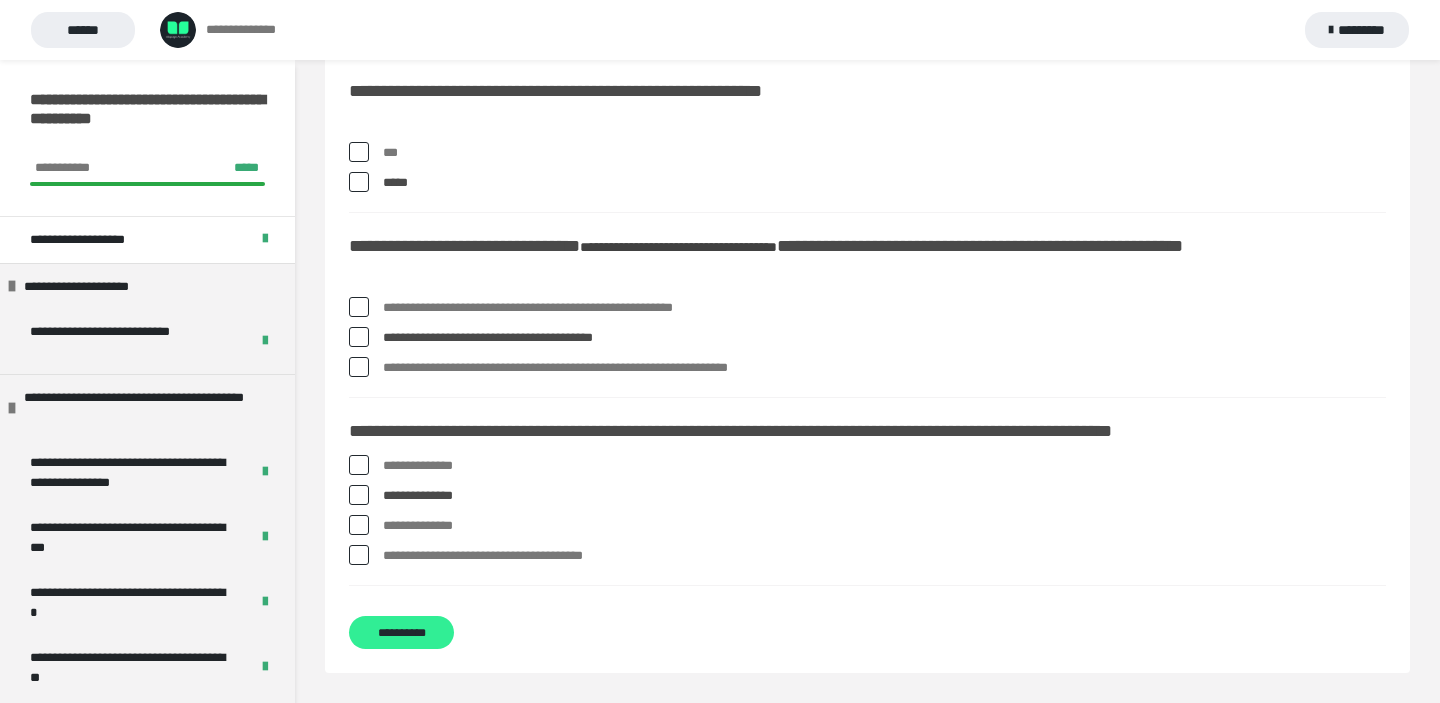 click on "**********" at bounding box center (401, 632) 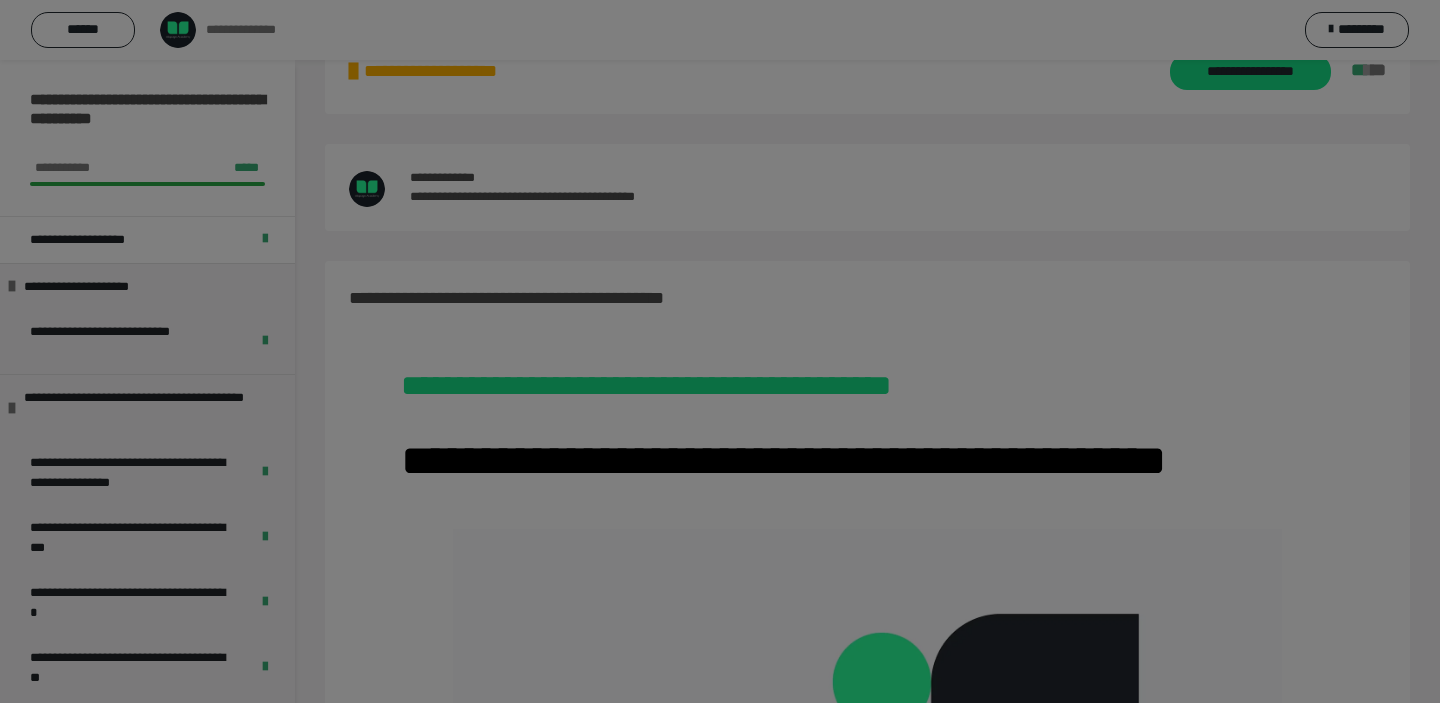 scroll, scrollTop: 421, scrollLeft: 0, axis: vertical 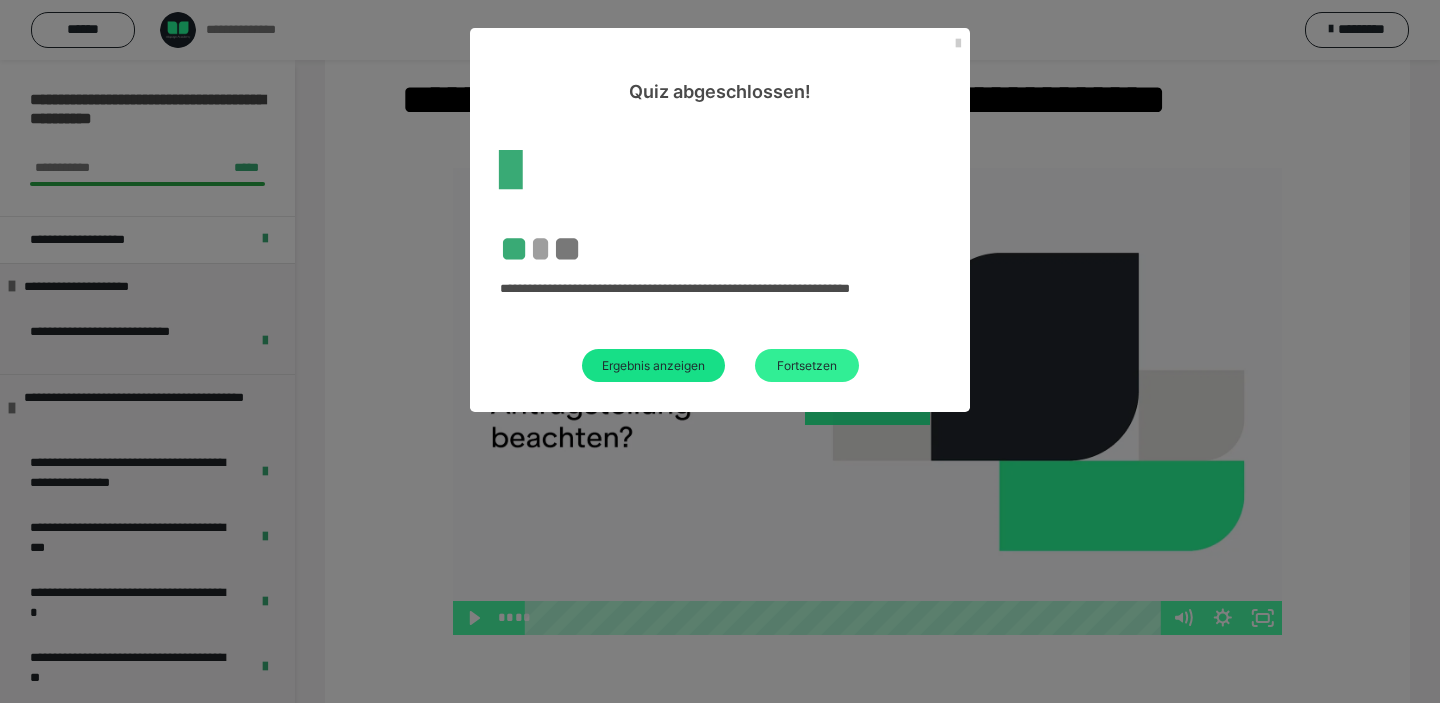click on "Fortsetzen" at bounding box center [807, 365] 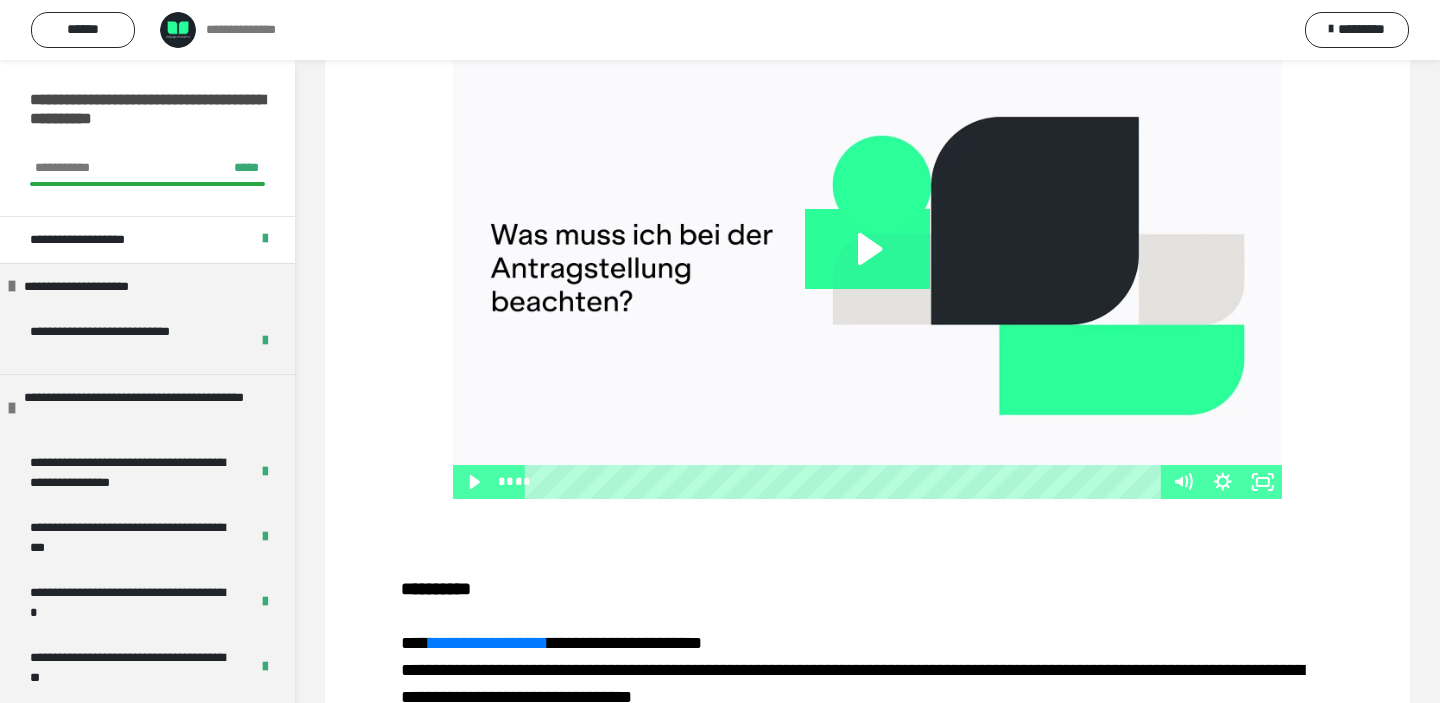 scroll, scrollTop: 0, scrollLeft: 0, axis: both 